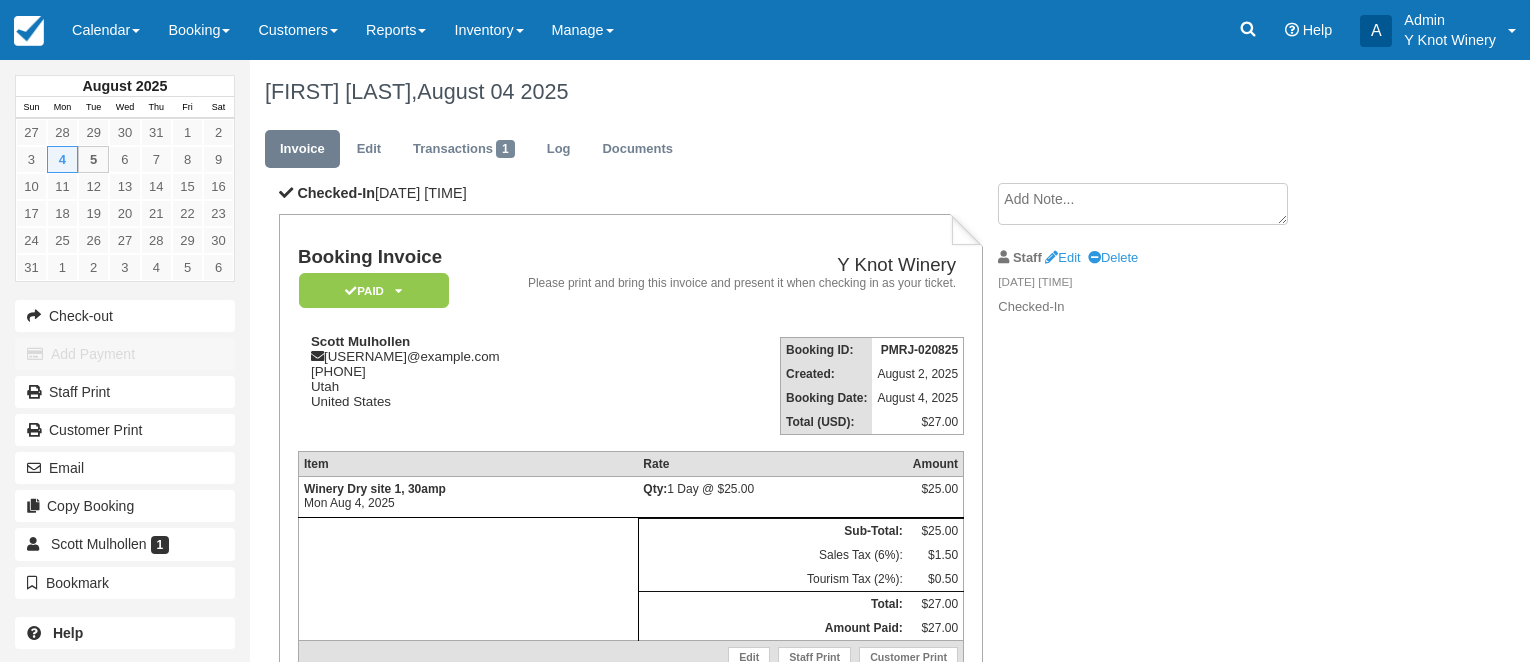 scroll, scrollTop: 0, scrollLeft: 0, axis: both 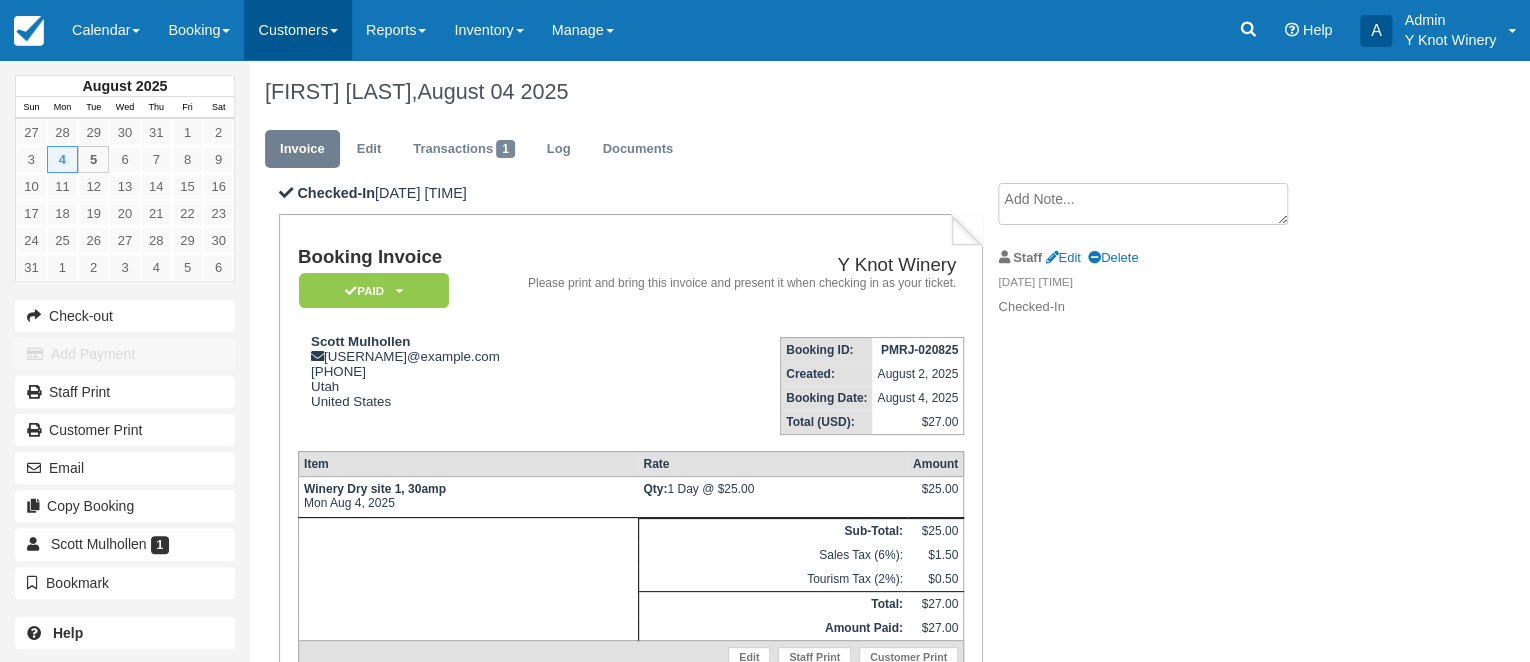 click at bounding box center (334, 31) 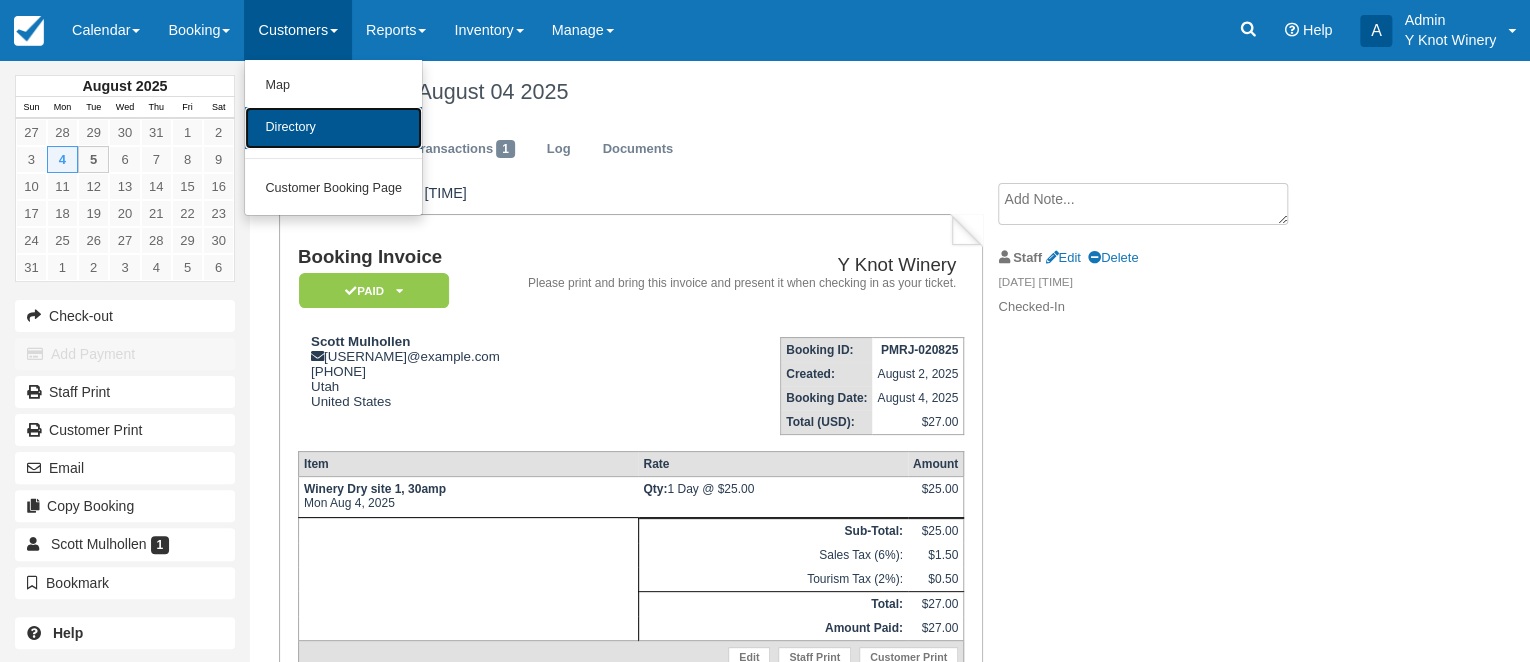 click on "Directory" at bounding box center (333, 128) 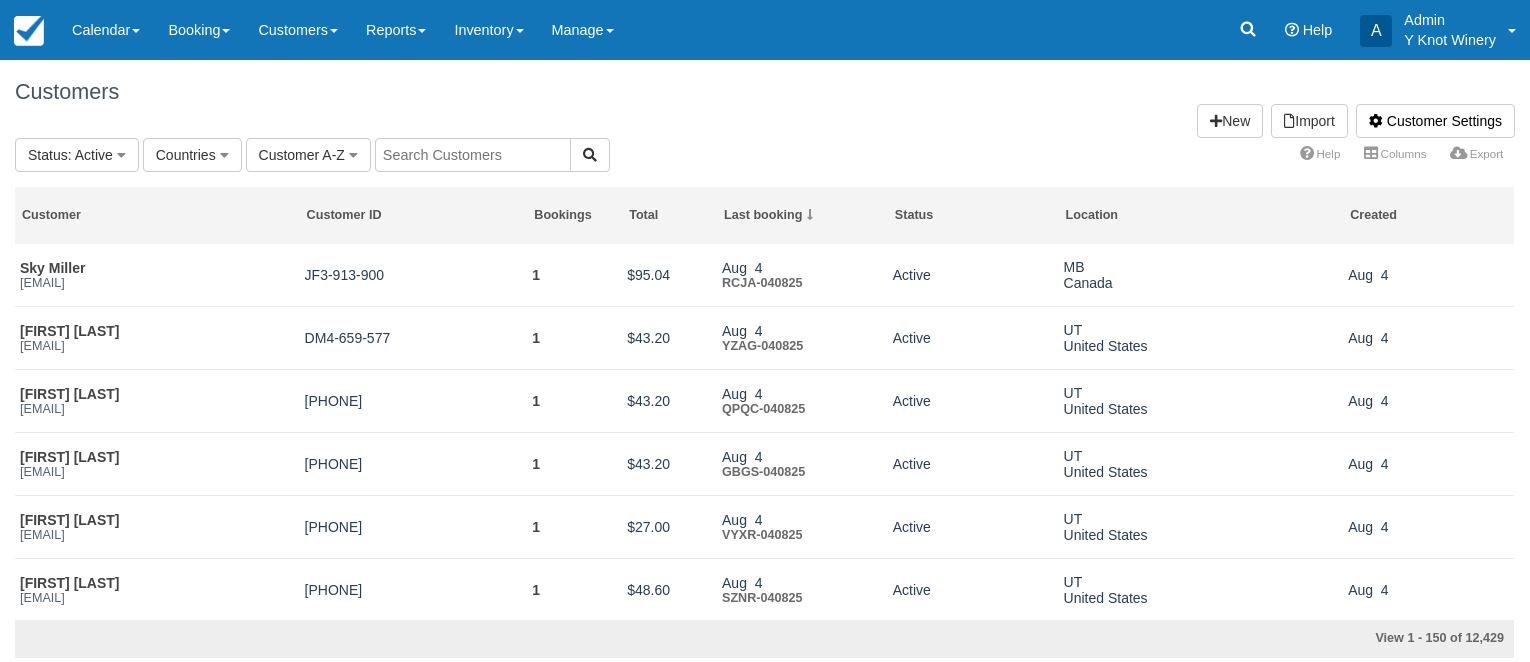scroll, scrollTop: 0, scrollLeft: 0, axis: both 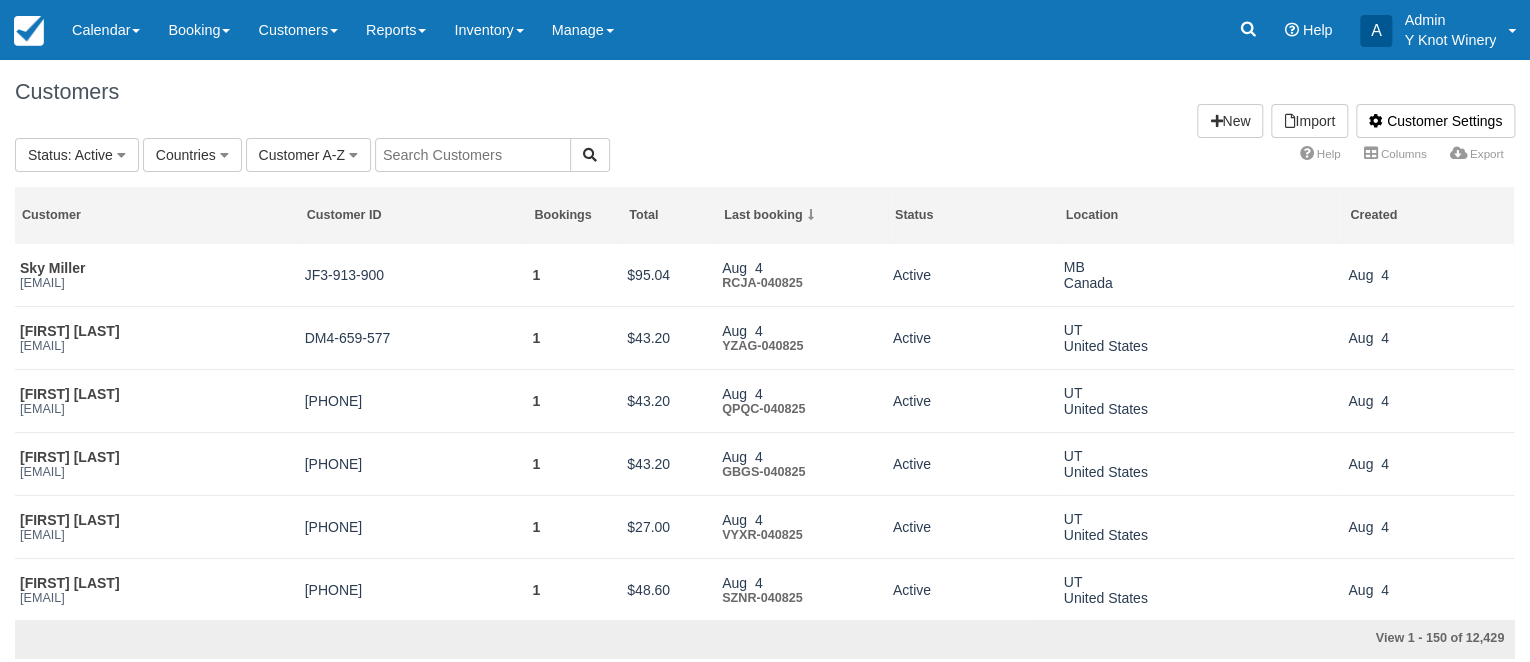 click at bounding box center [473, 155] 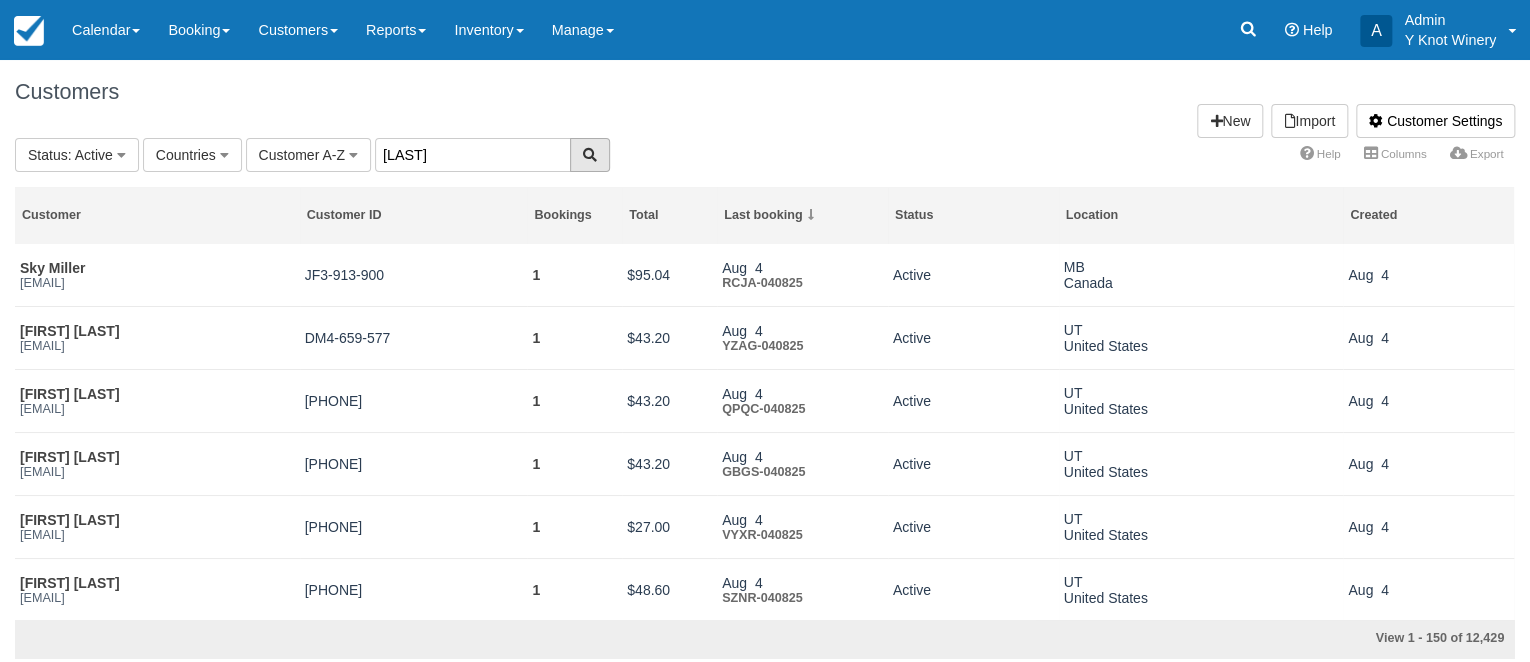type on "[LAST]" 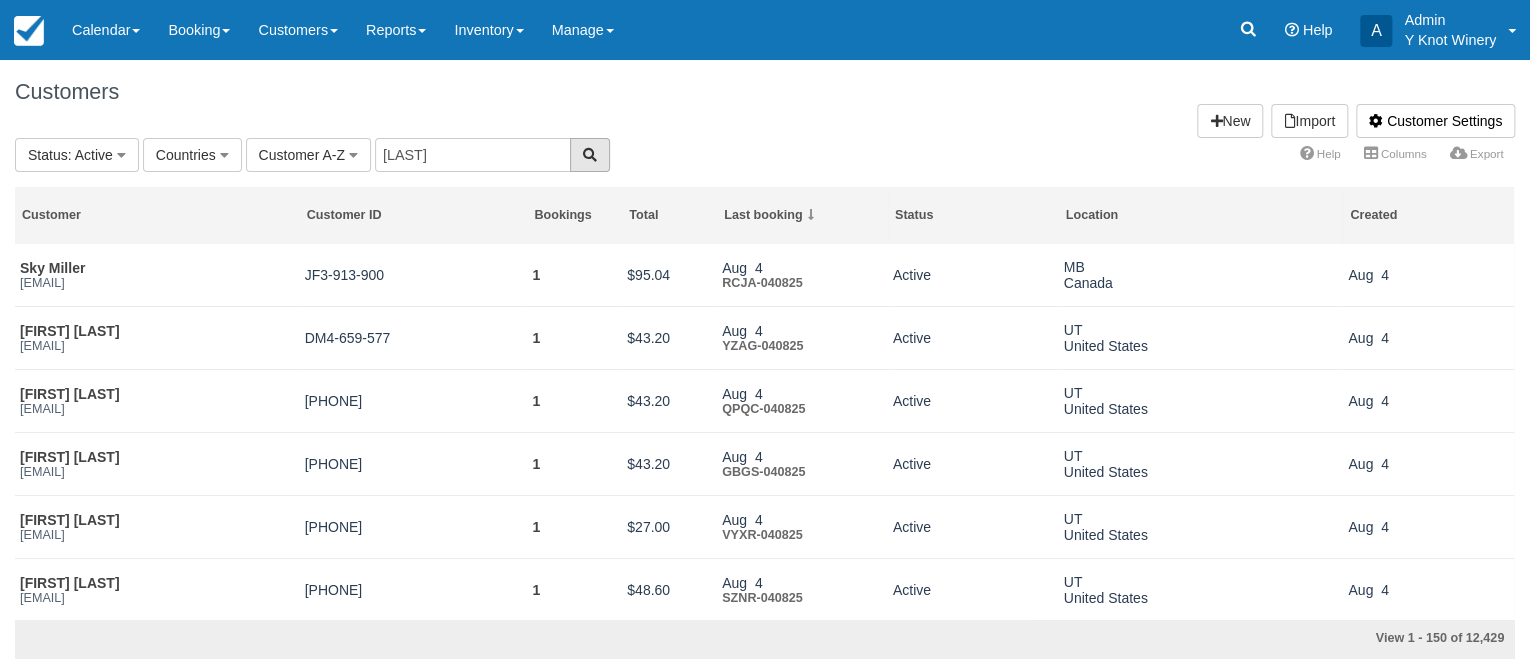 click at bounding box center (590, 155) 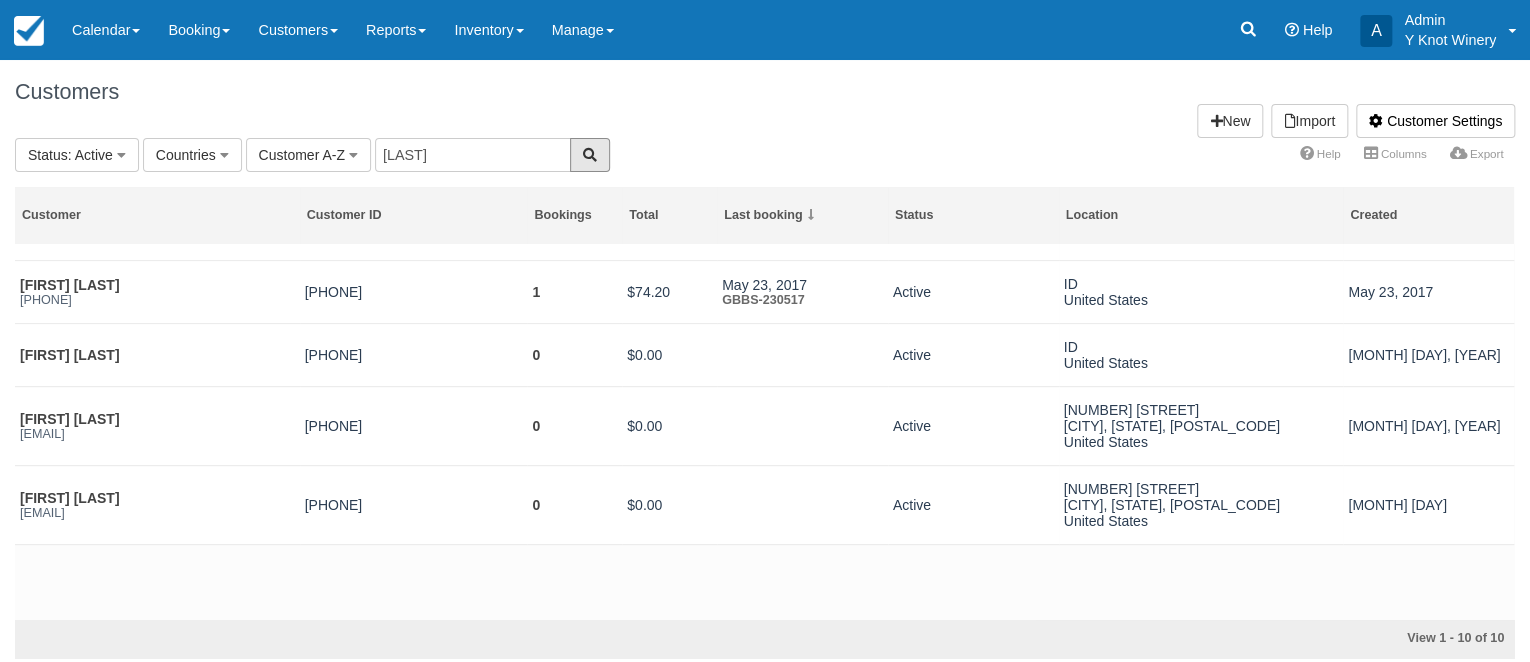 scroll, scrollTop: 432, scrollLeft: 0, axis: vertical 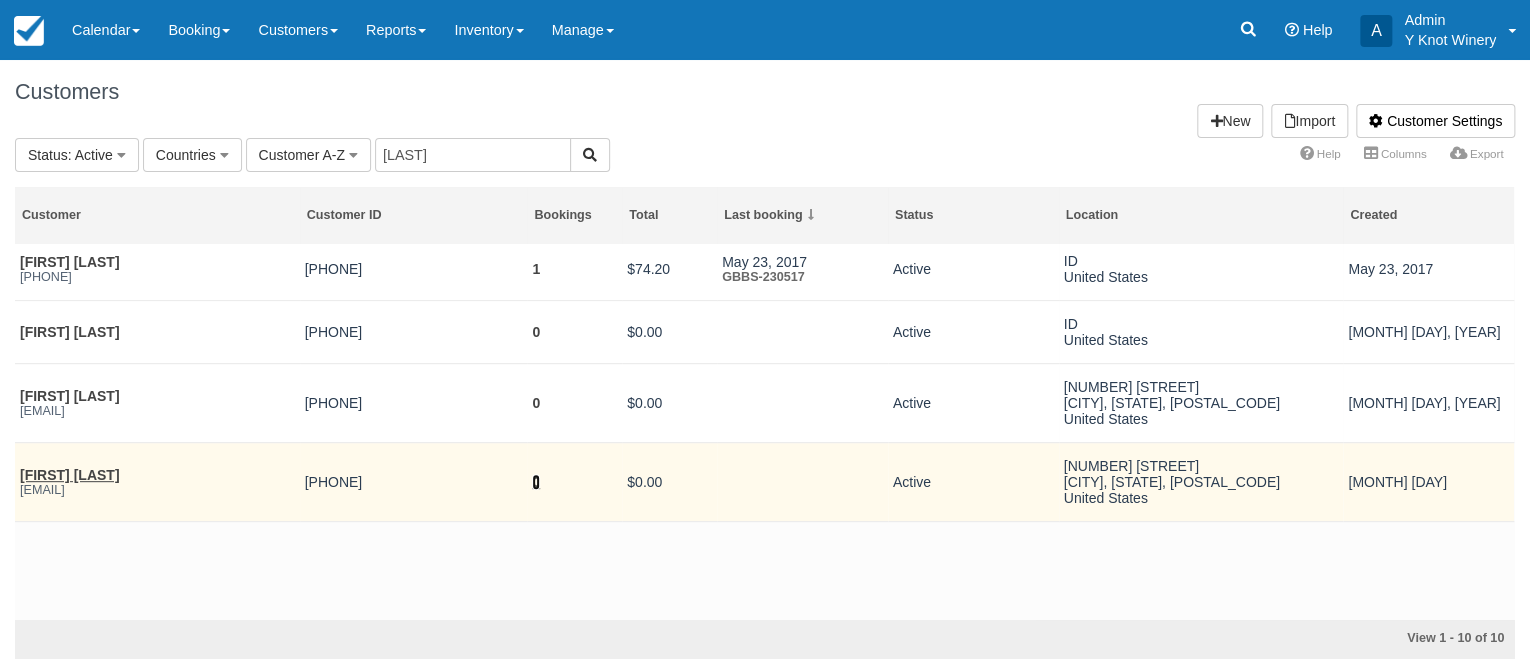 click on "0" at bounding box center [536, 482] 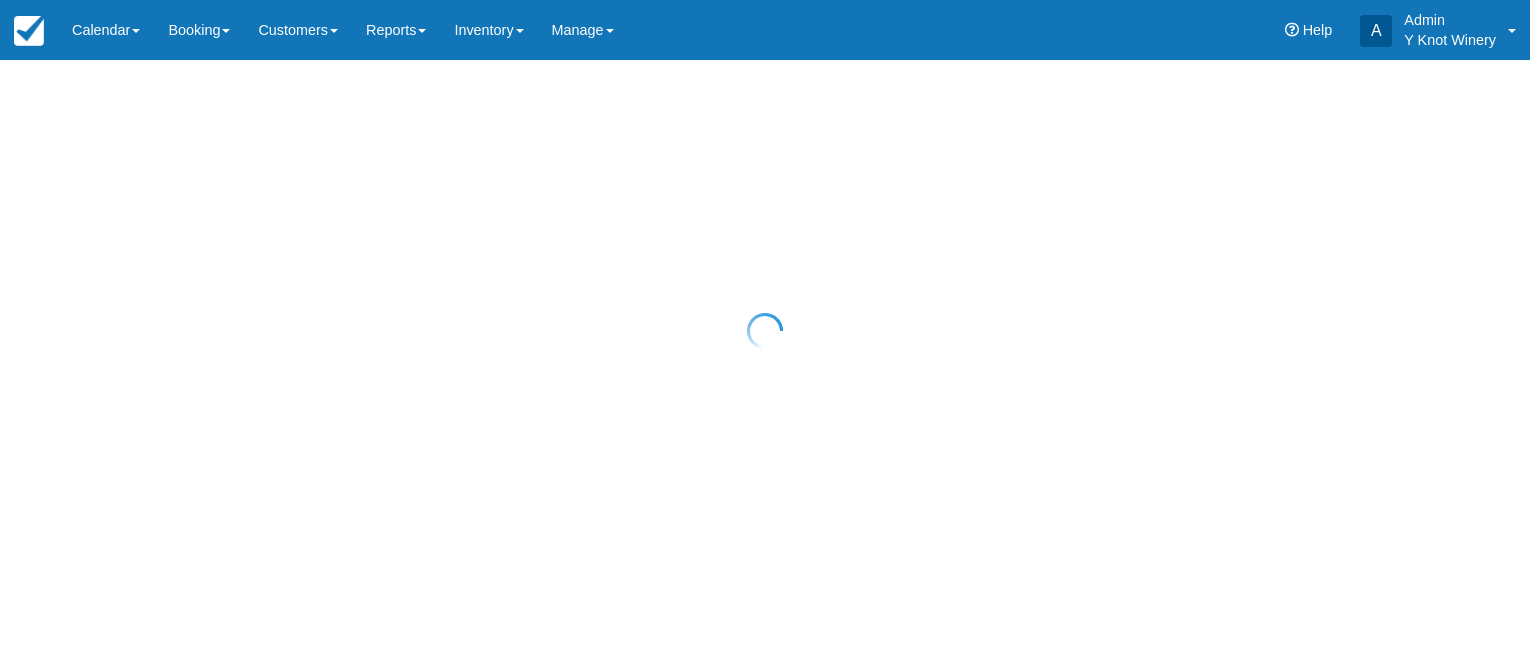 scroll, scrollTop: 0, scrollLeft: 0, axis: both 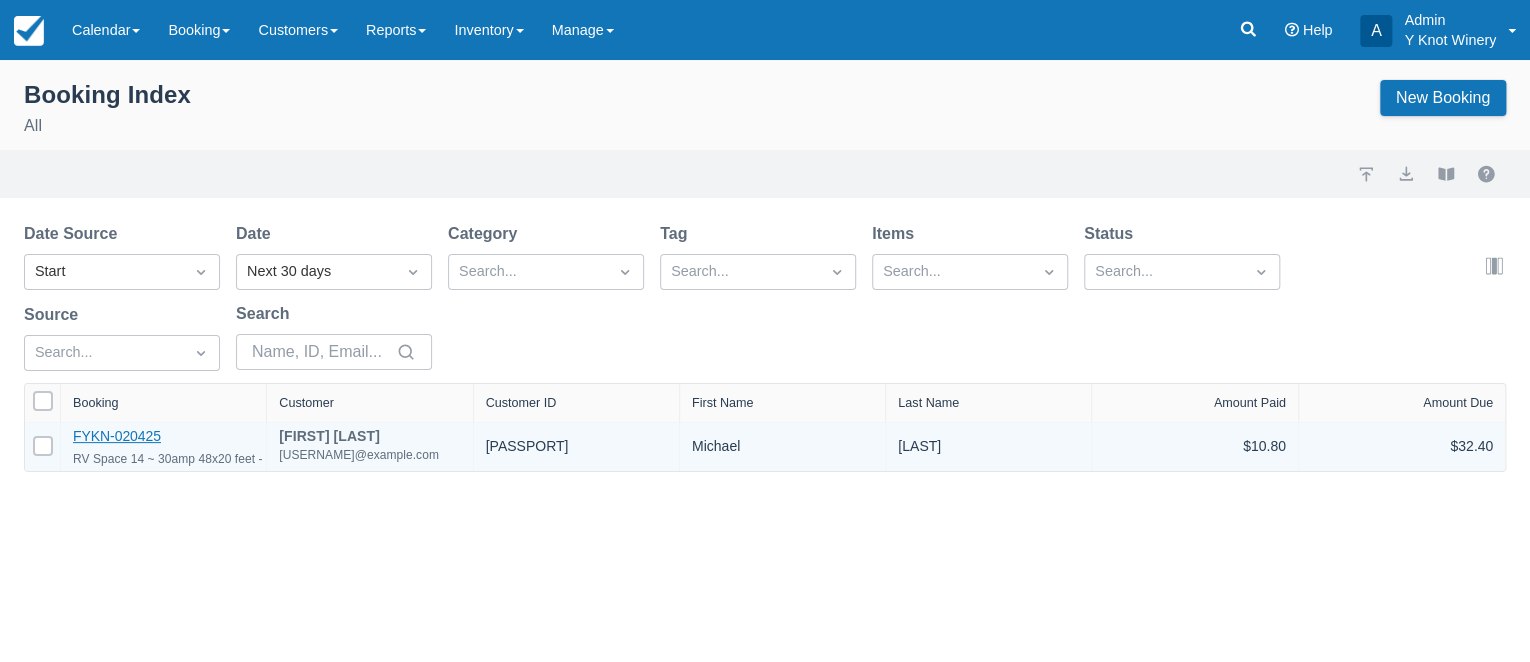 click on "FYKN-020425" at bounding box center [117, 436] 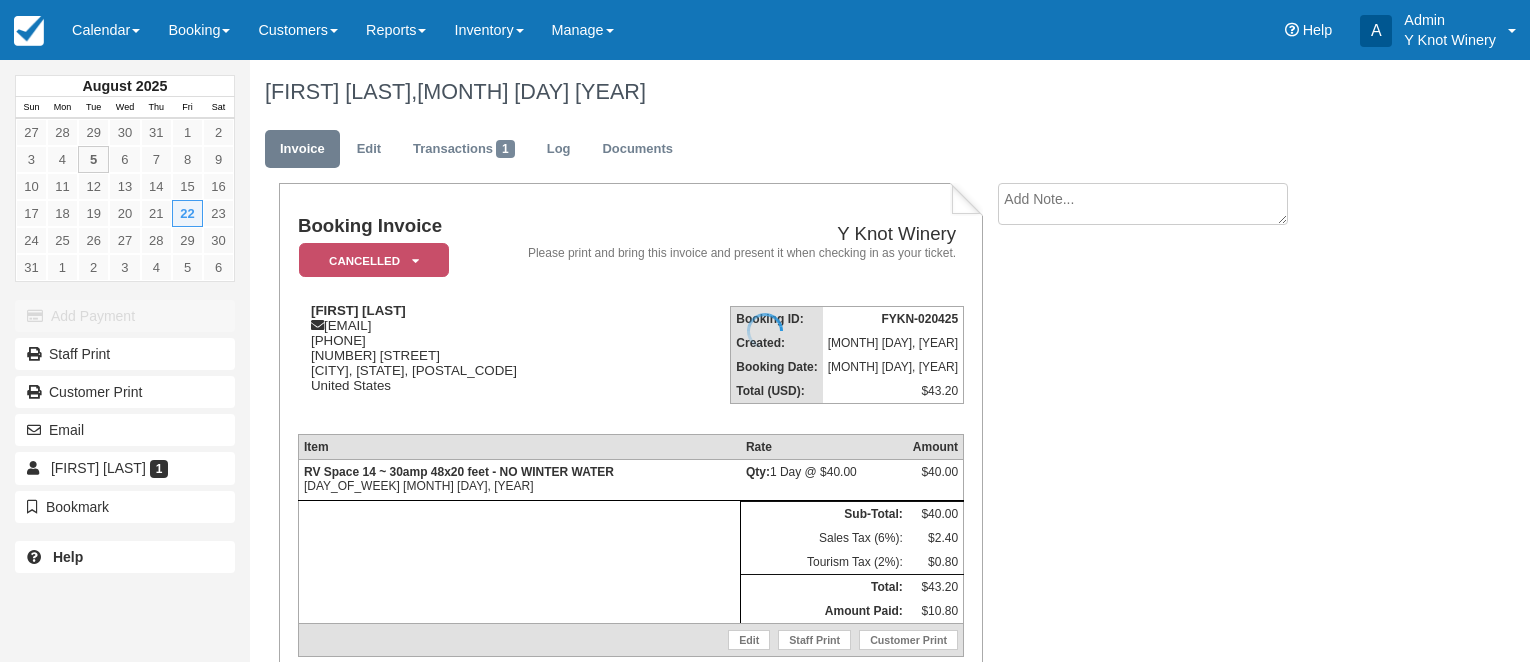 scroll, scrollTop: 0, scrollLeft: 0, axis: both 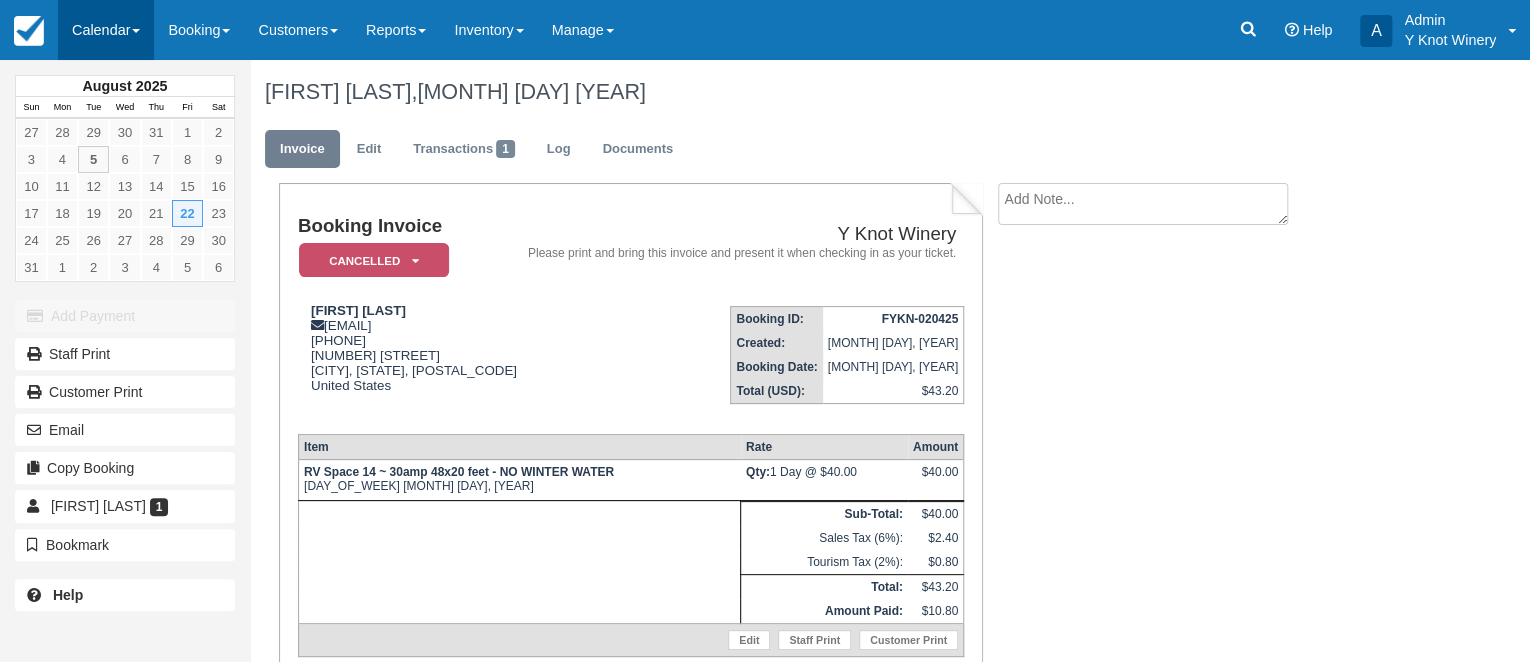 click on "Calendar" at bounding box center [106, 30] 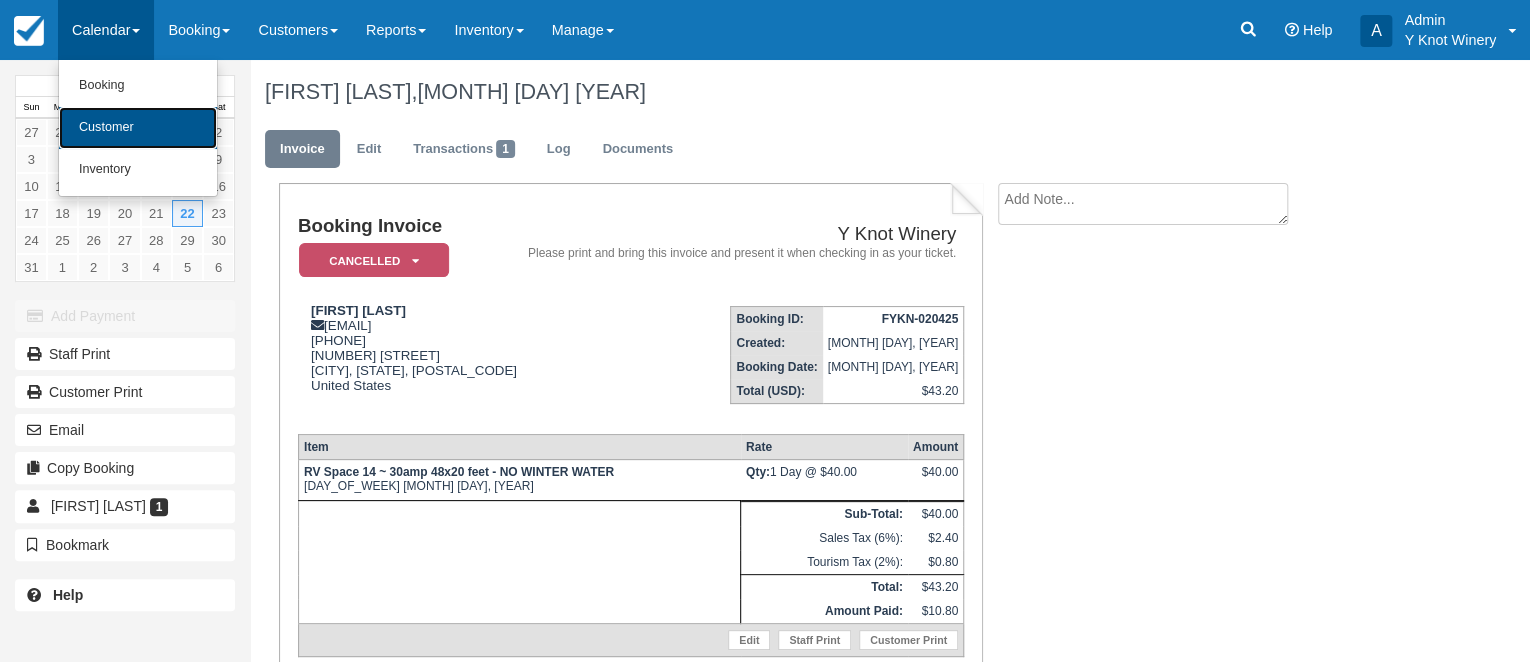 click on "Customer" at bounding box center (138, 128) 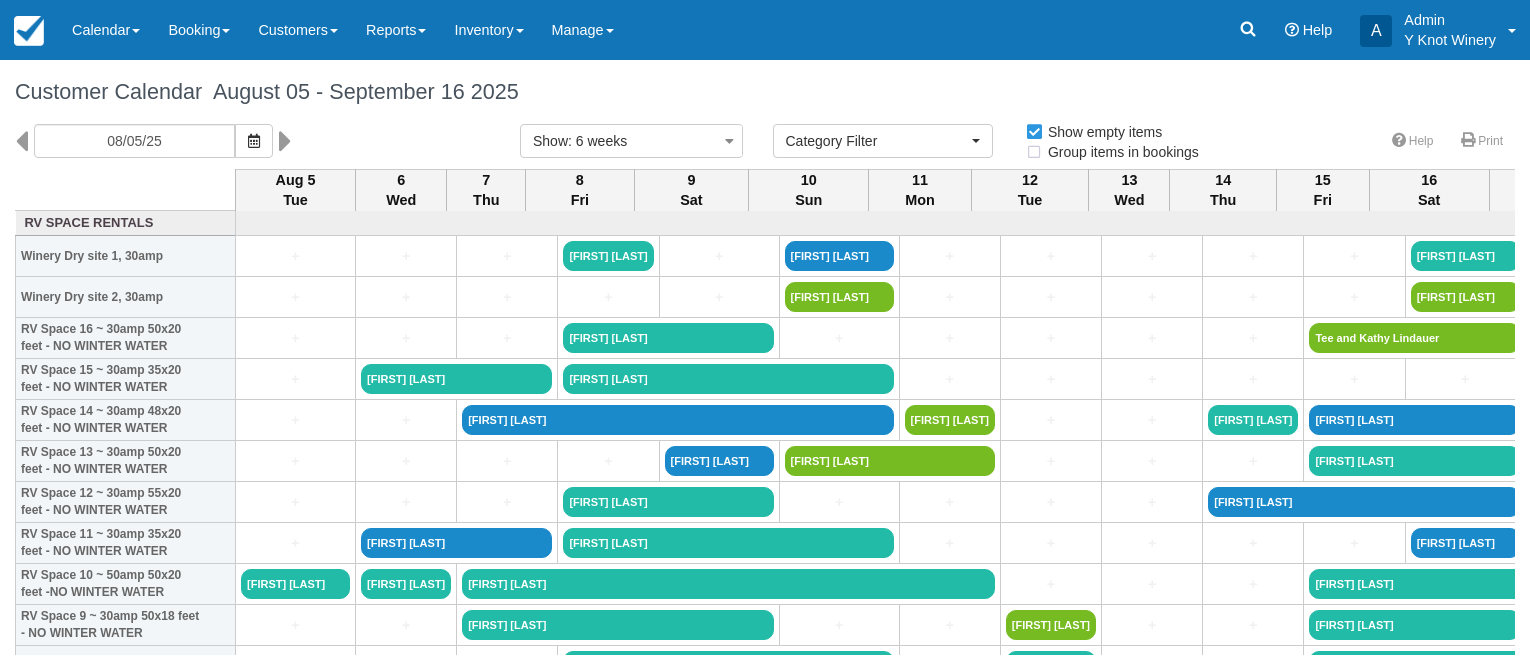 select 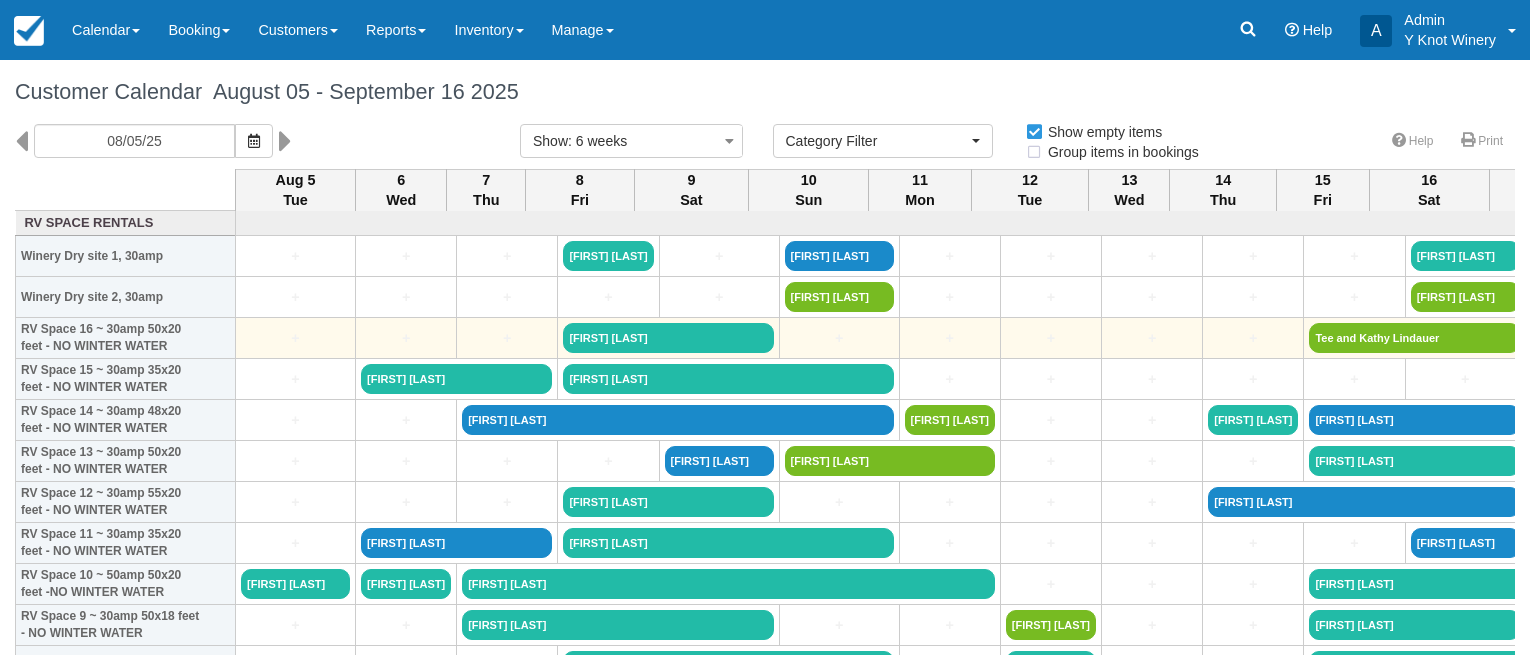 scroll, scrollTop: 0, scrollLeft: 0, axis: both 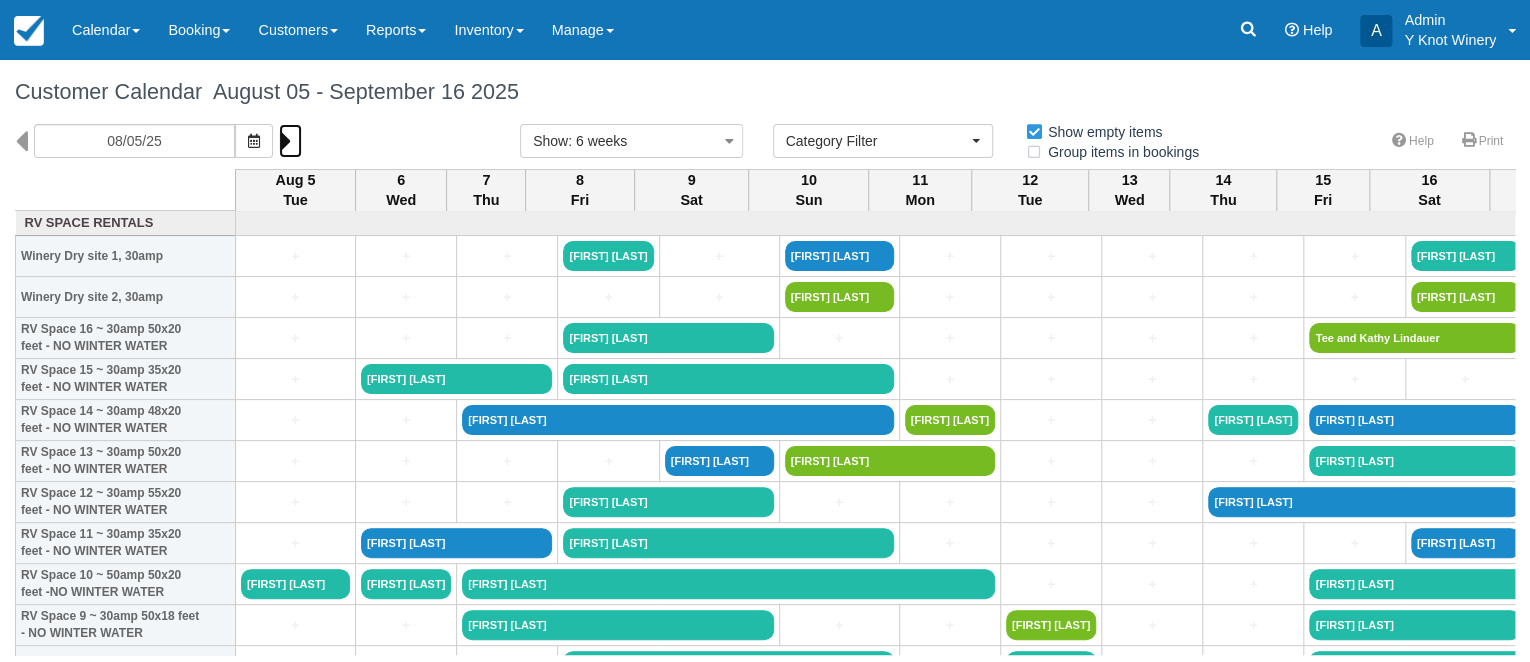 click at bounding box center [285, 141] 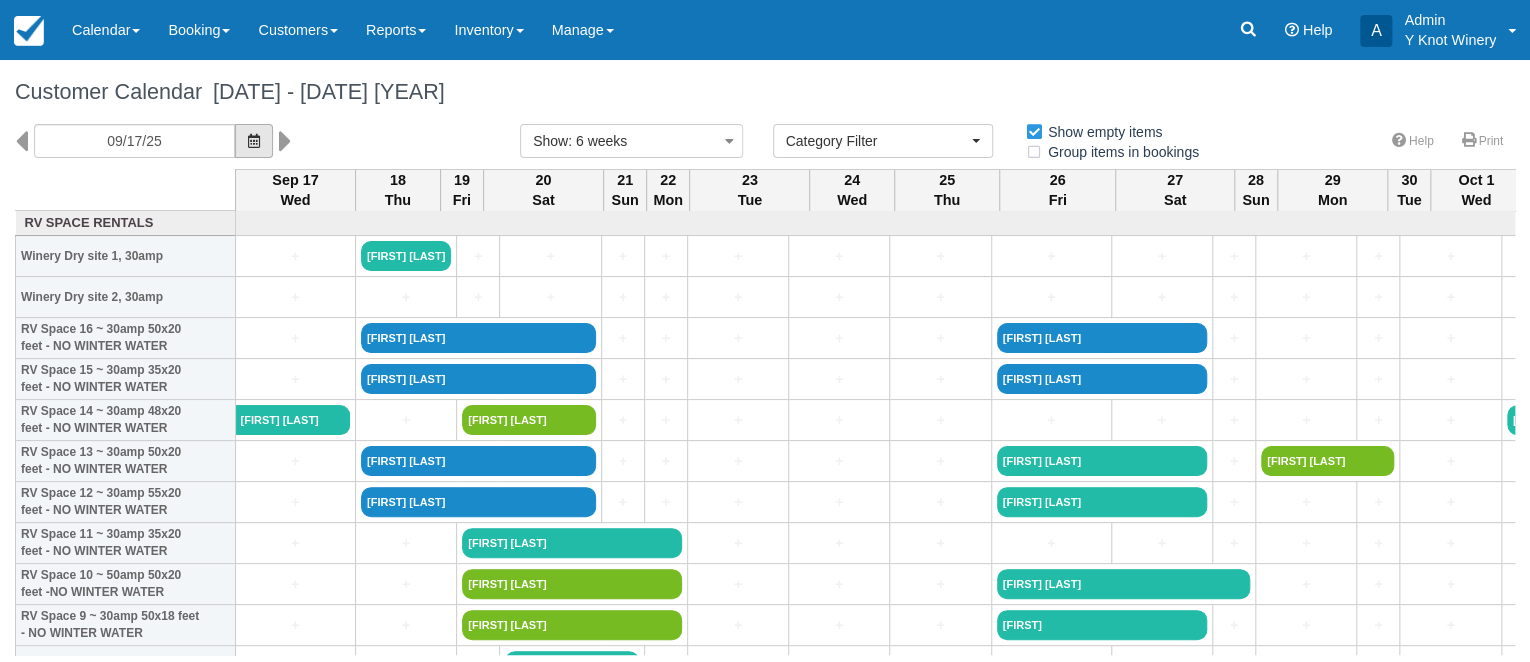click at bounding box center [254, 141] 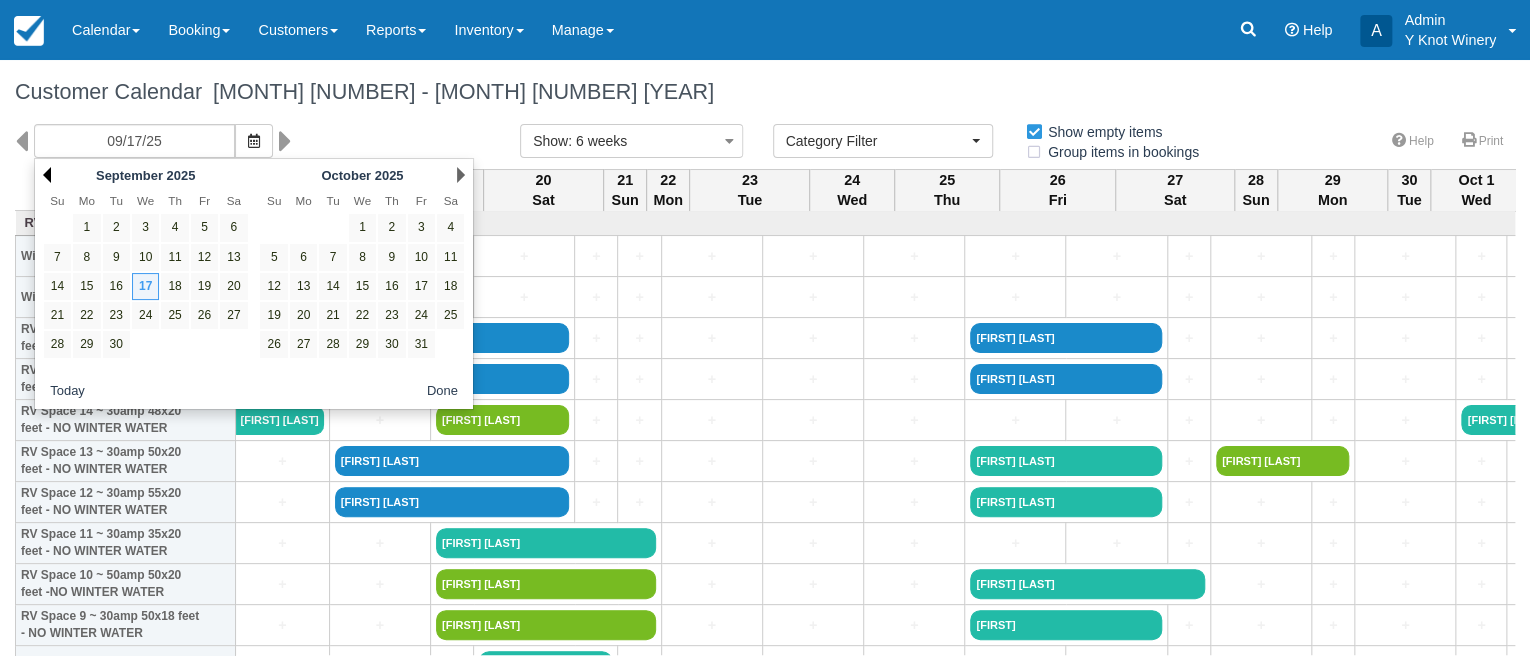 click on "Prev" 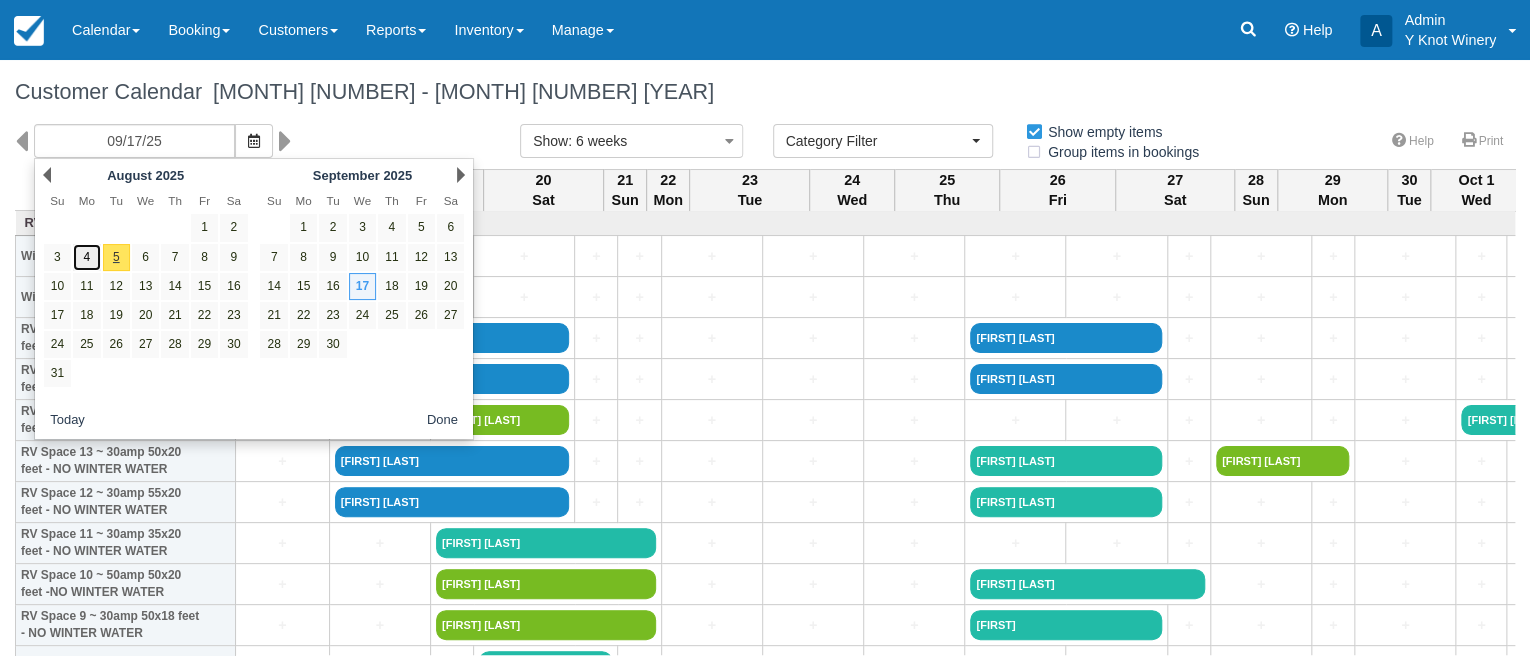 click on "4" 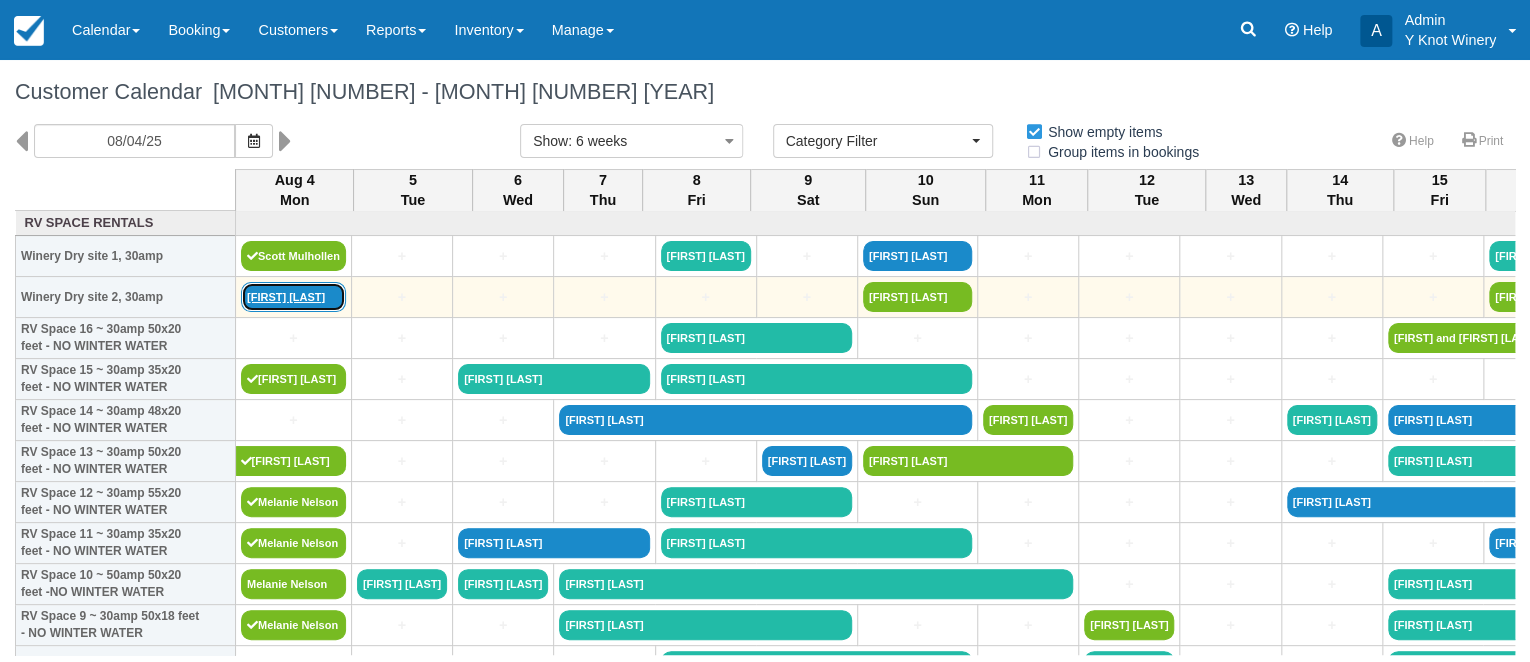 click on "Jonda mccutchan" 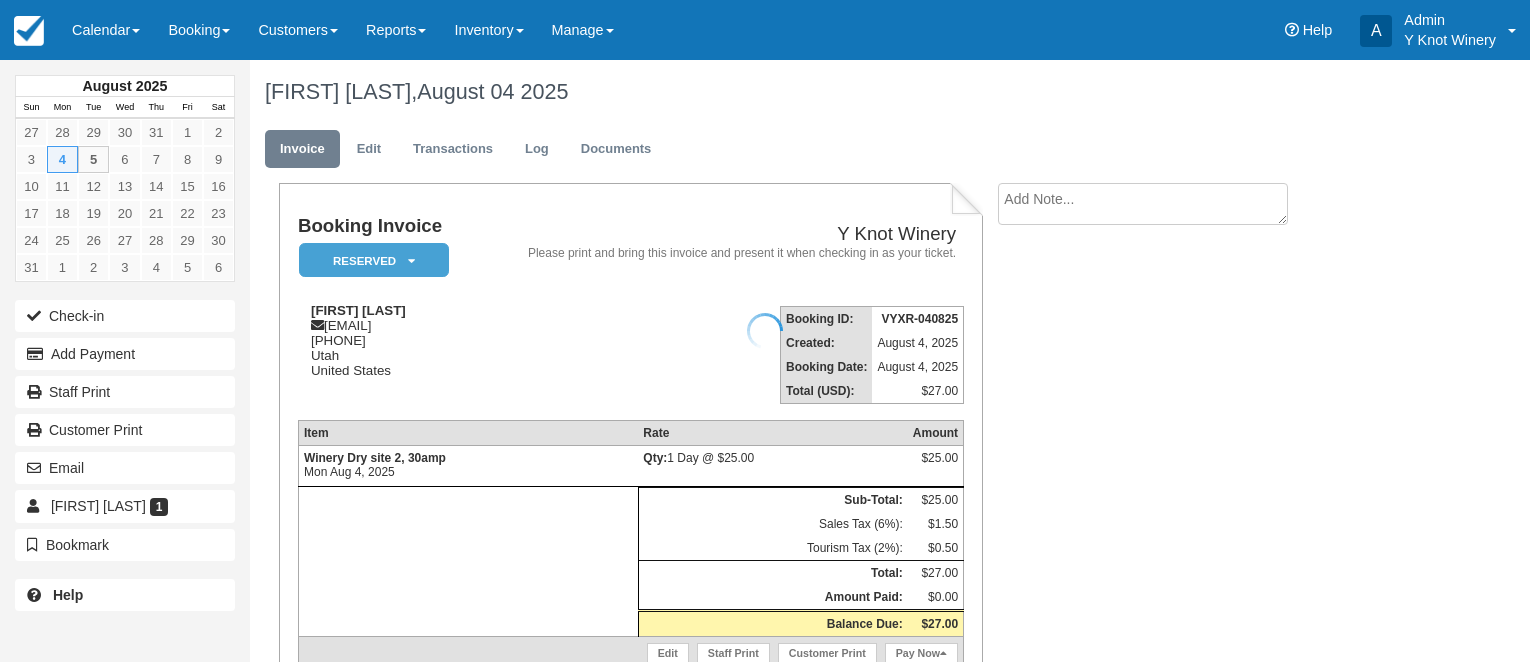 scroll, scrollTop: 0, scrollLeft: 0, axis: both 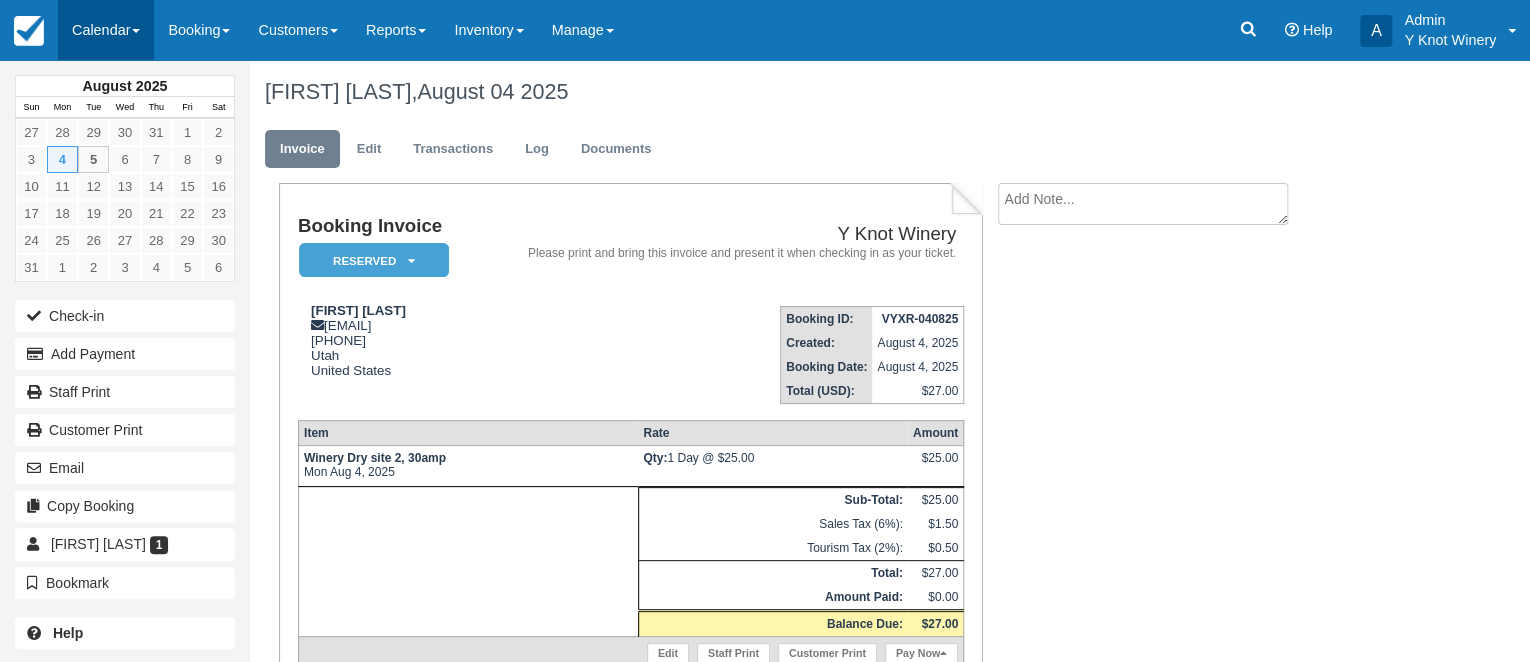 click on "Calendar" at bounding box center (106, 30) 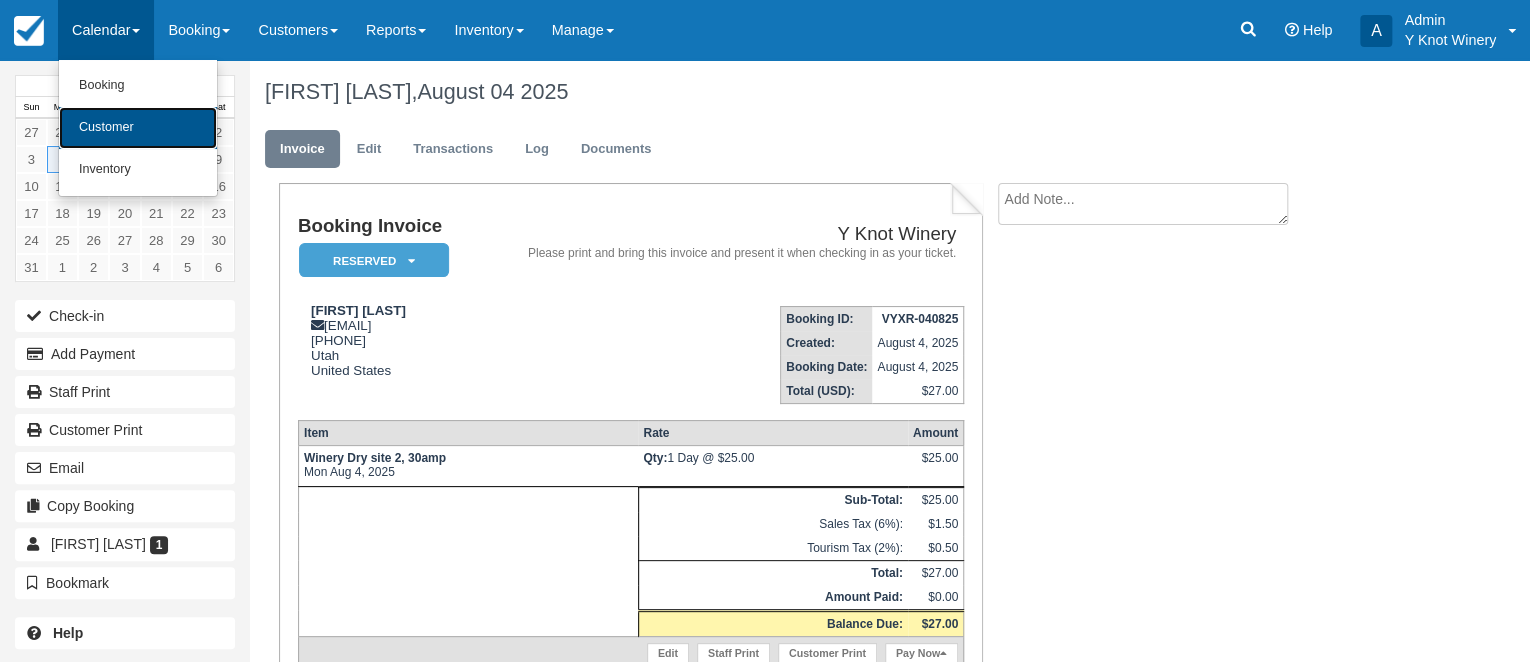 click on "Customer" at bounding box center (138, 128) 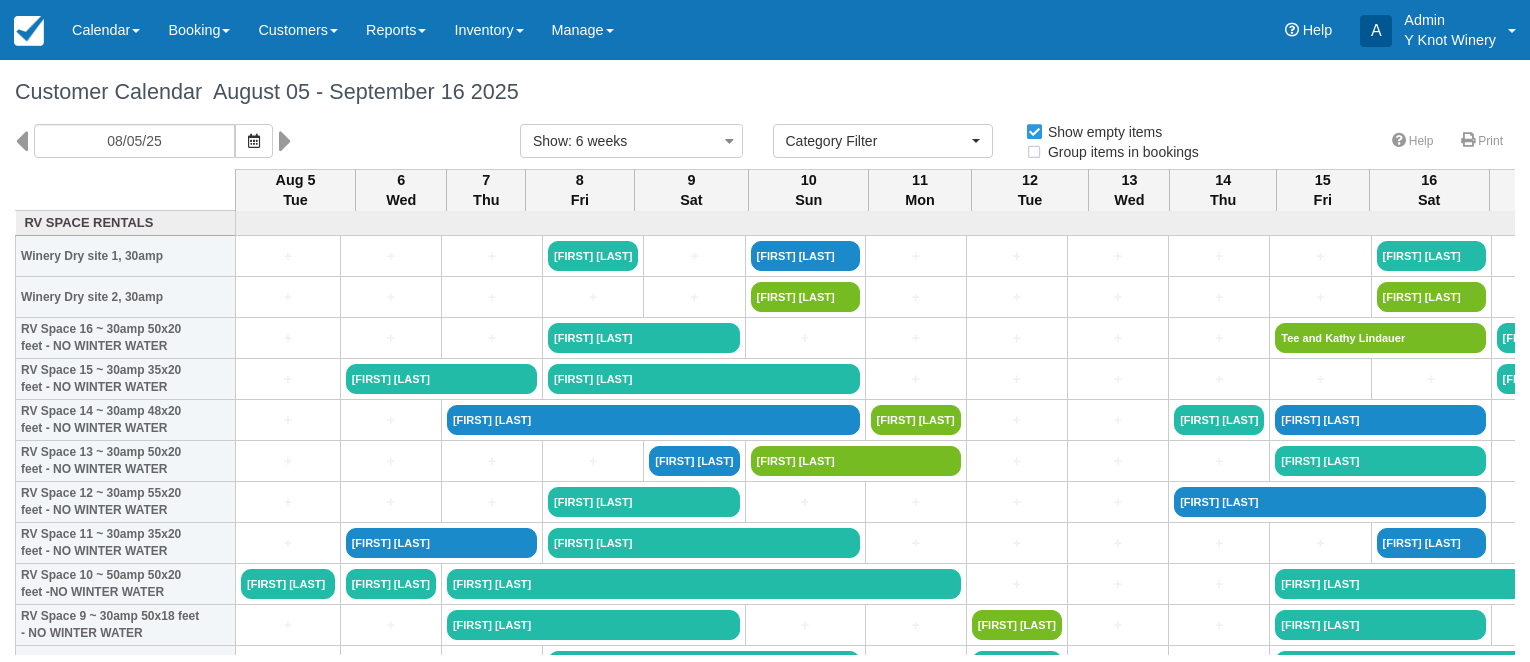 select 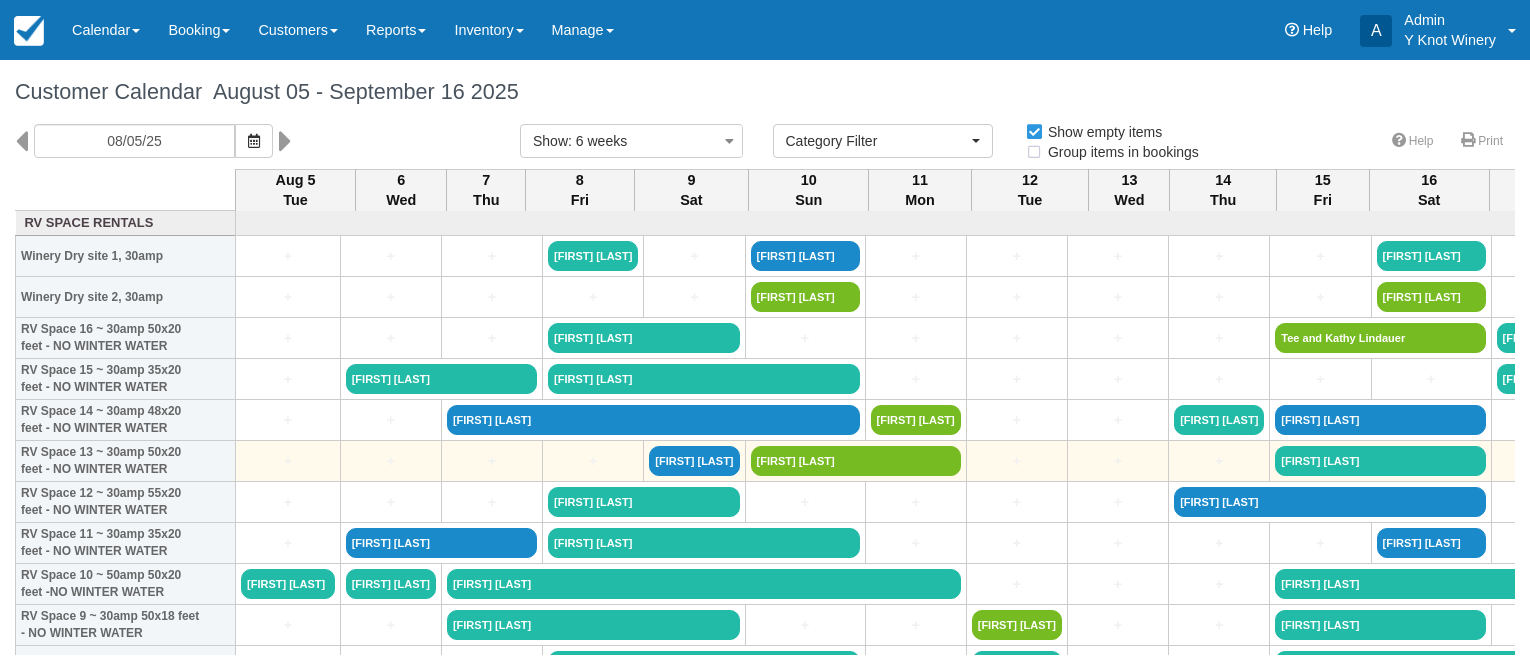 scroll, scrollTop: 0, scrollLeft: 0, axis: both 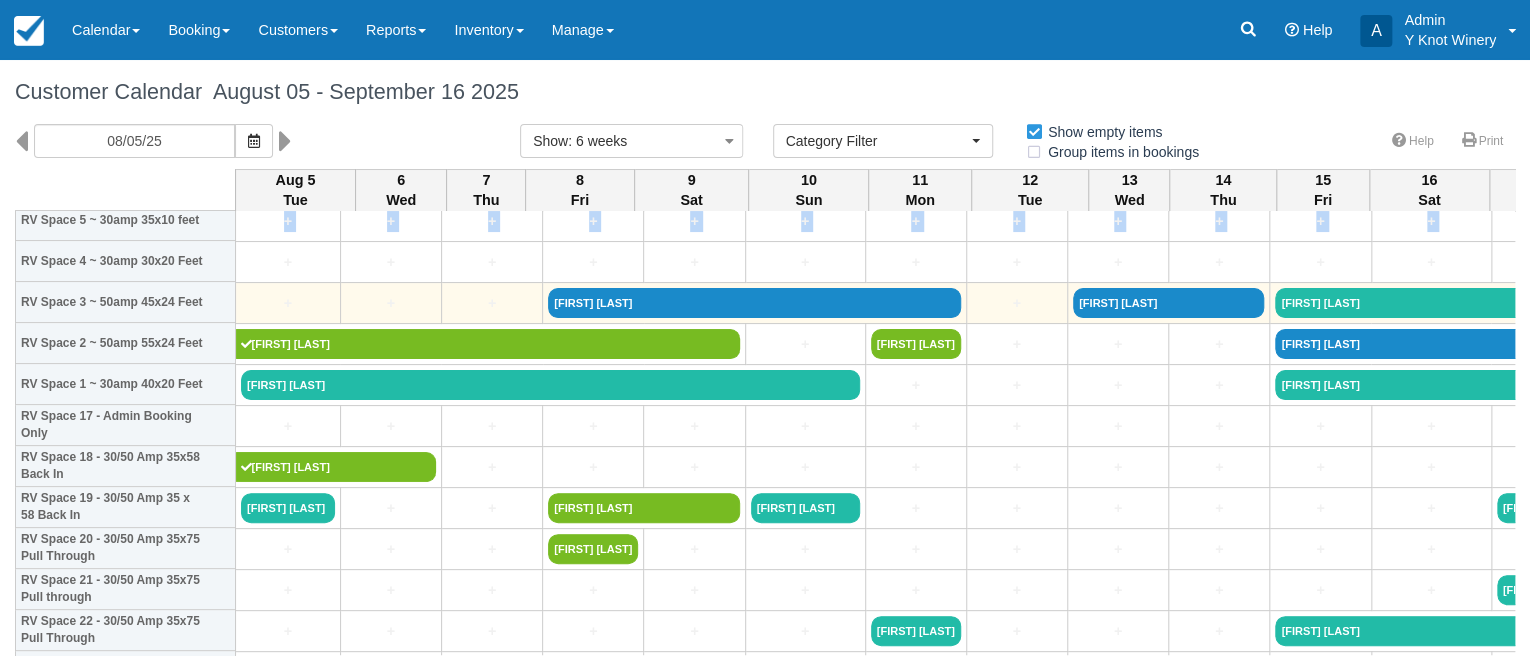 drag, startPoint x: 1502, startPoint y: 243, endPoint x: 1501, endPoint y: 286, distance: 43.011627 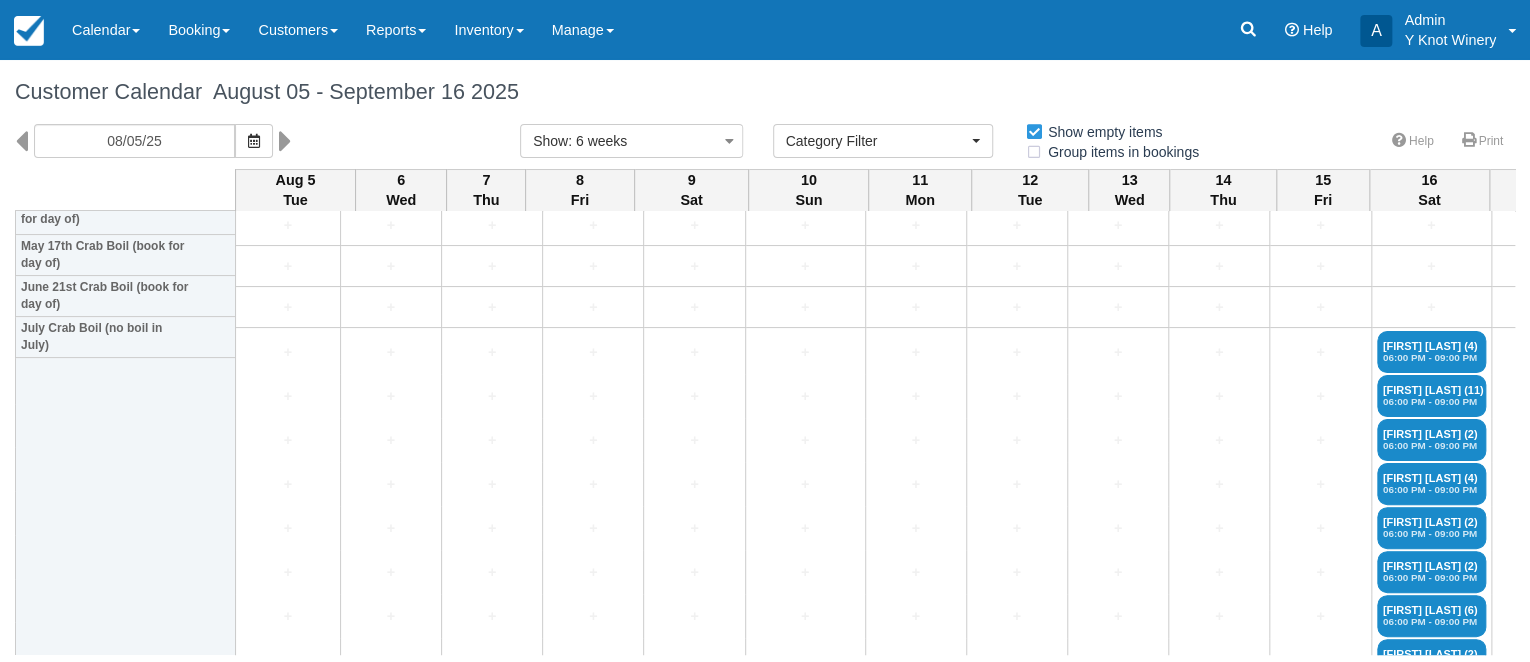scroll, scrollTop: 2610, scrollLeft: 0, axis: vertical 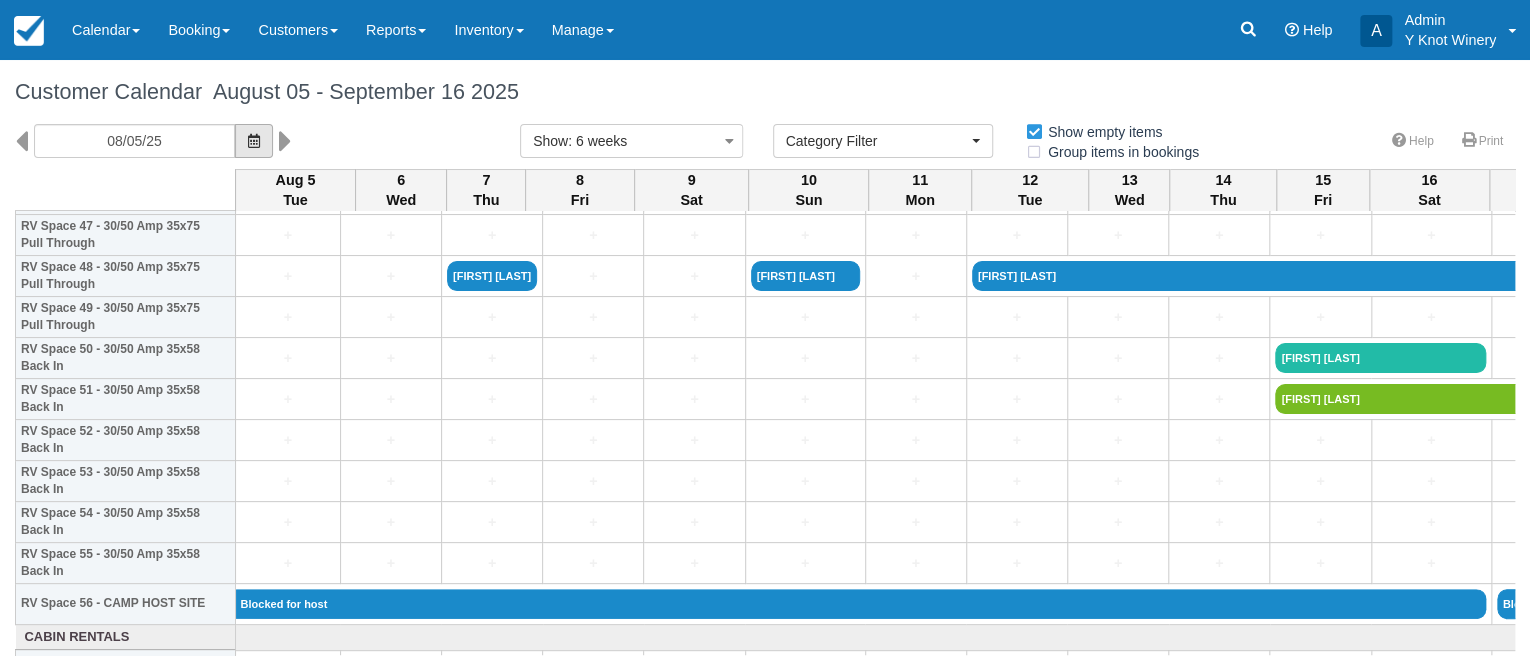 click at bounding box center (254, 141) 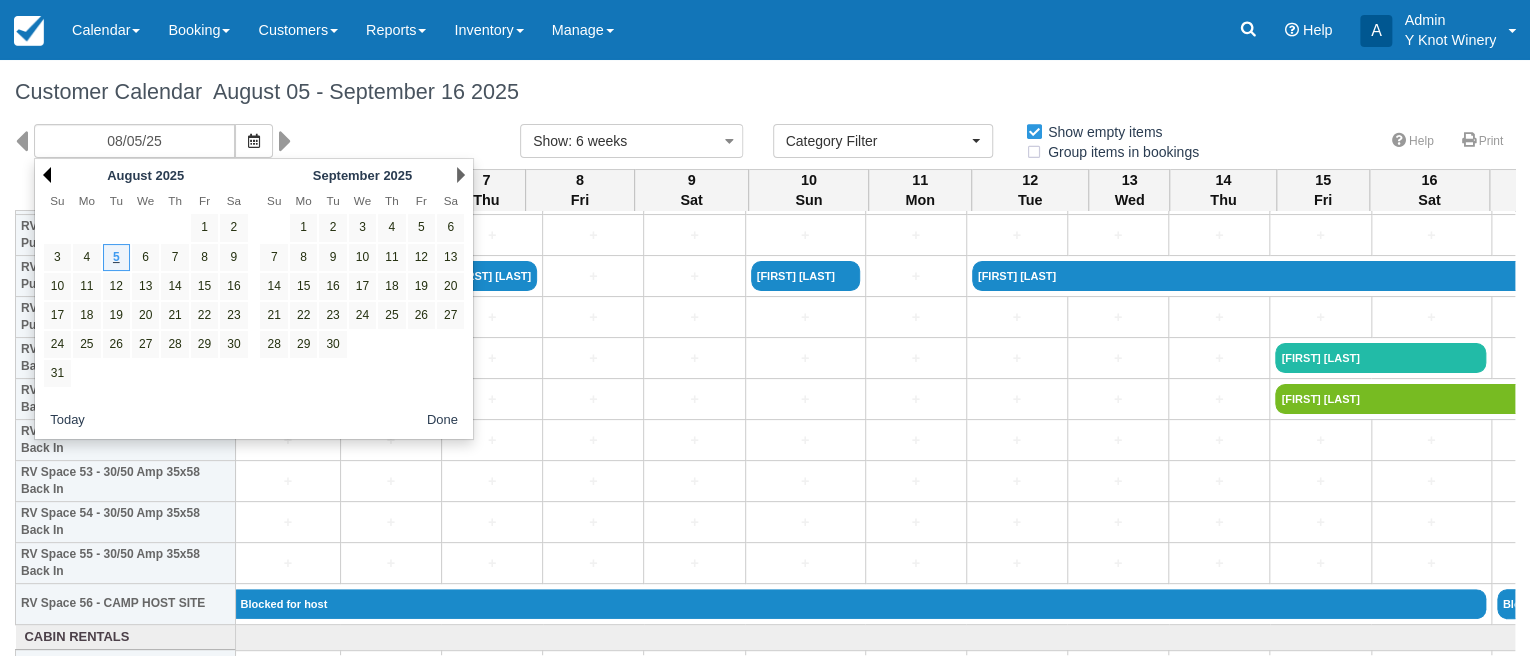click on "Prev" at bounding box center [47, 175] 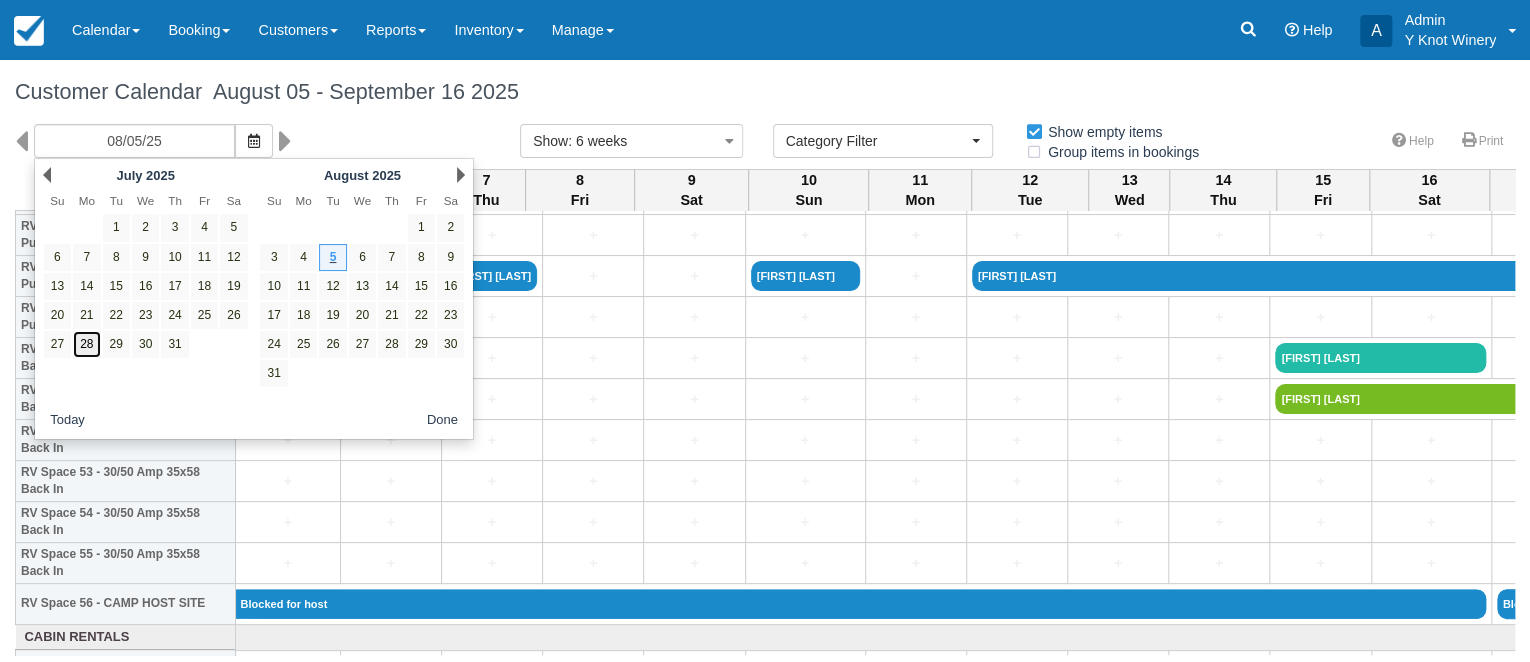 click on "28" at bounding box center (86, 344) 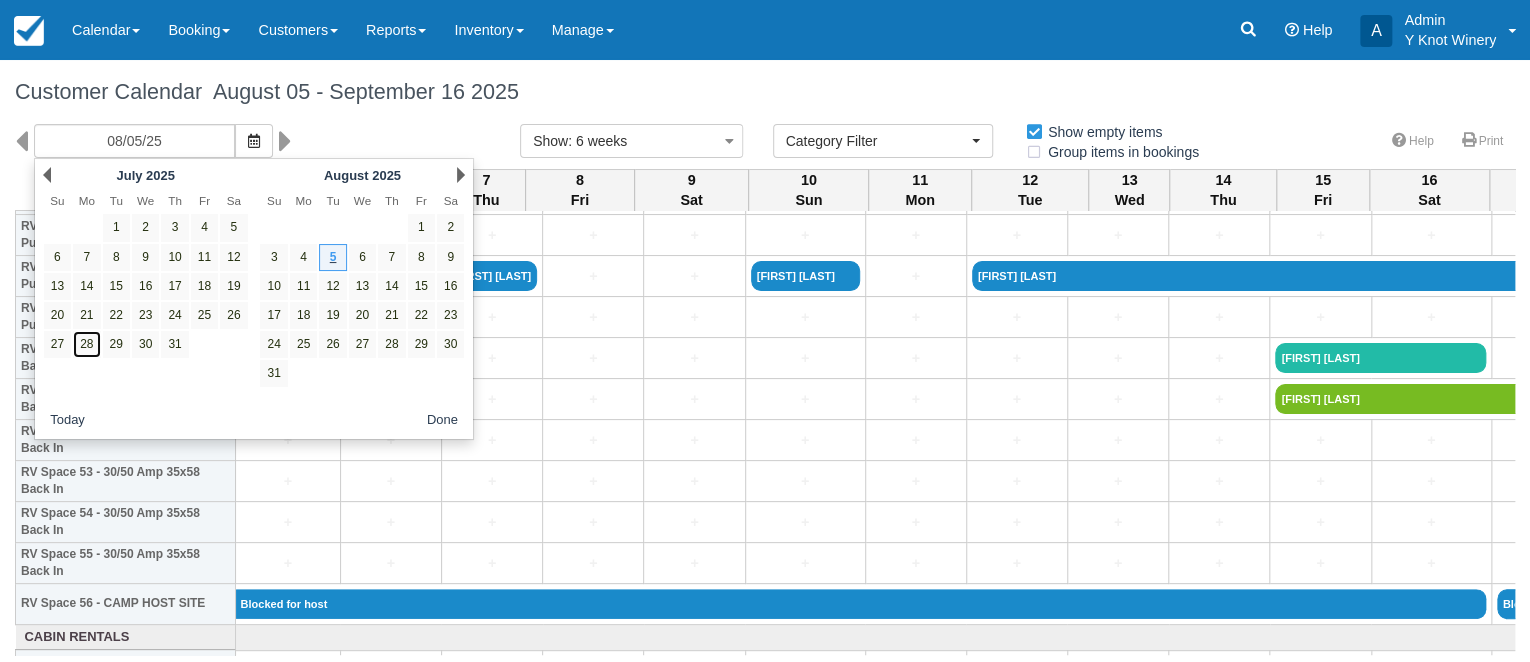 type on "07/28/25" 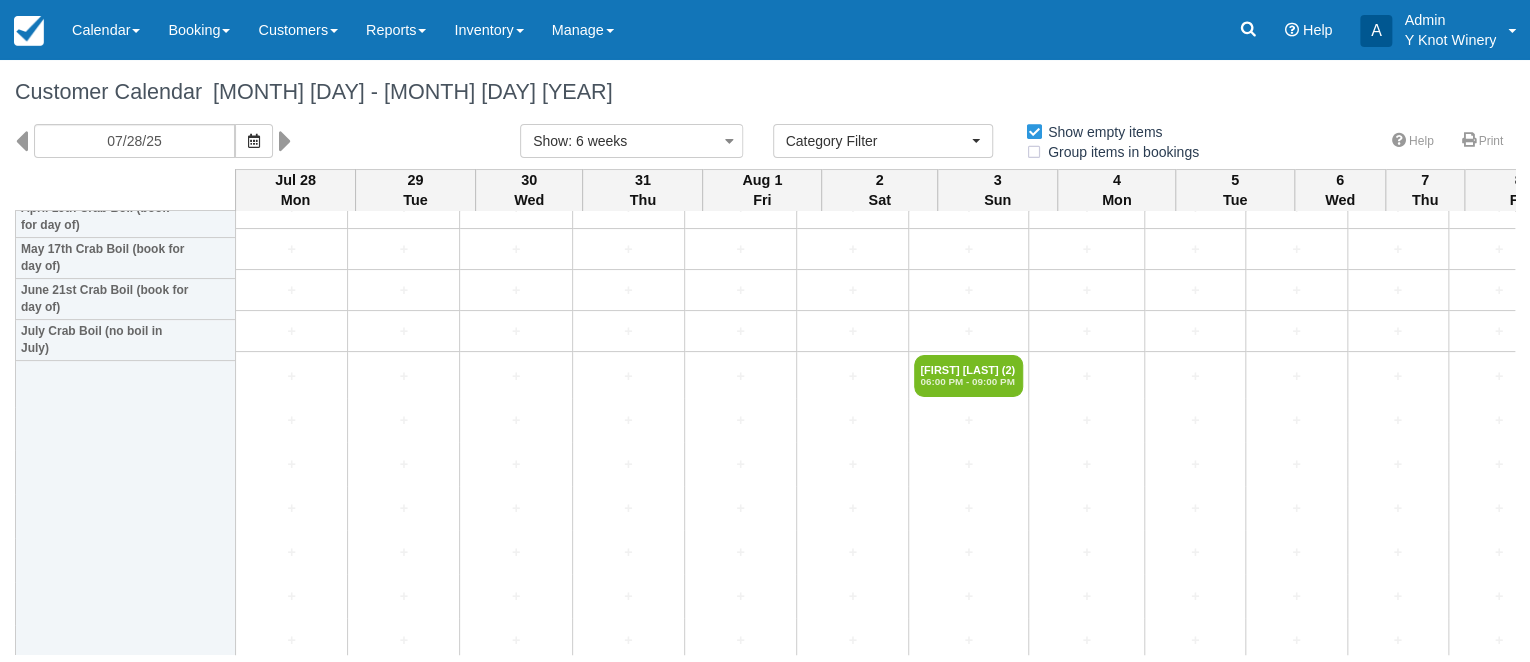scroll, scrollTop: 2632, scrollLeft: 0, axis: vertical 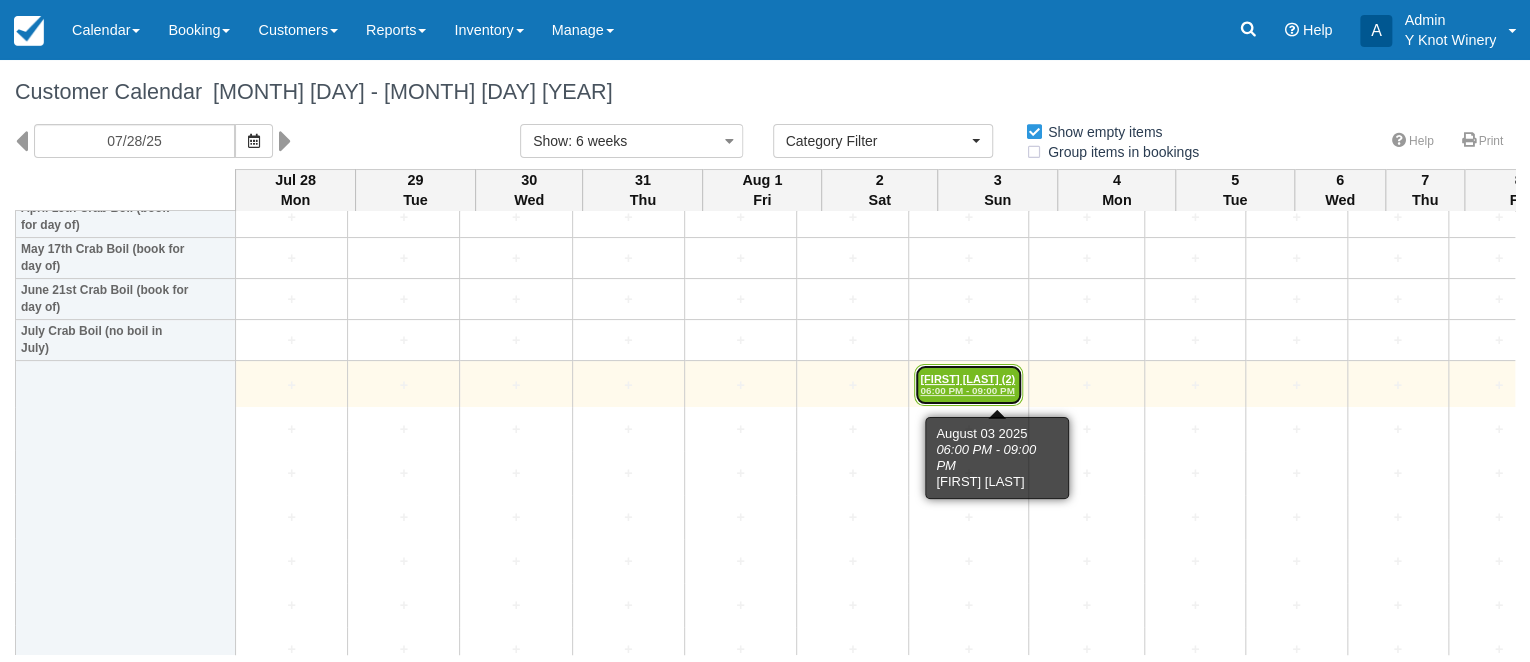 click on "06:00 PM - 09:00 PM" at bounding box center (968, 391) 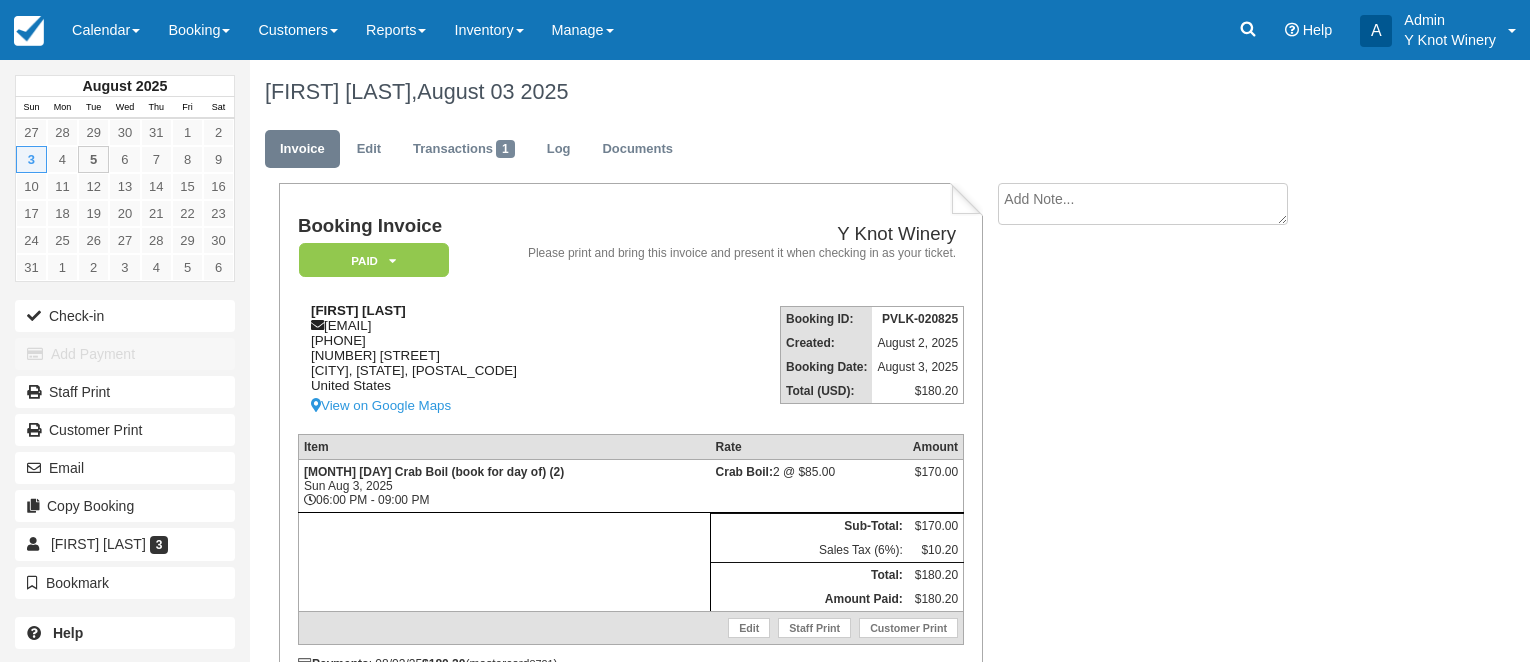 scroll, scrollTop: 0, scrollLeft: 0, axis: both 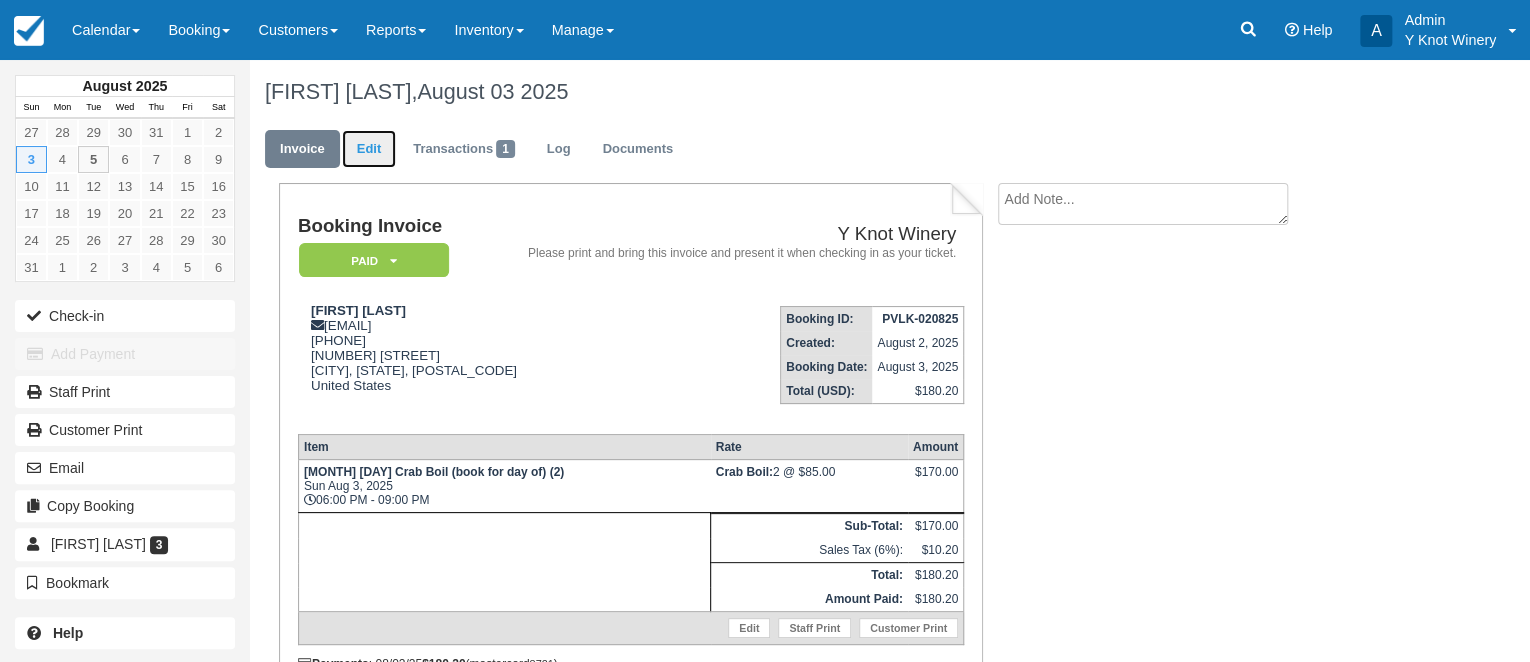 click on "Edit" at bounding box center (369, 149) 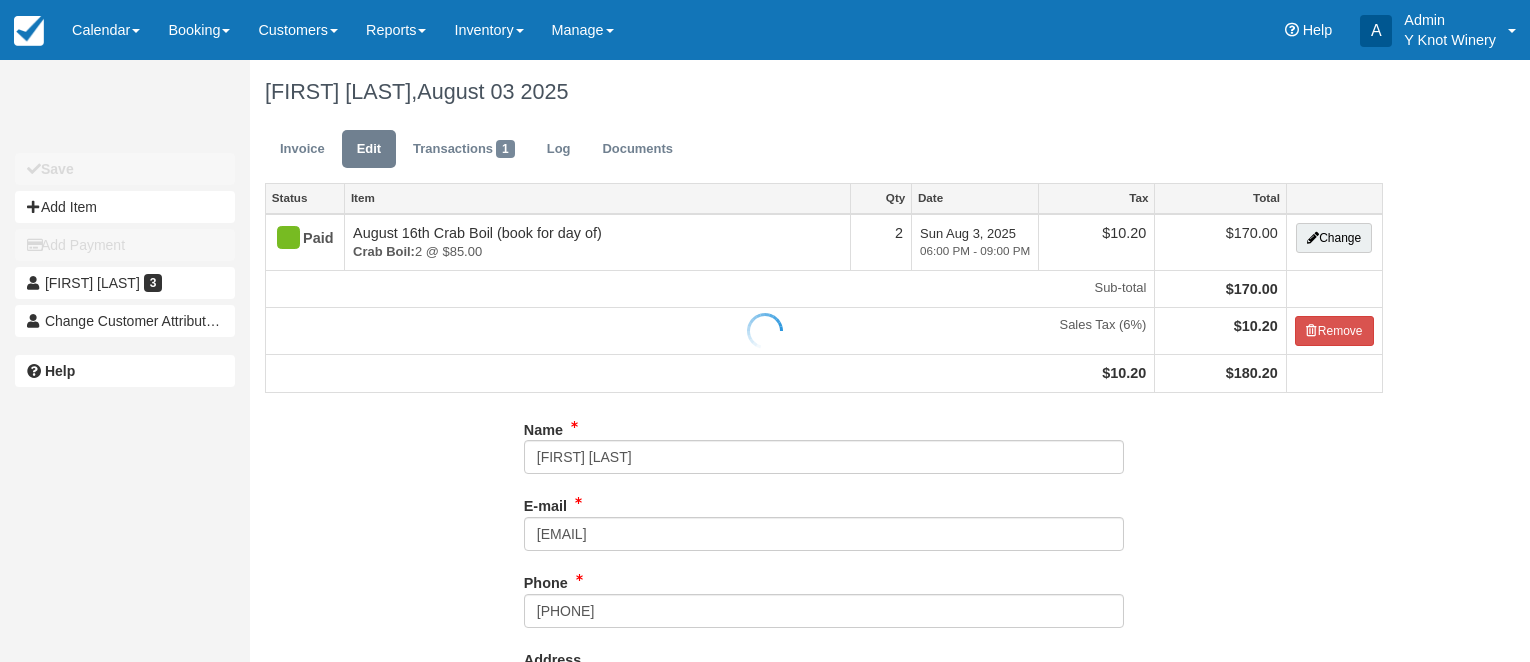 scroll, scrollTop: 0, scrollLeft: 0, axis: both 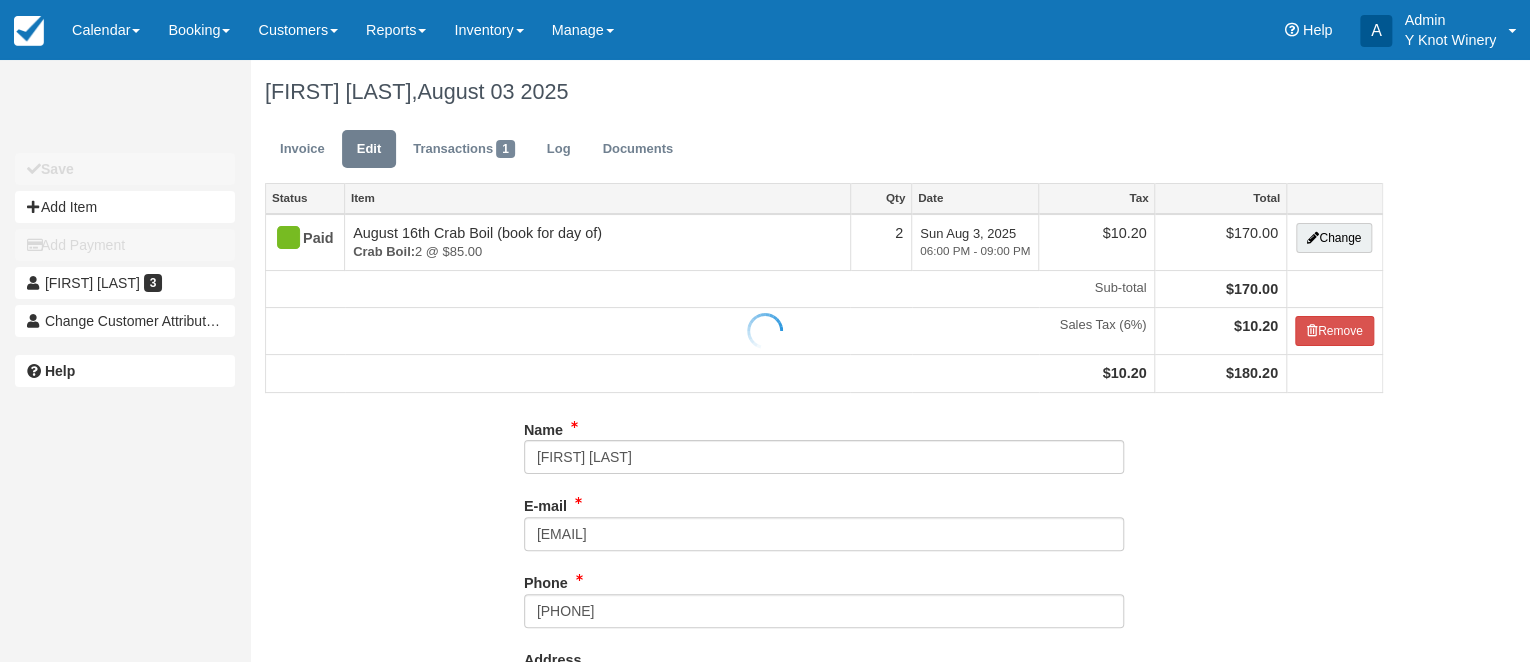 type on "(909) 241-9628" 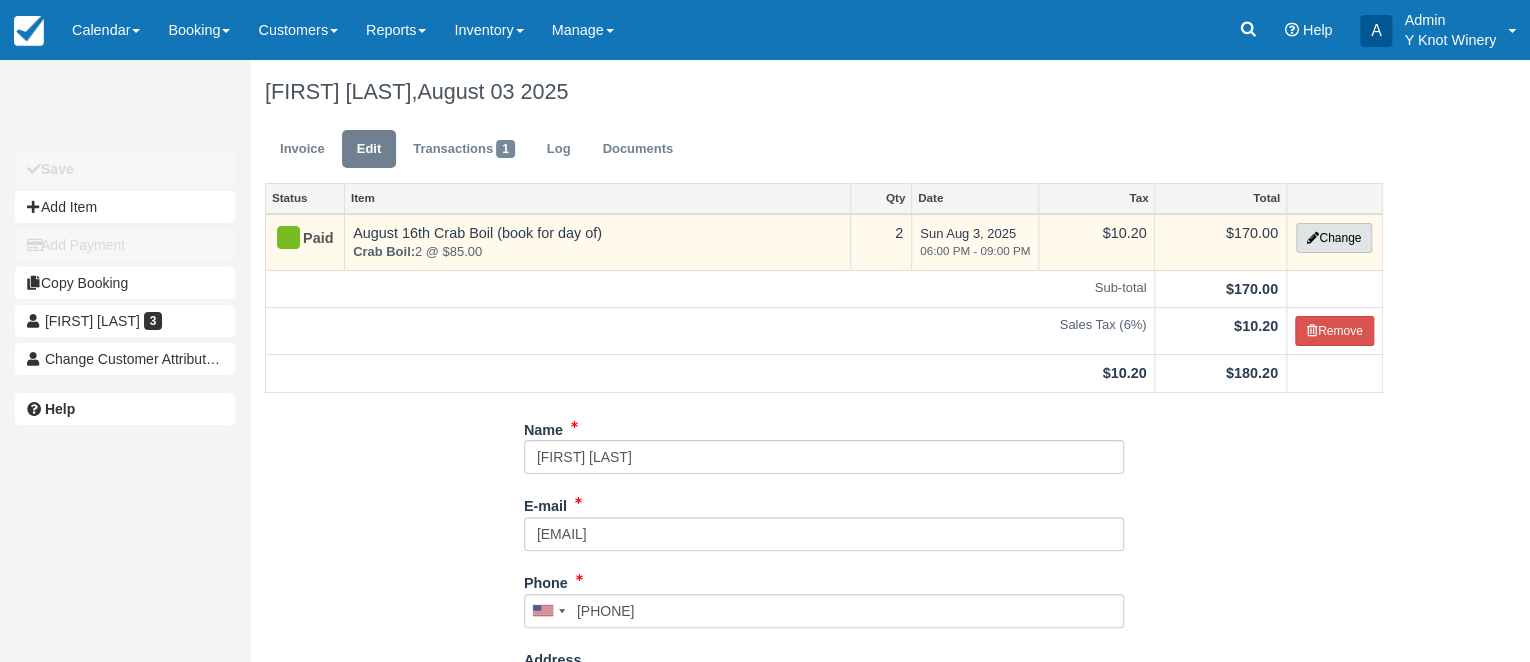 click on "Change" at bounding box center (1334, 238) 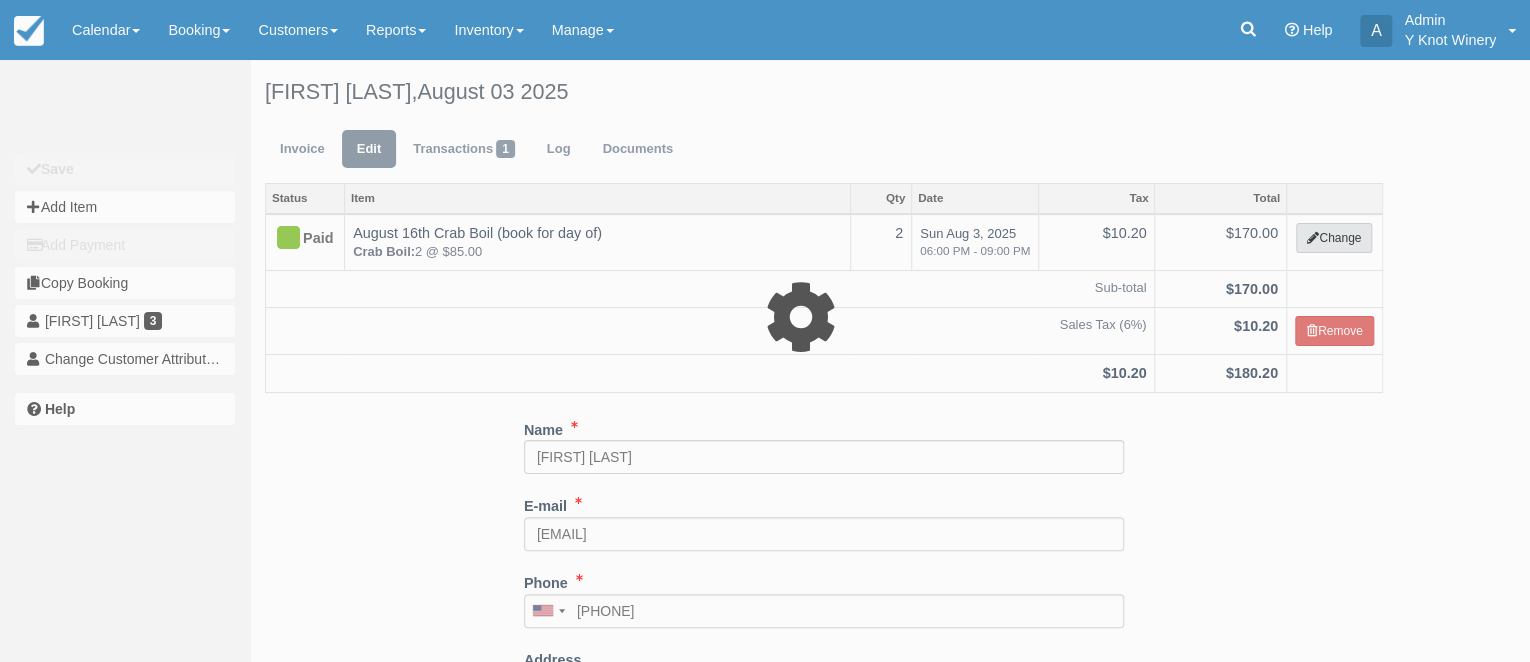 select on "8" 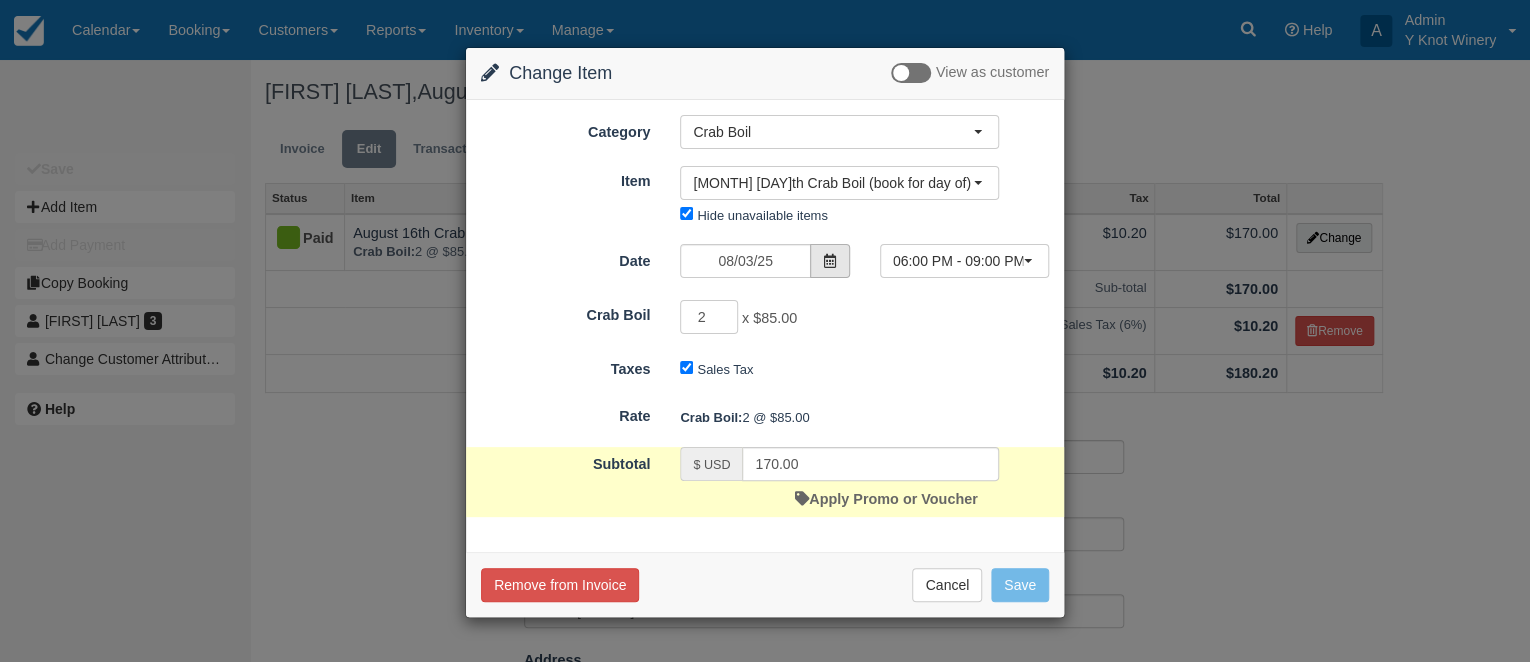 click at bounding box center (830, 261) 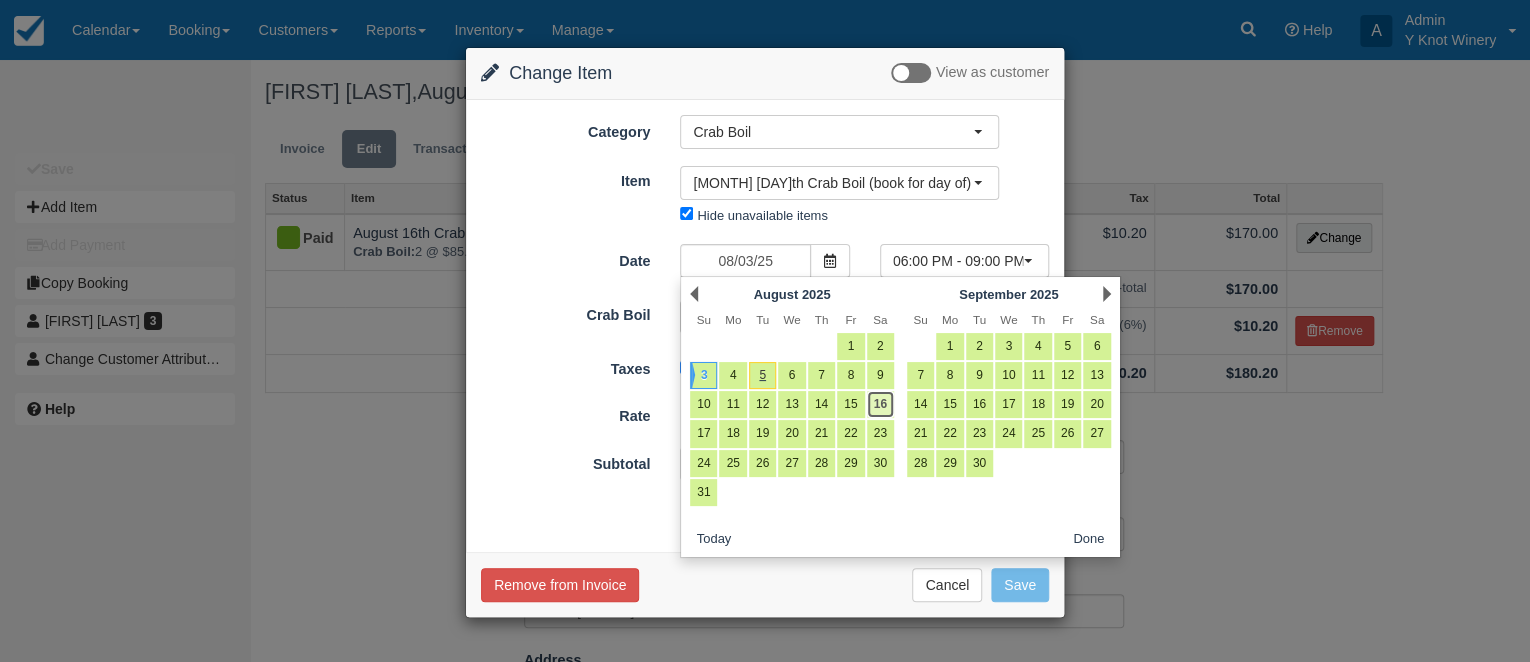 click on "16" at bounding box center (880, 404) 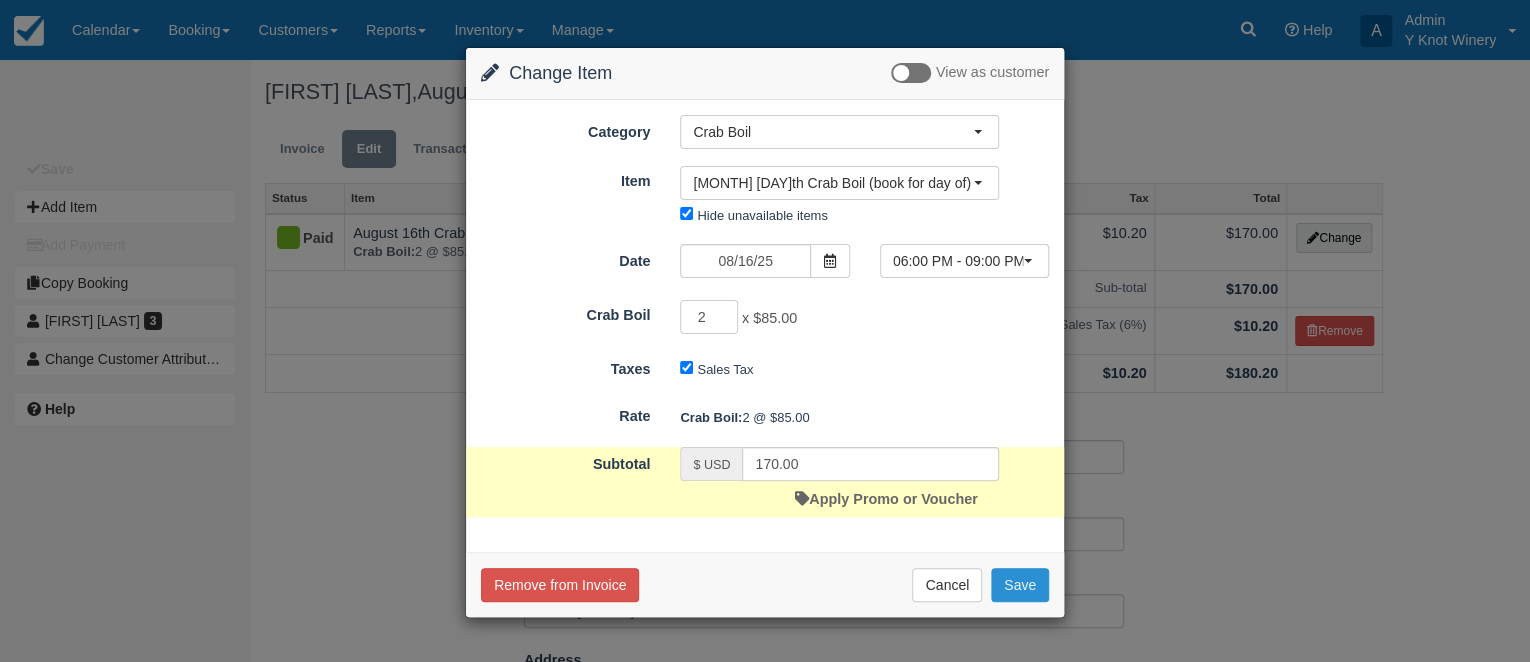 click on "Save" at bounding box center [1020, 585] 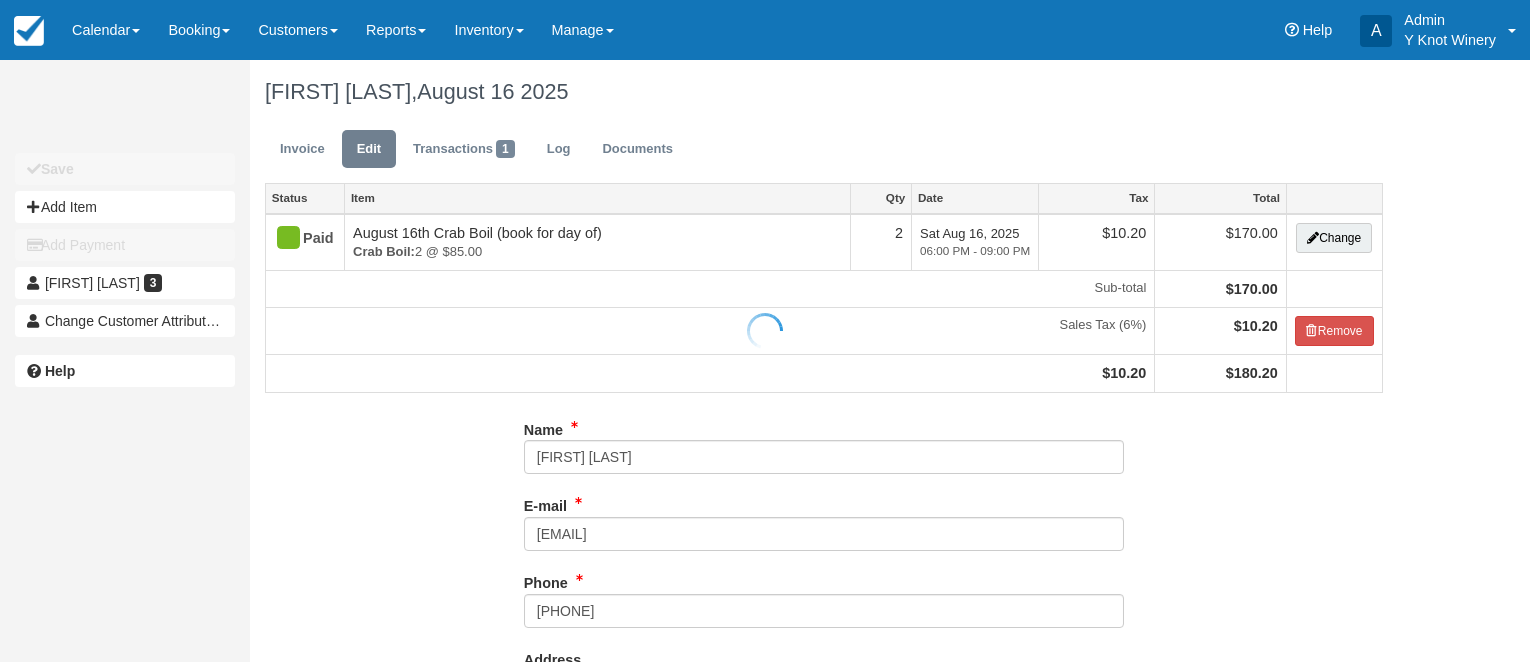 scroll, scrollTop: 0, scrollLeft: 0, axis: both 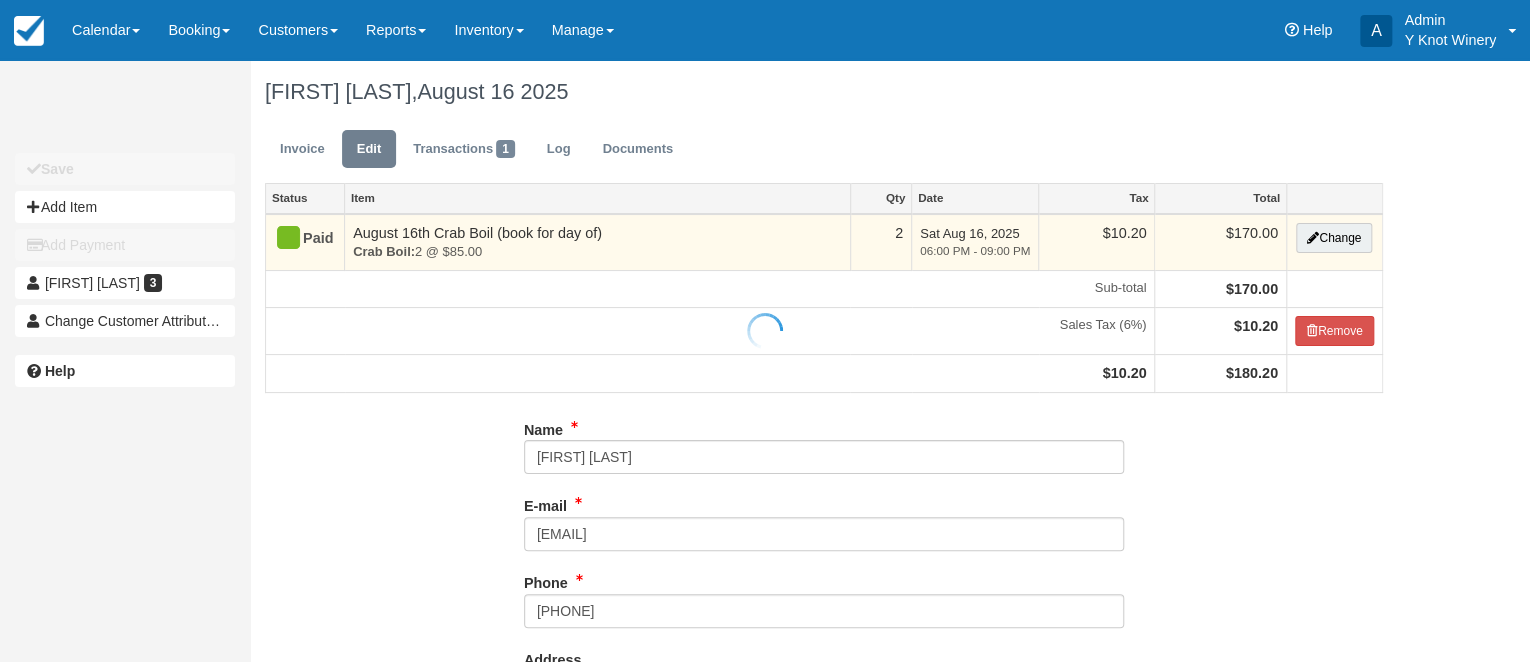 type on "(909) 241-9628" 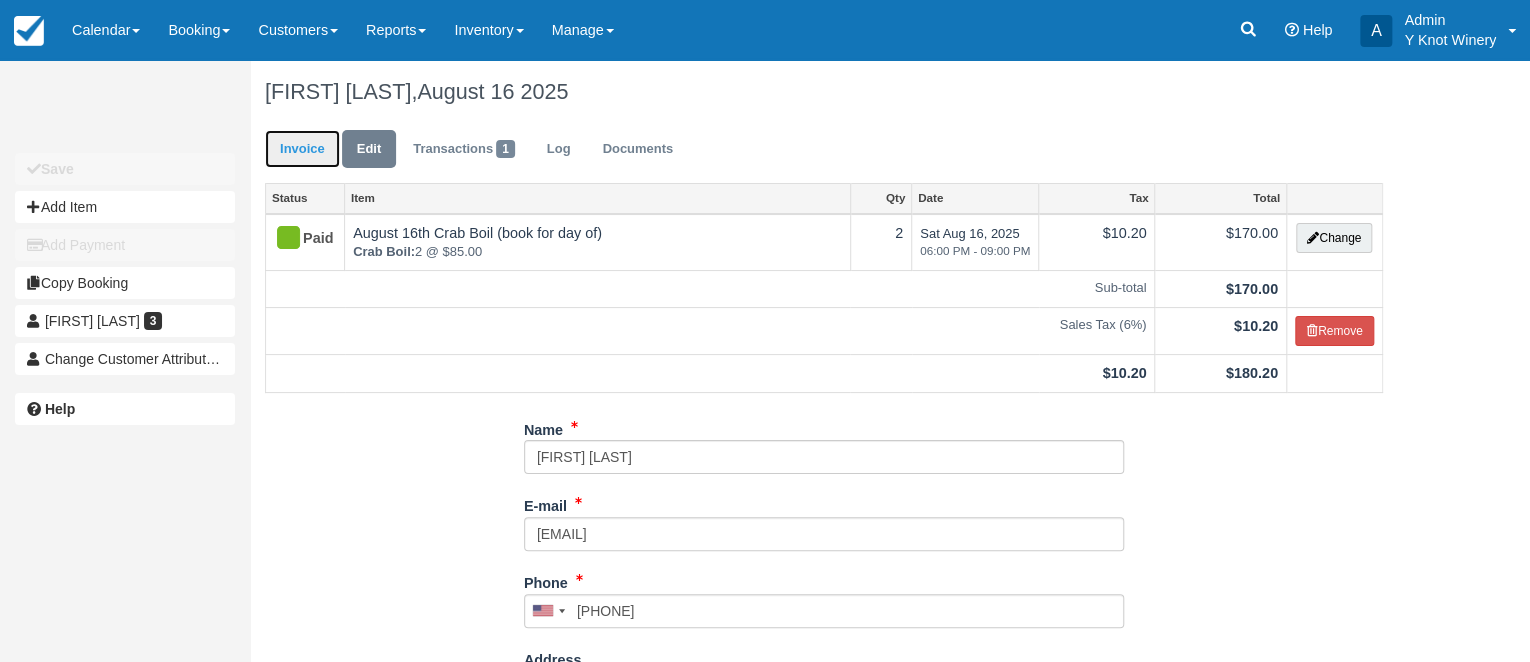 click on "Invoice" at bounding box center (302, 149) 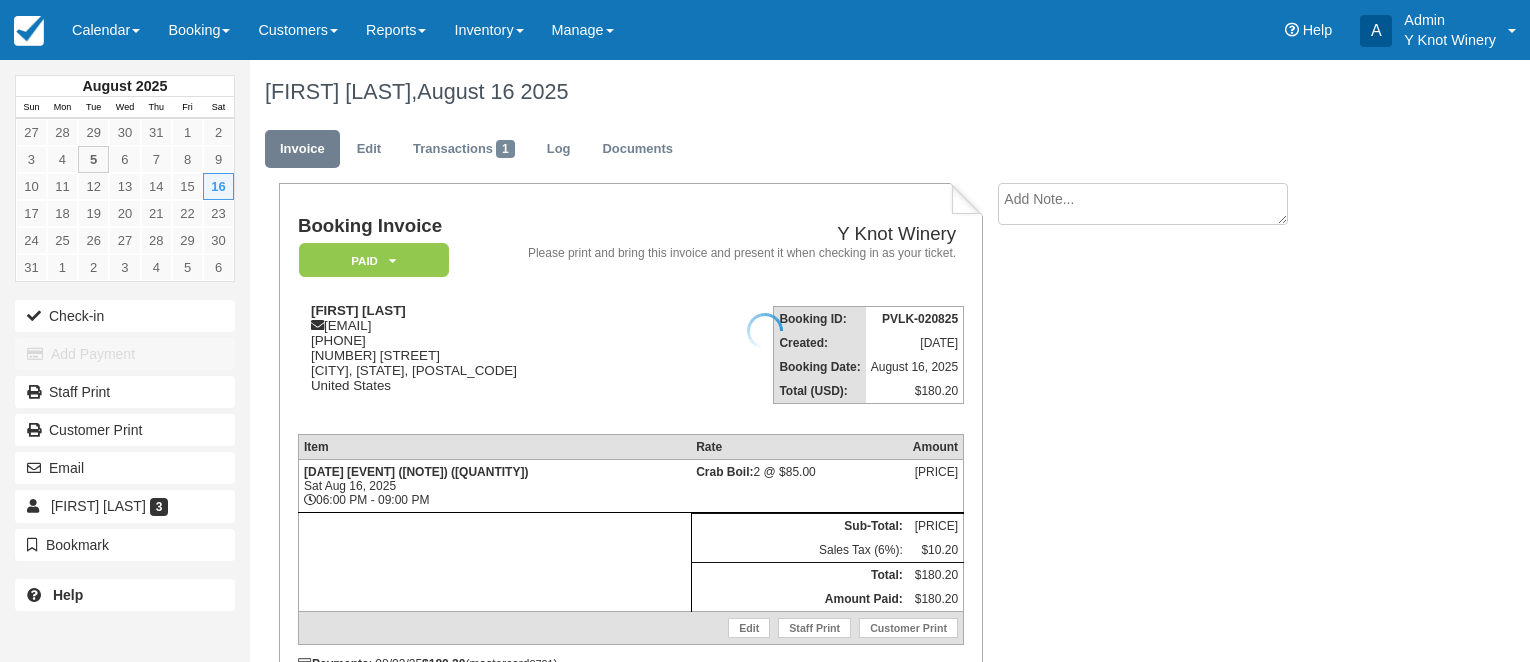 scroll, scrollTop: 0, scrollLeft: 0, axis: both 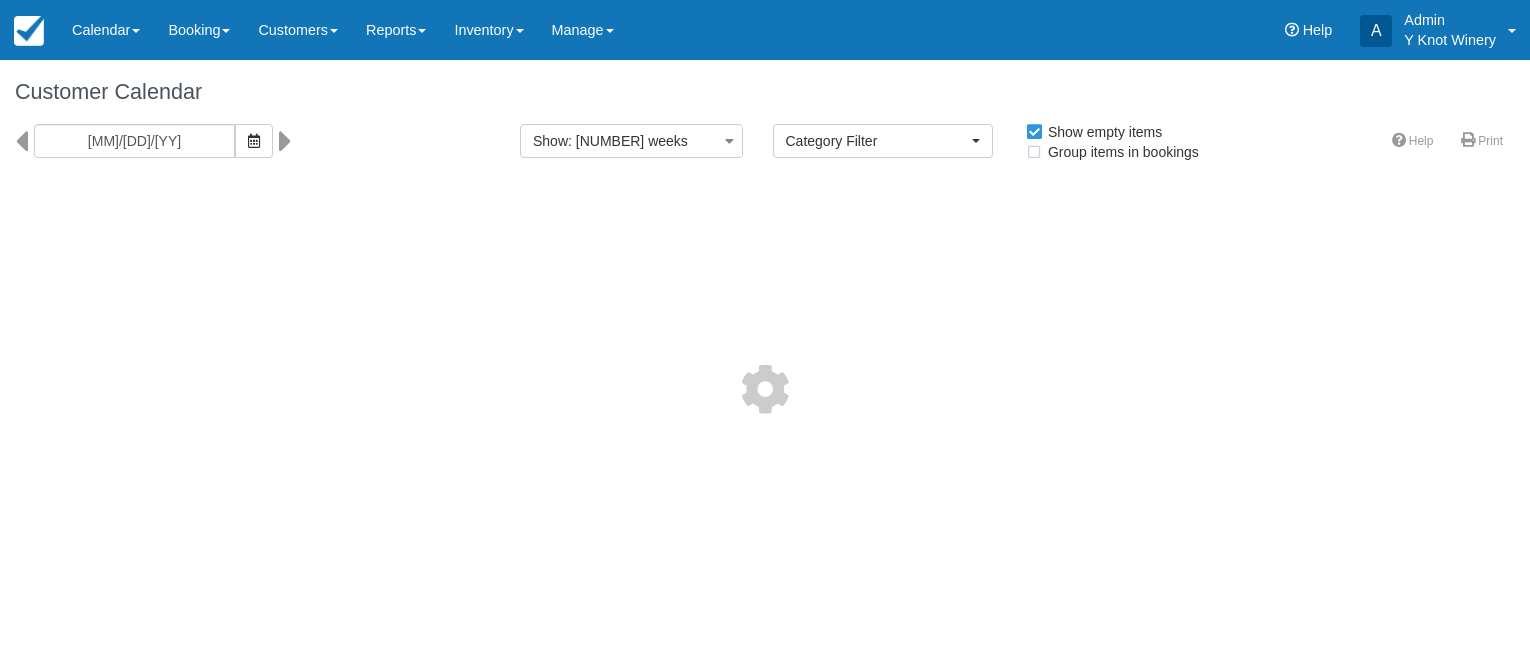 select 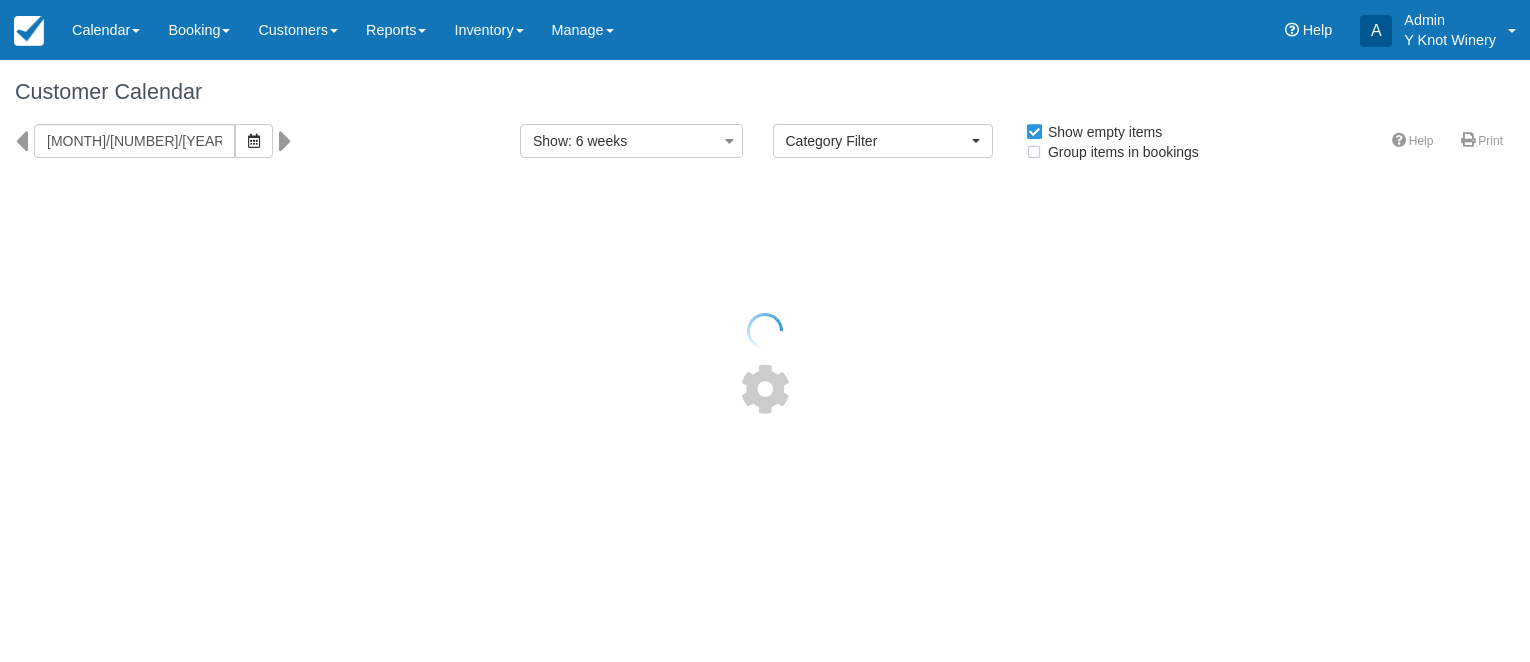 select 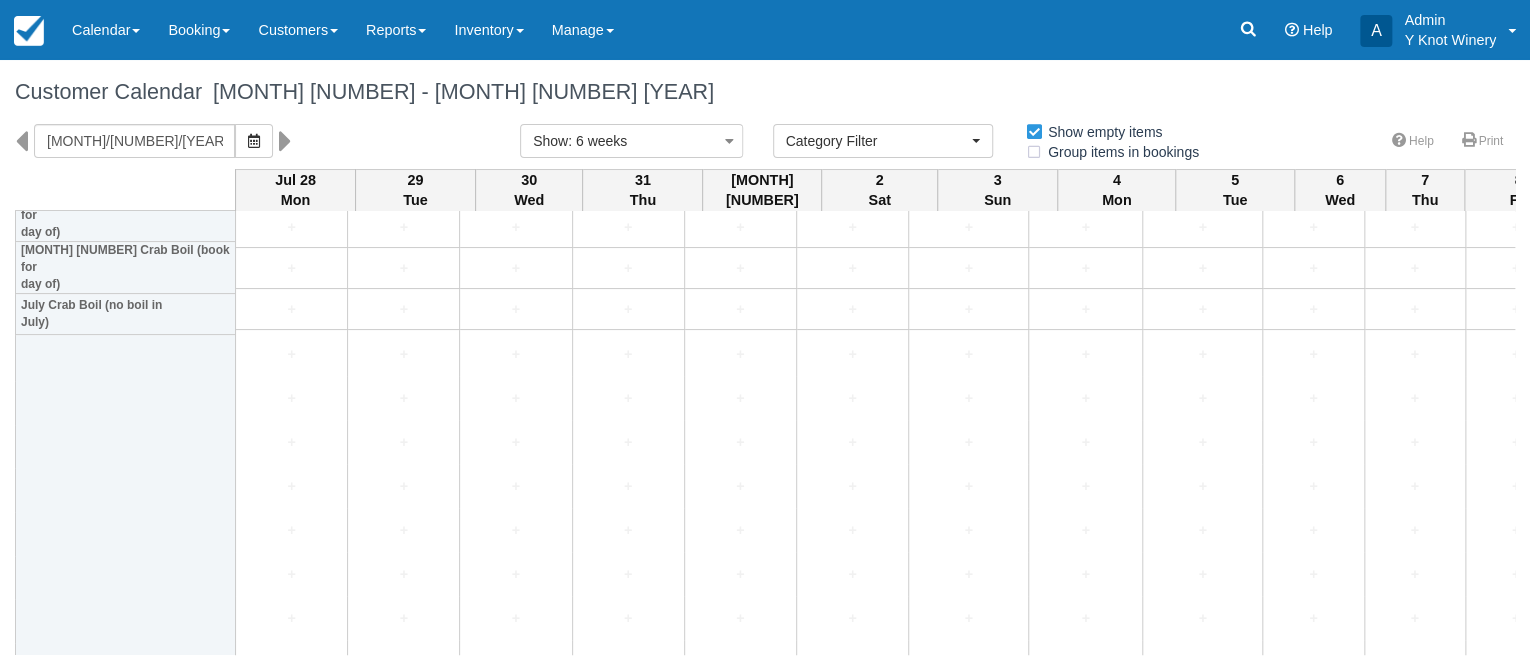 scroll, scrollTop: 2627, scrollLeft: 0, axis: vertical 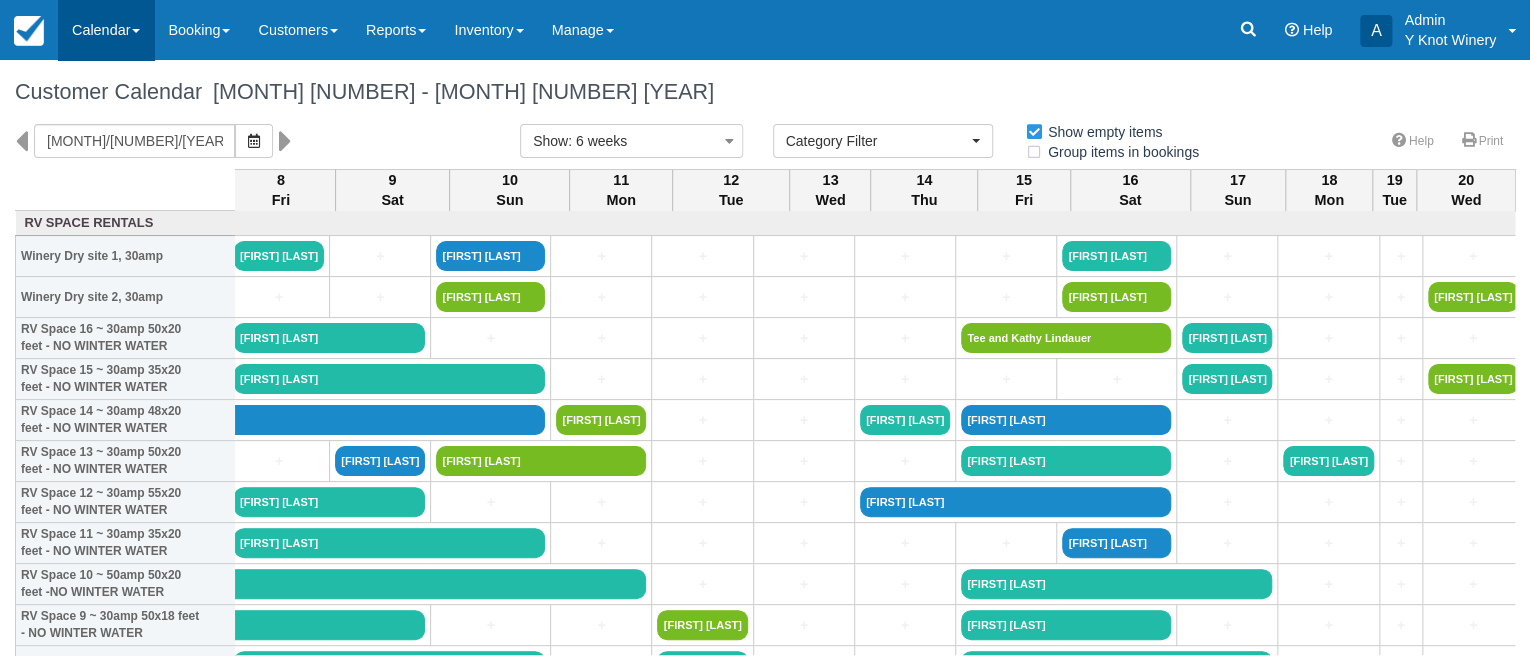 click on "Calendar" at bounding box center (106, 30) 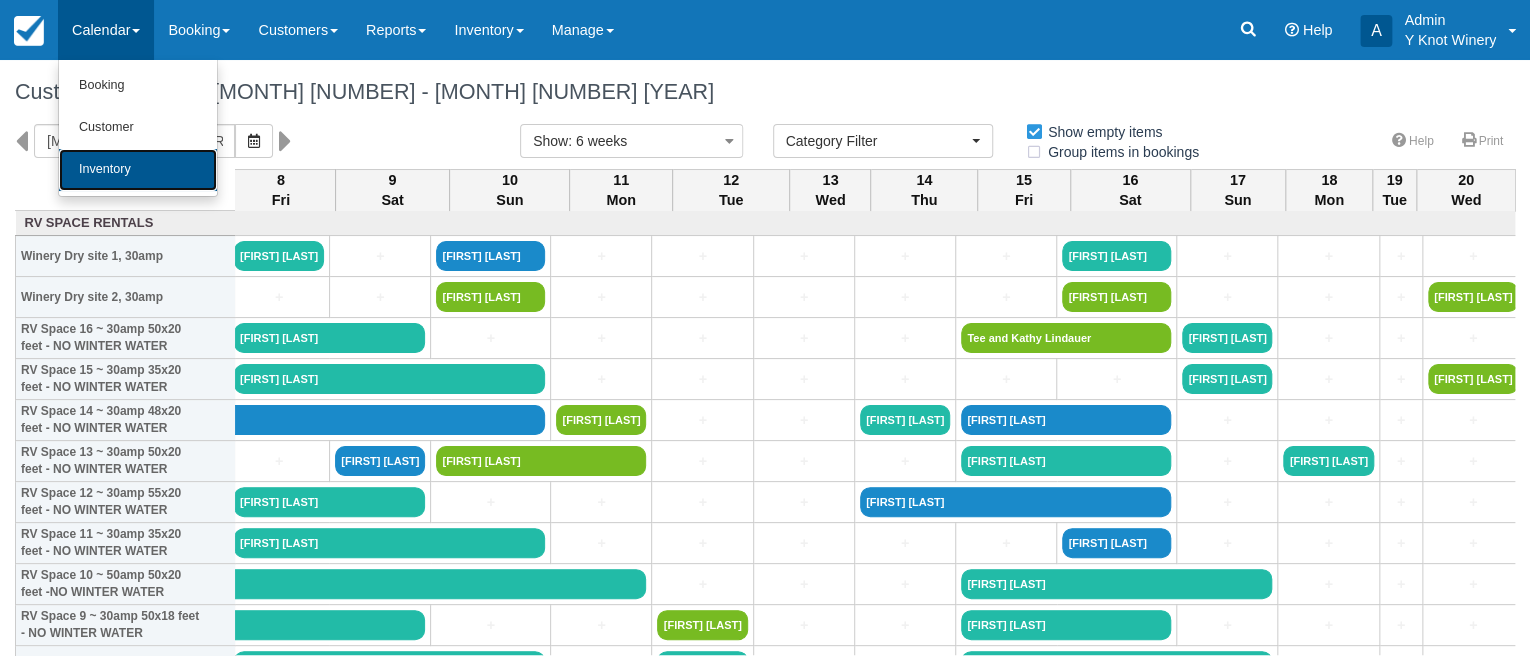 click on "Inventory" at bounding box center [138, 170] 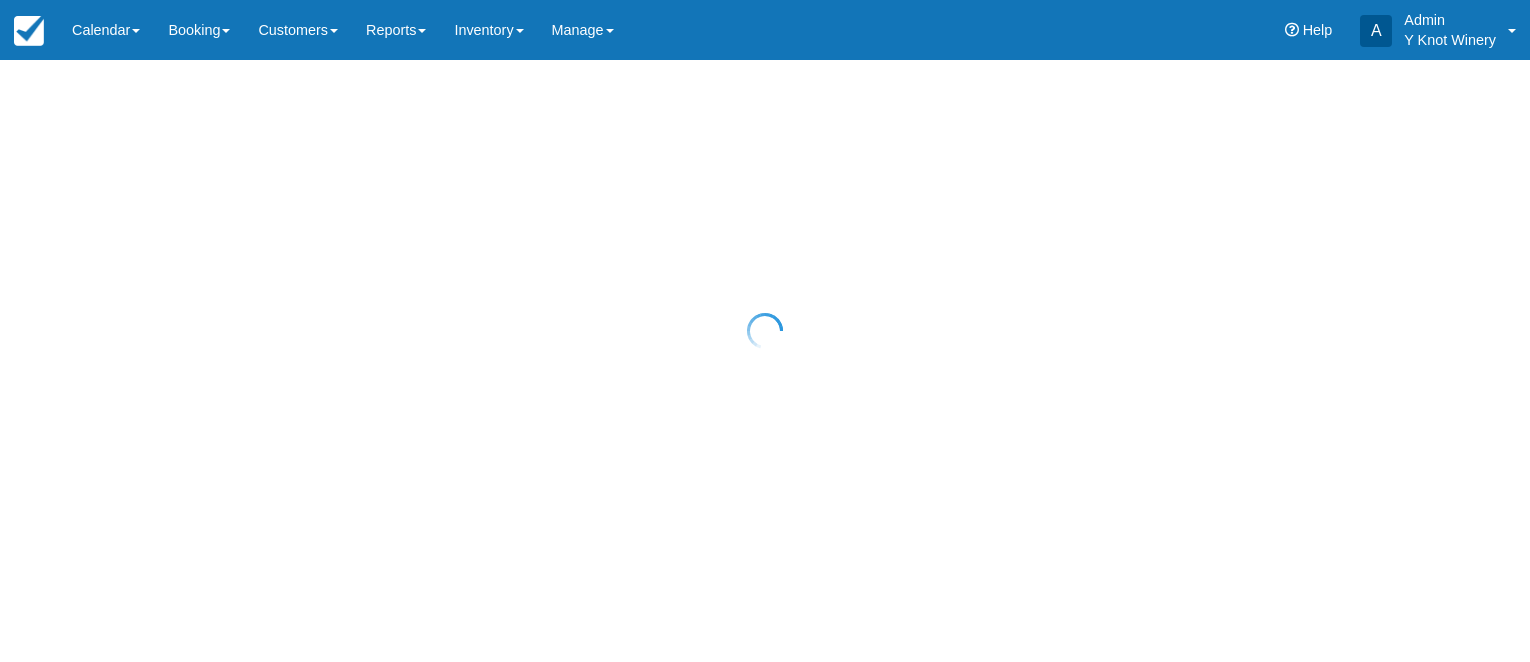 scroll, scrollTop: 0, scrollLeft: 0, axis: both 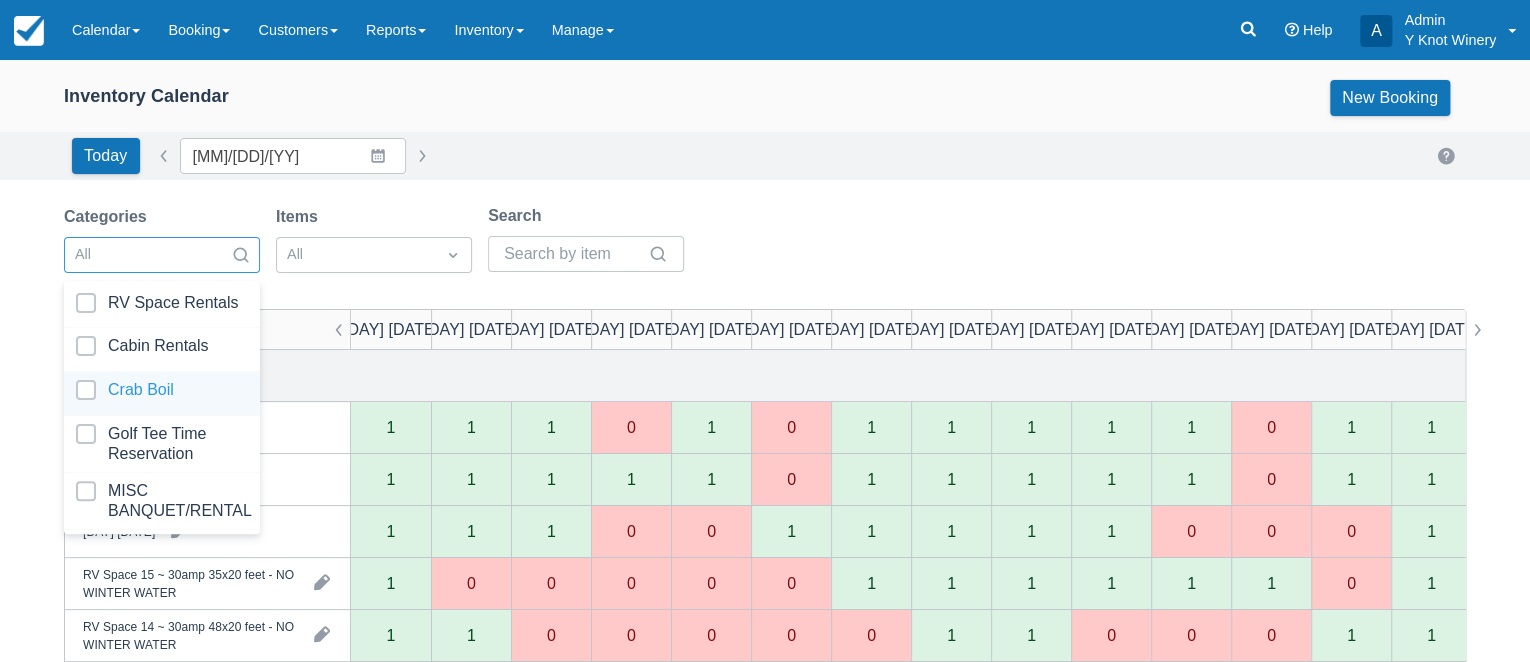 click at bounding box center [162, 393] 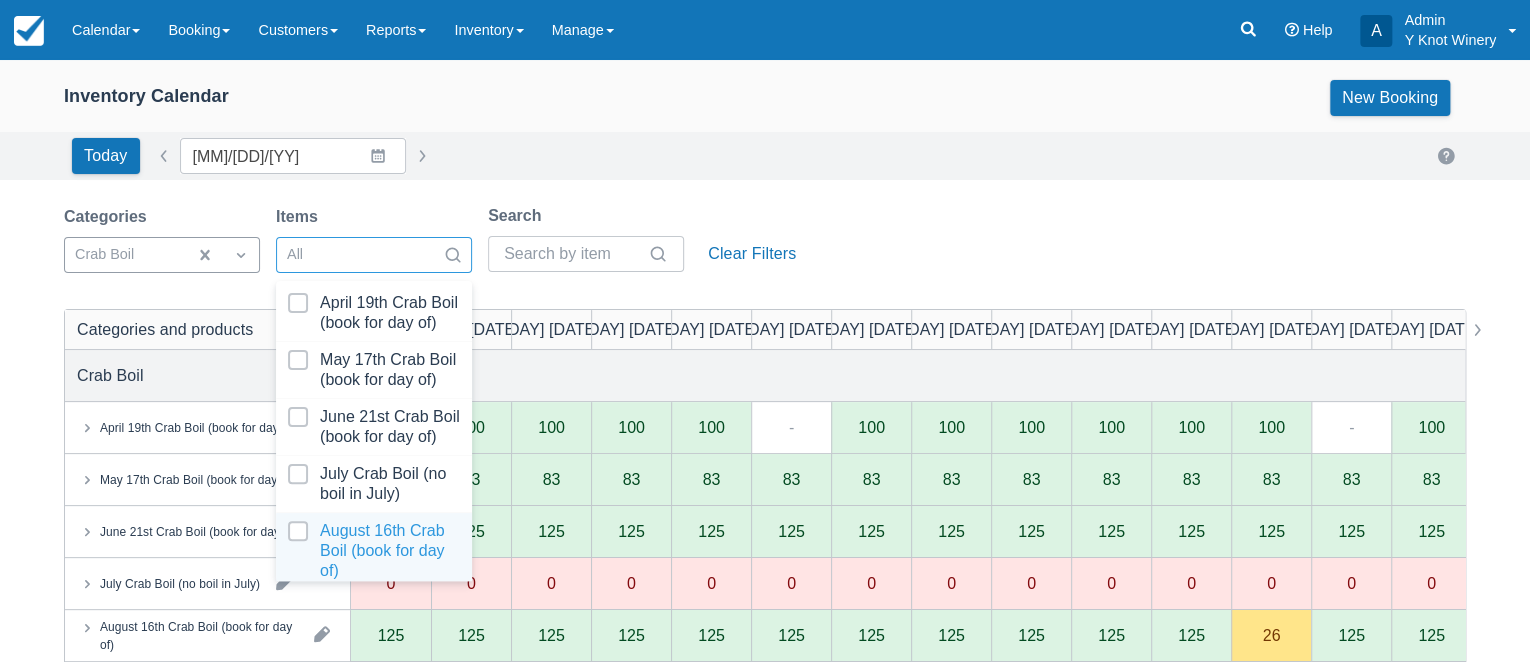 click at bounding box center (374, 551) 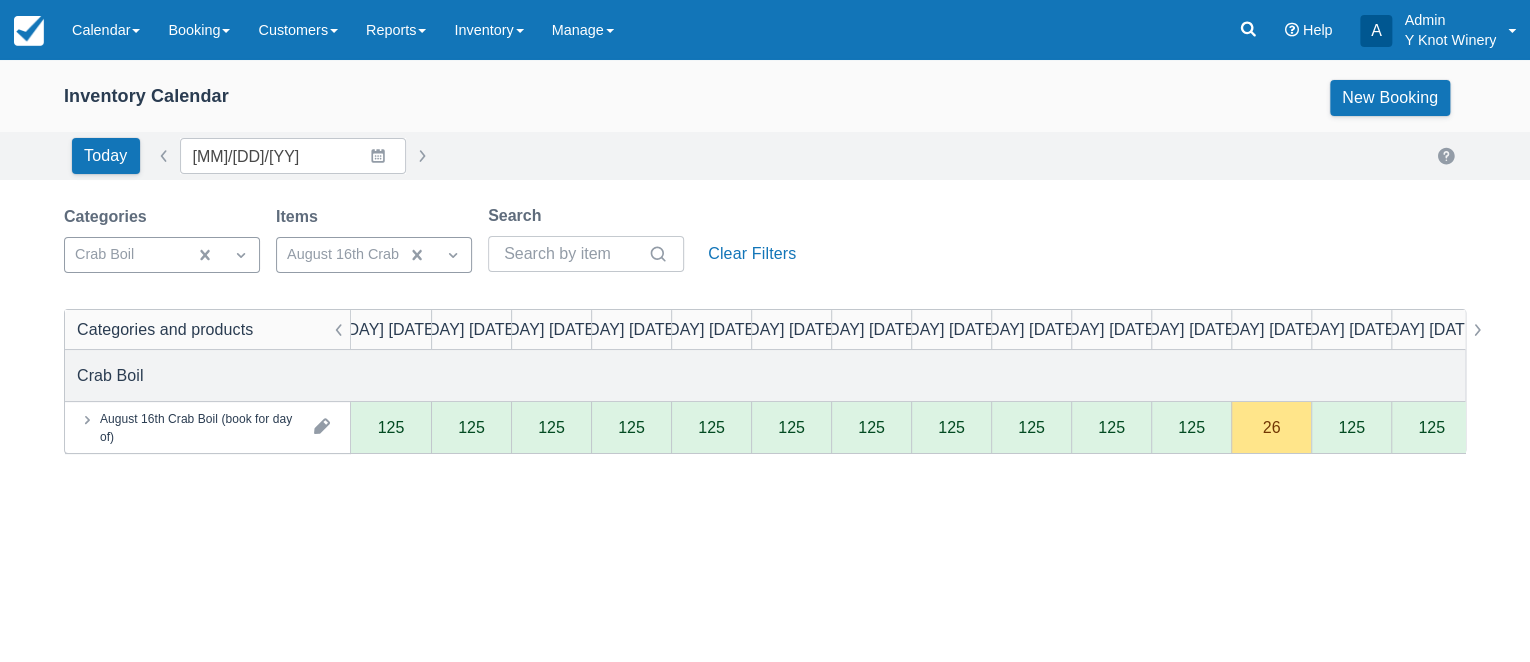 click on "Inventory Calendar New Booking" at bounding box center [765, 98] 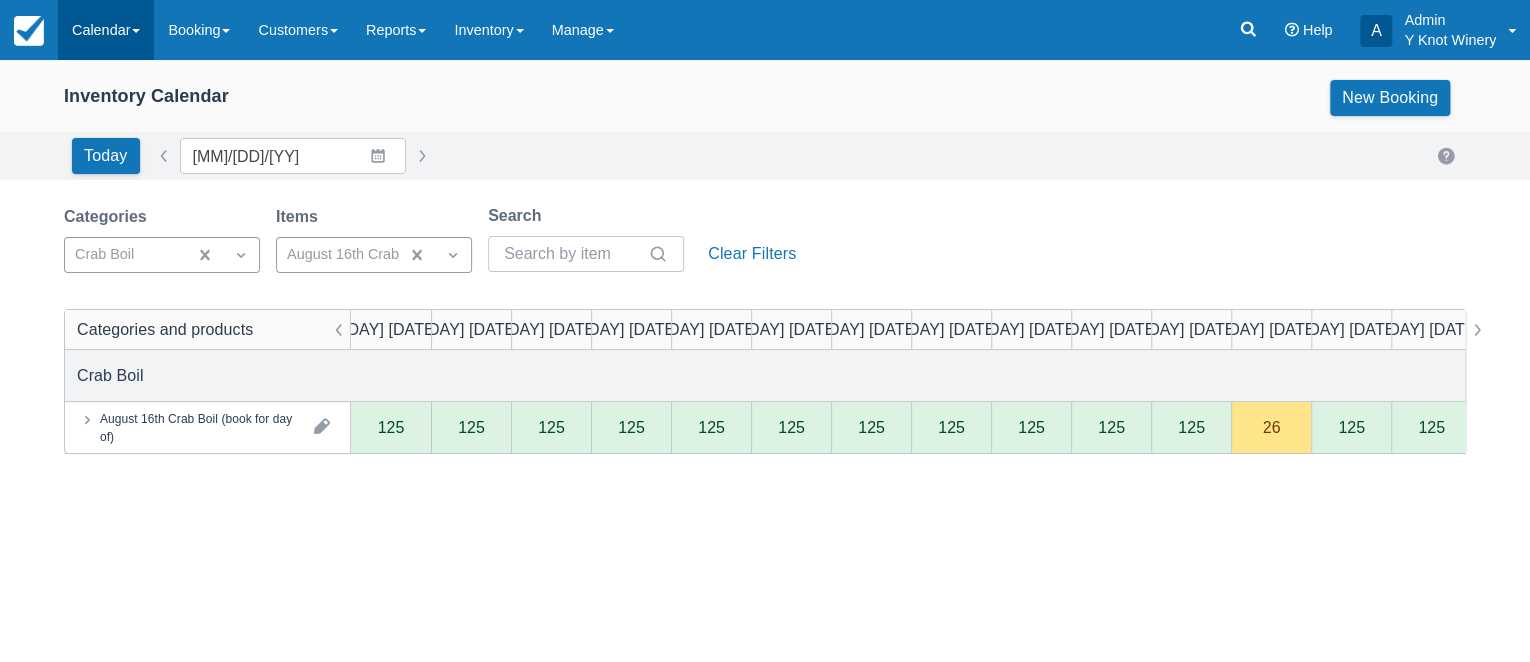 click on "Calendar" at bounding box center [106, 30] 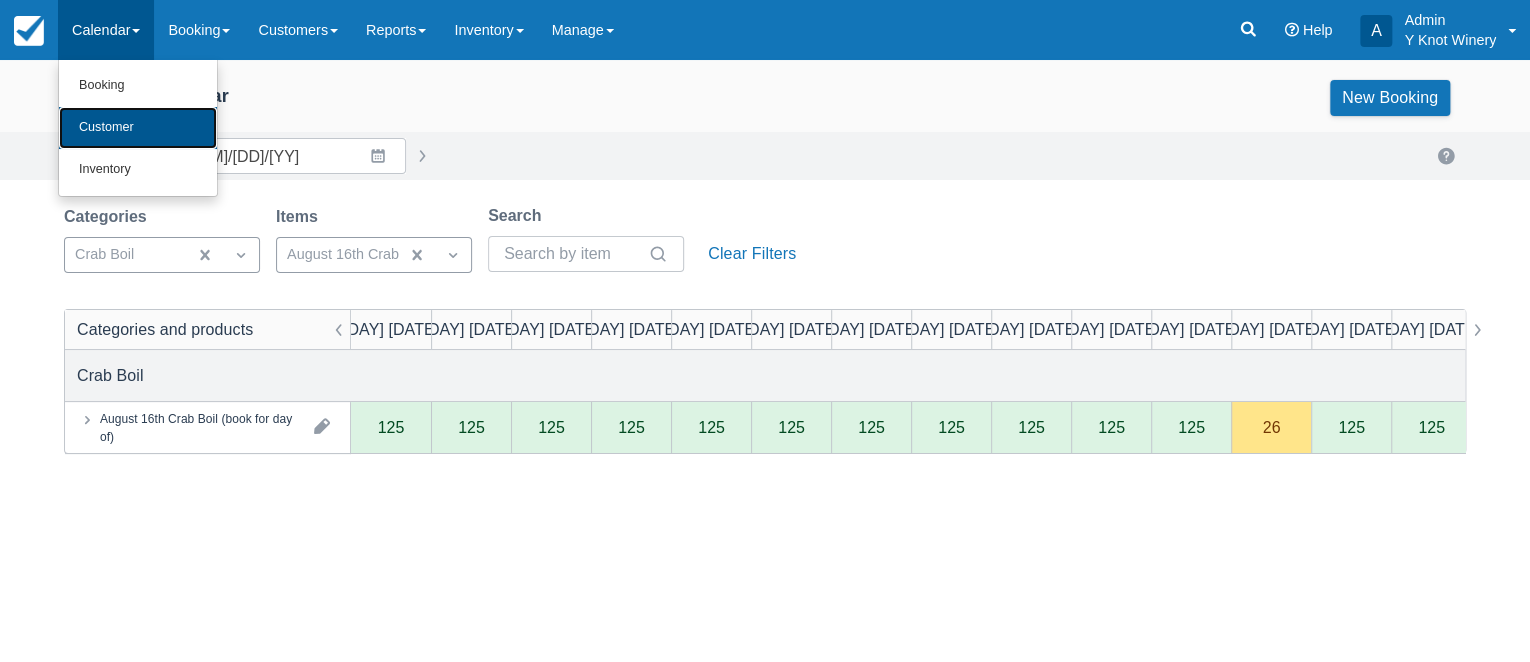 click on "Customer" at bounding box center (138, 128) 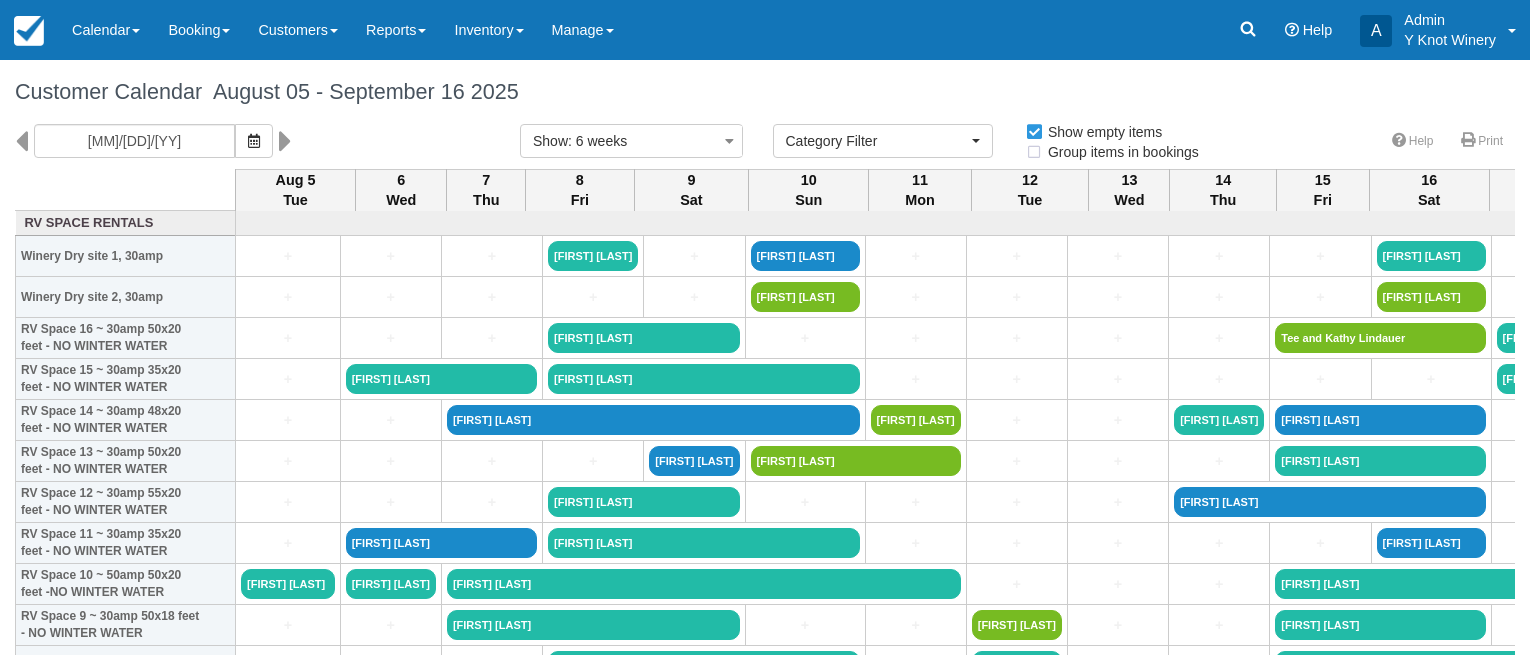 select 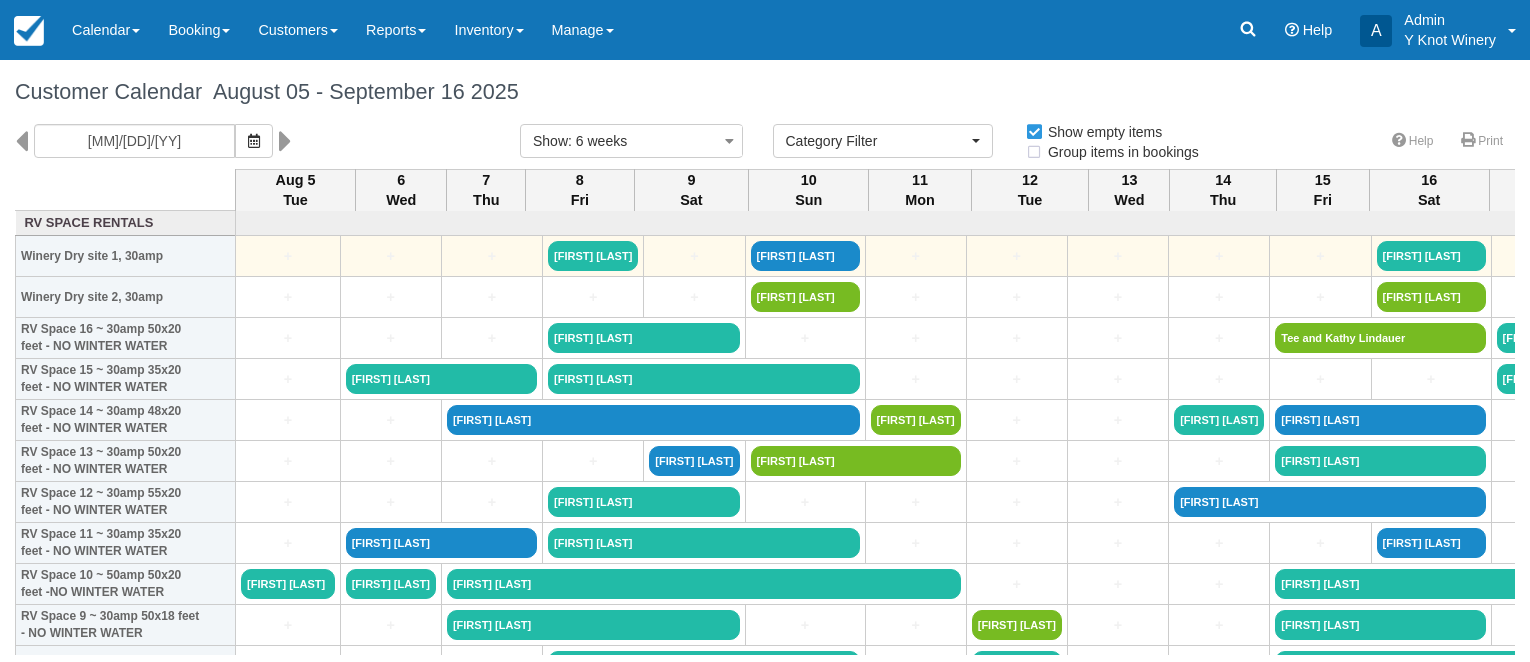 scroll, scrollTop: 0, scrollLeft: 0, axis: both 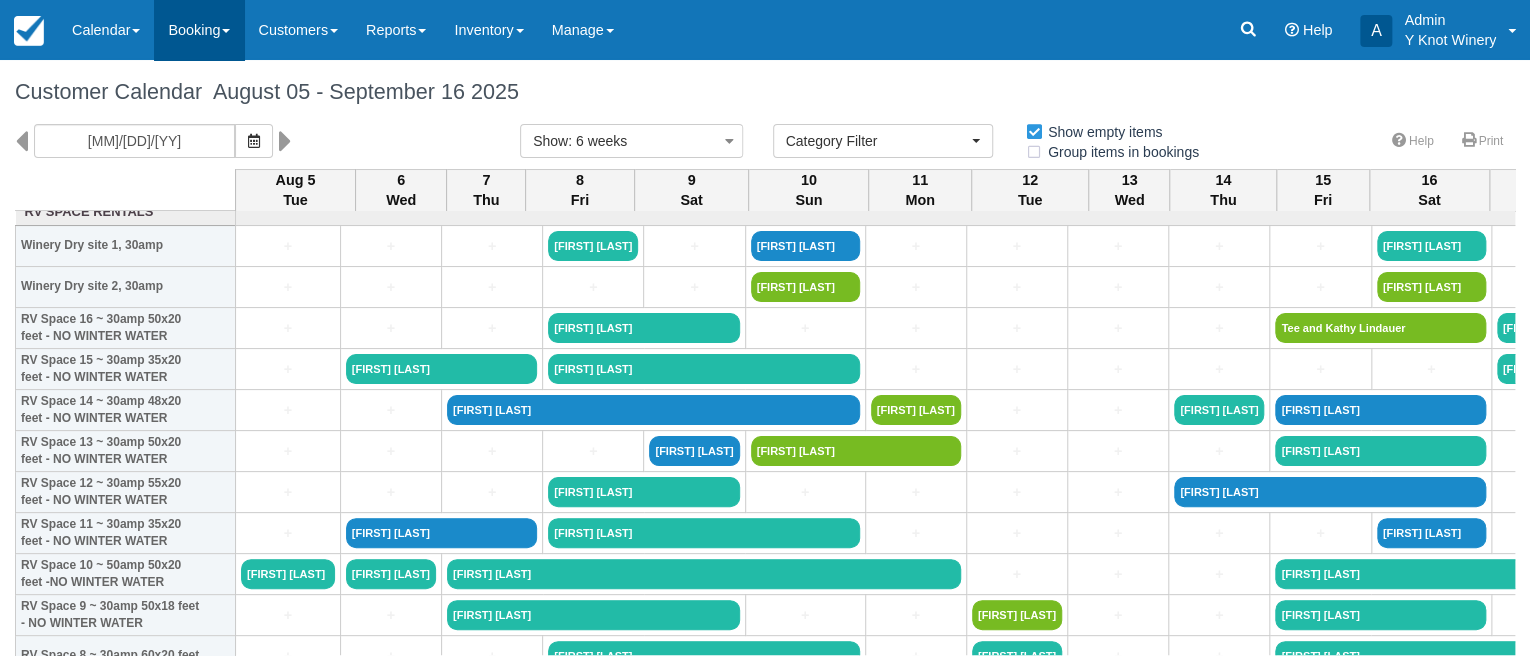 click on "Booking" at bounding box center [199, 30] 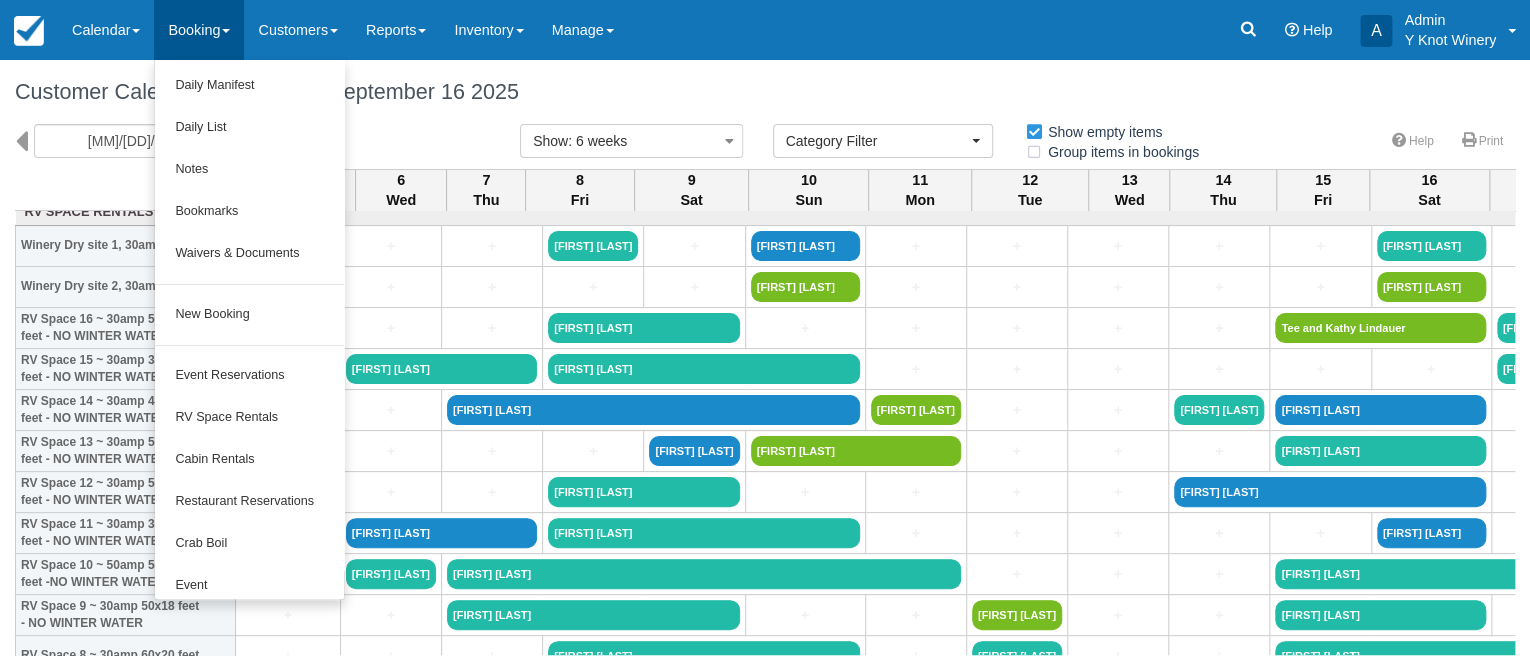 click on "Customer Calendar August 05 -  September 16 2025" at bounding box center (765, 92) 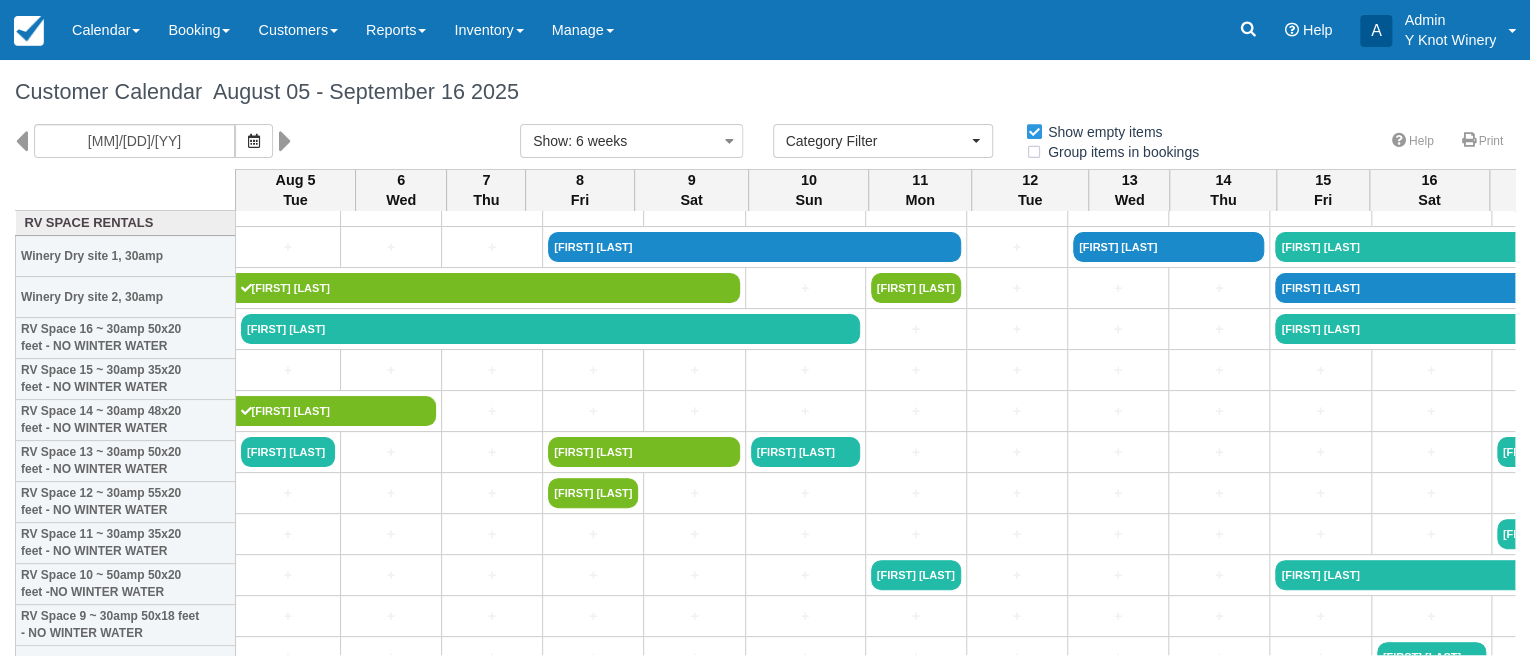 scroll, scrollTop: 0, scrollLeft: 0, axis: both 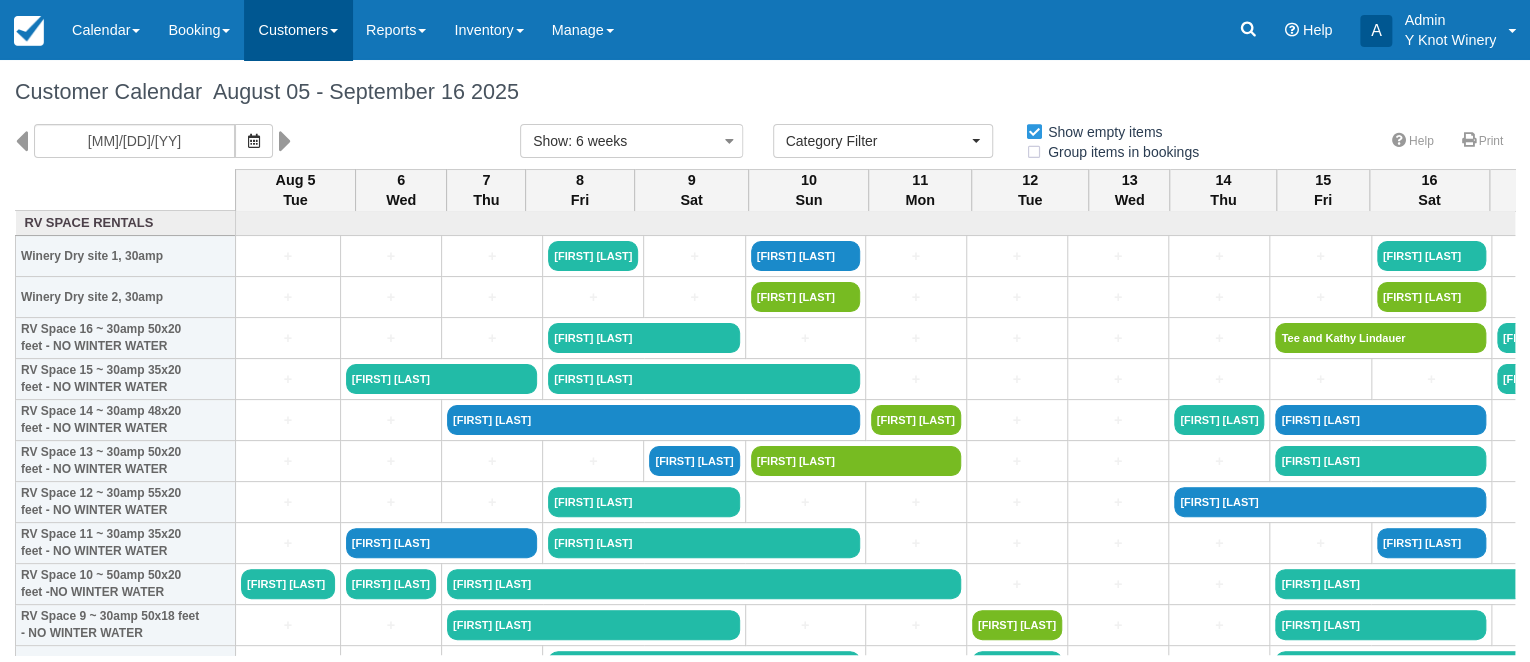 click on "Customers" at bounding box center (298, 30) 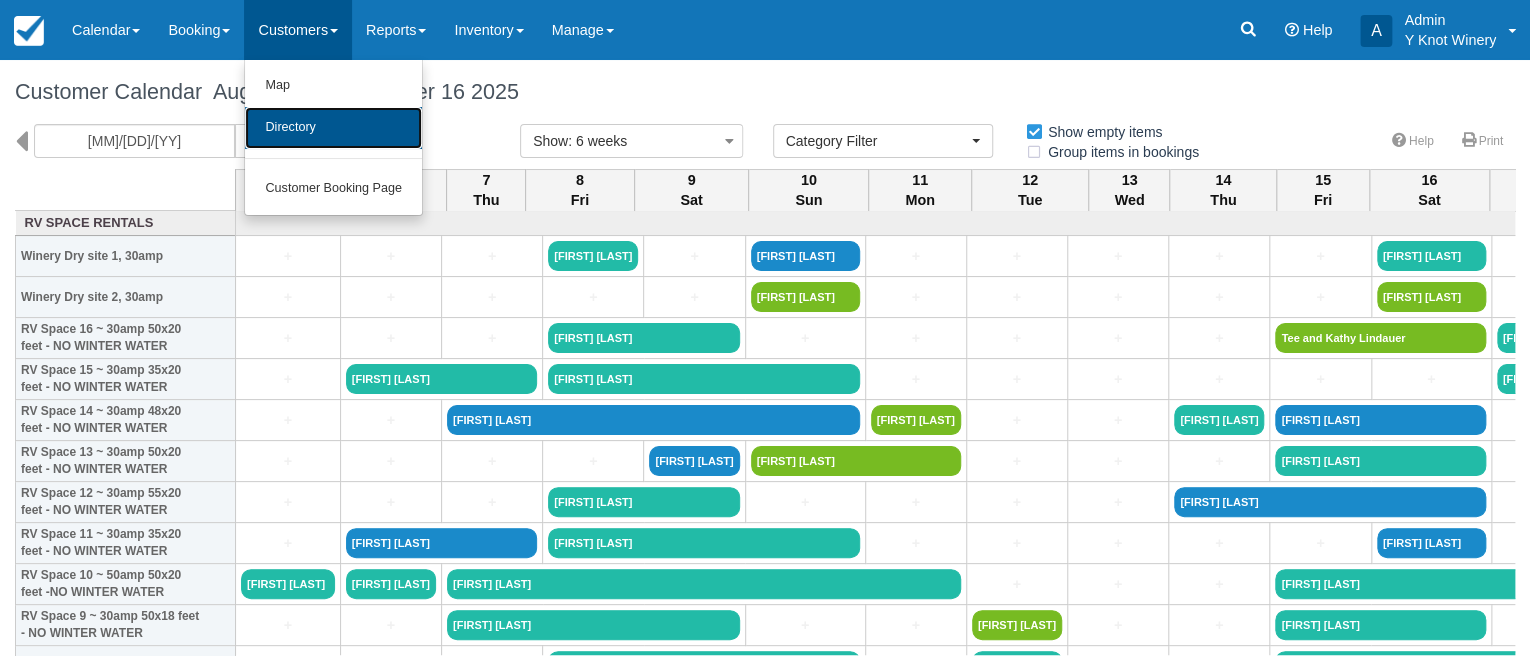 click on "Directory" at bounding box center [333, 128] 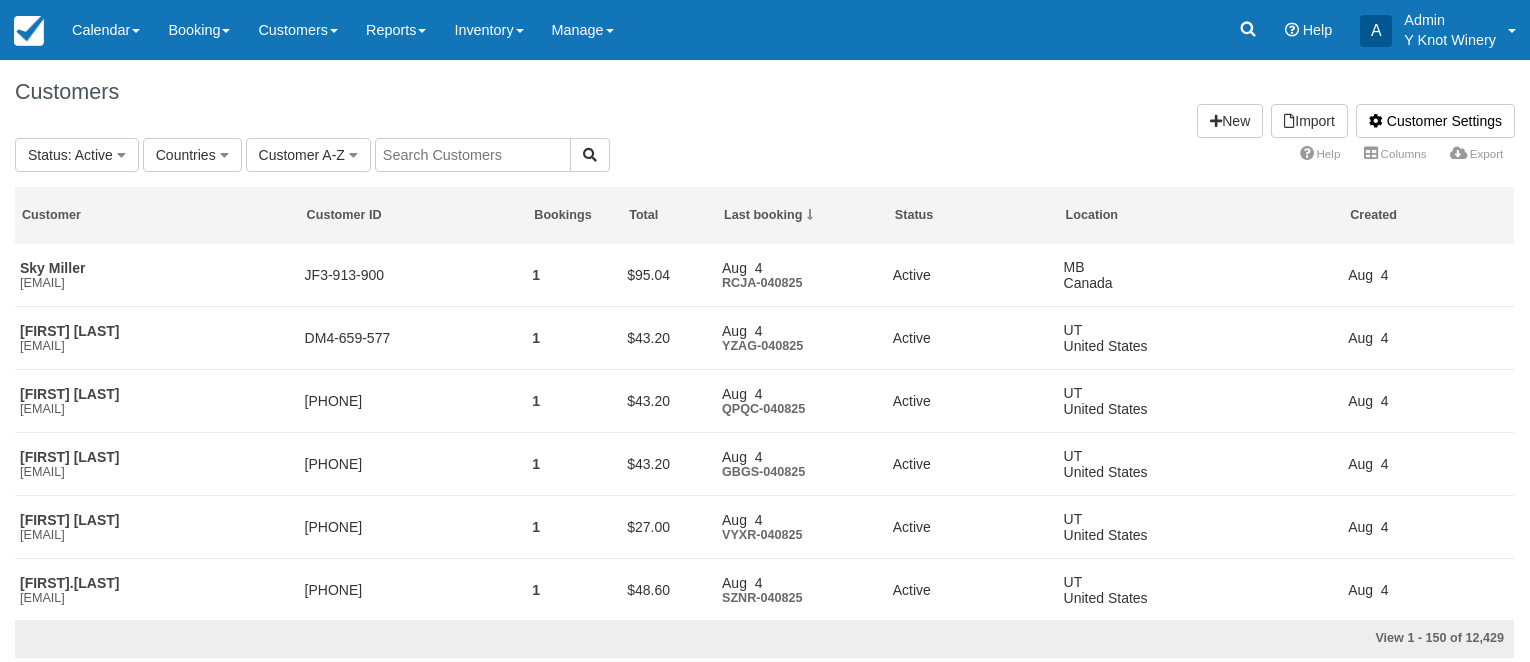 scroll, scrollTop: 0, scrollLeft: 0, axis: both 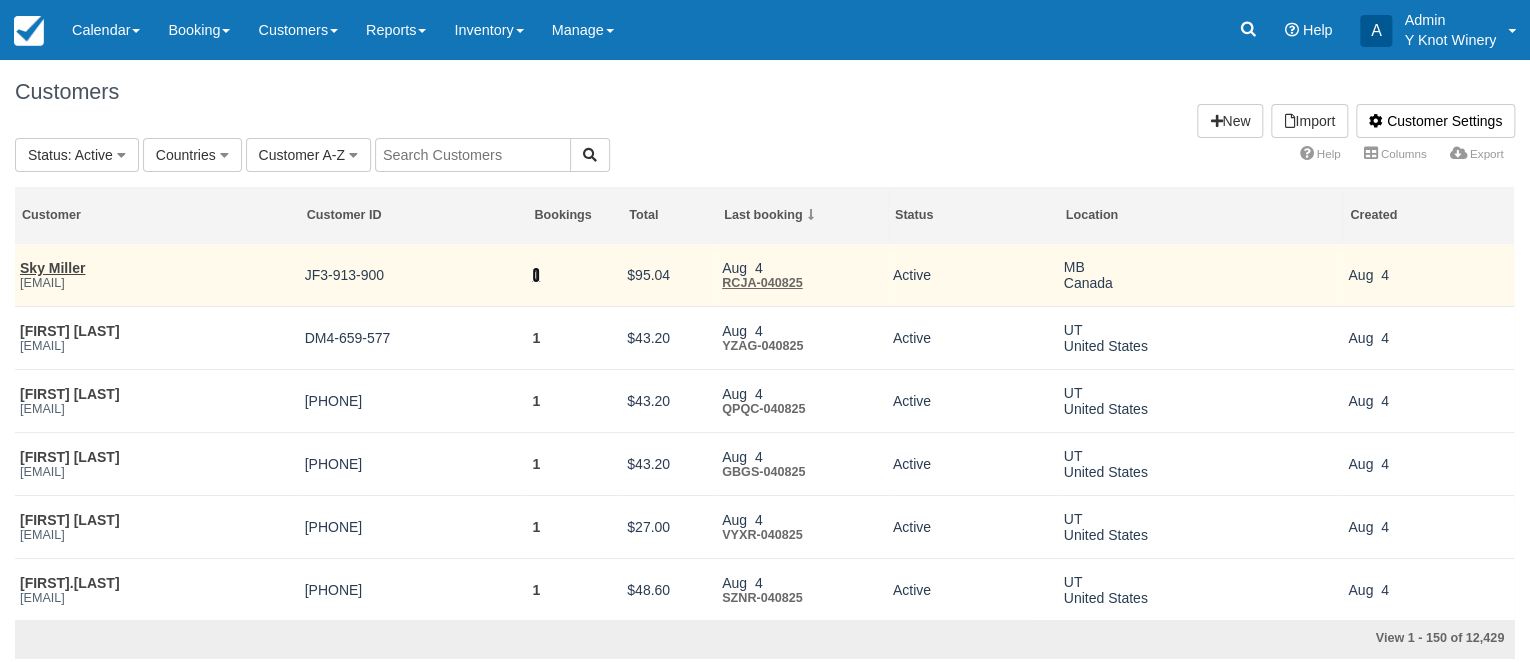 click on "1" at bounding box center (536, 275) 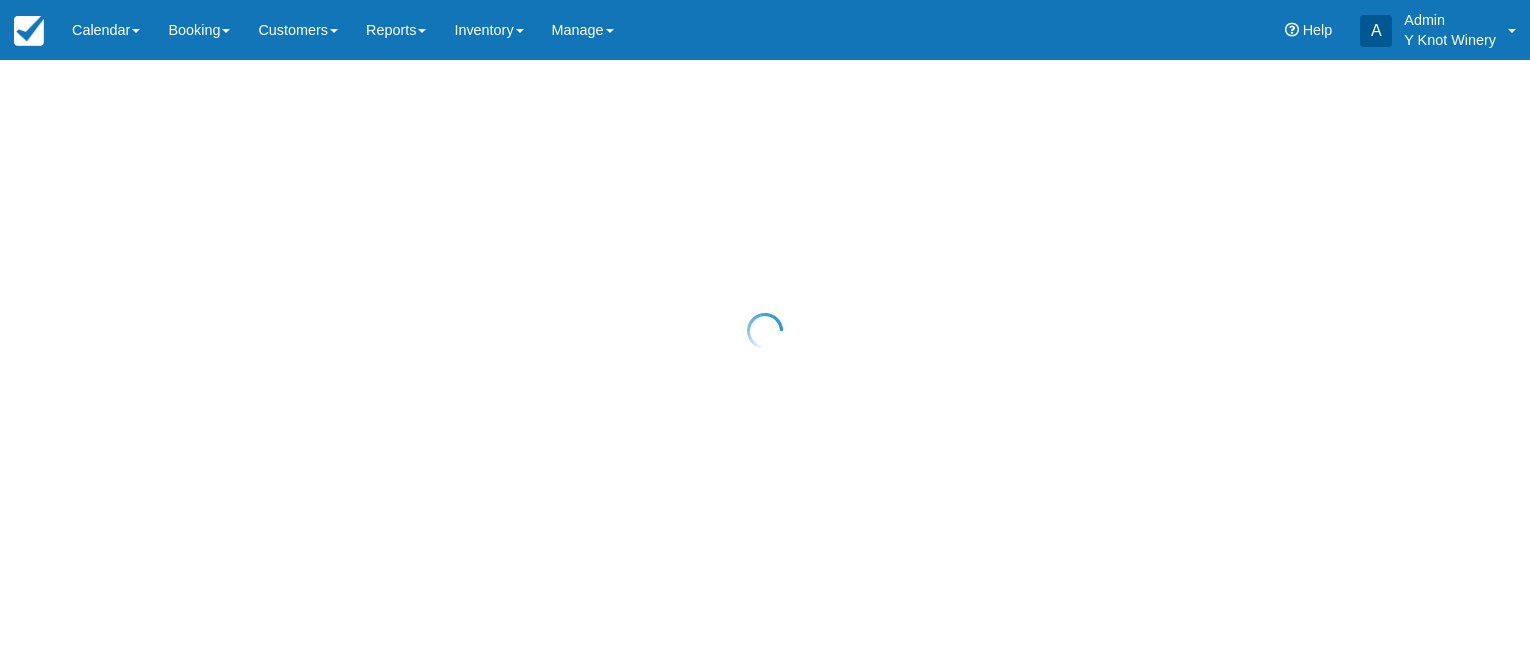 scroll, scrollTop: 0, scrollLeft: 0, axis: both 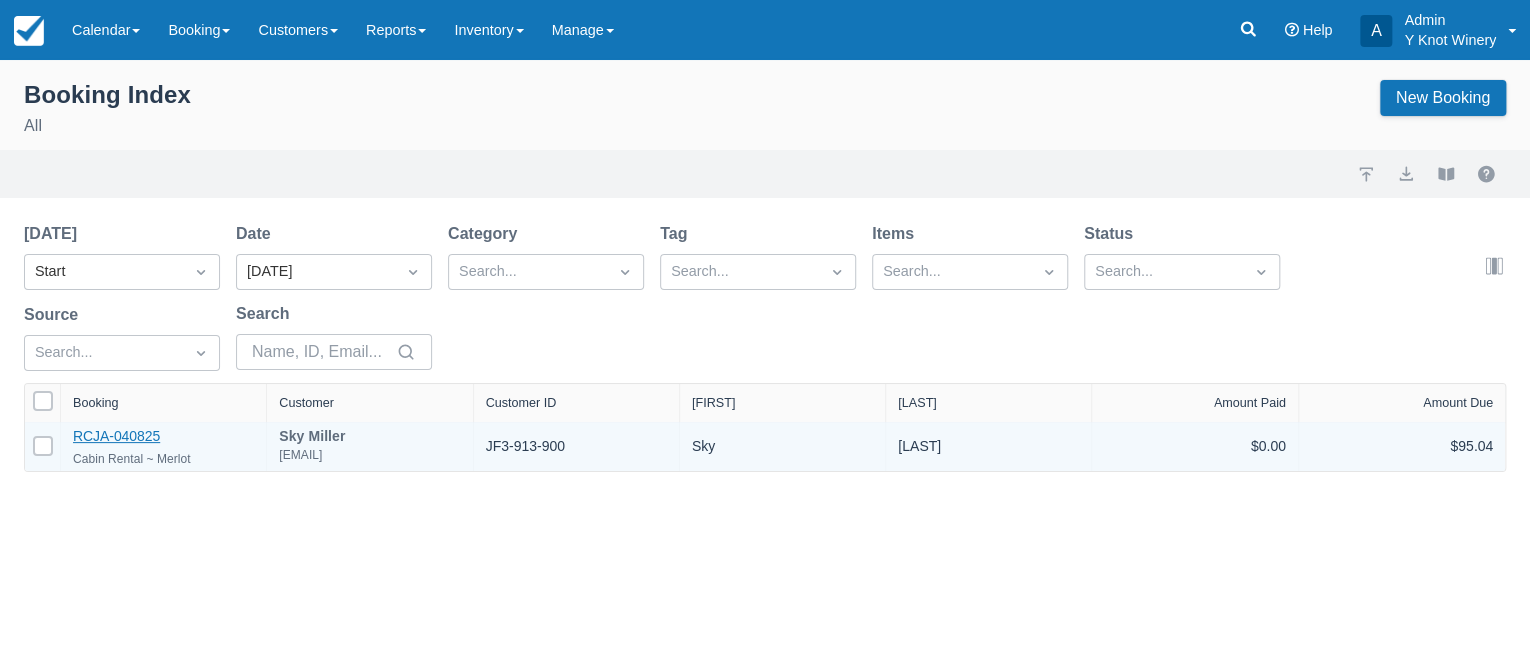 click on "RCJA-040825" at bounding box center (116, 436) 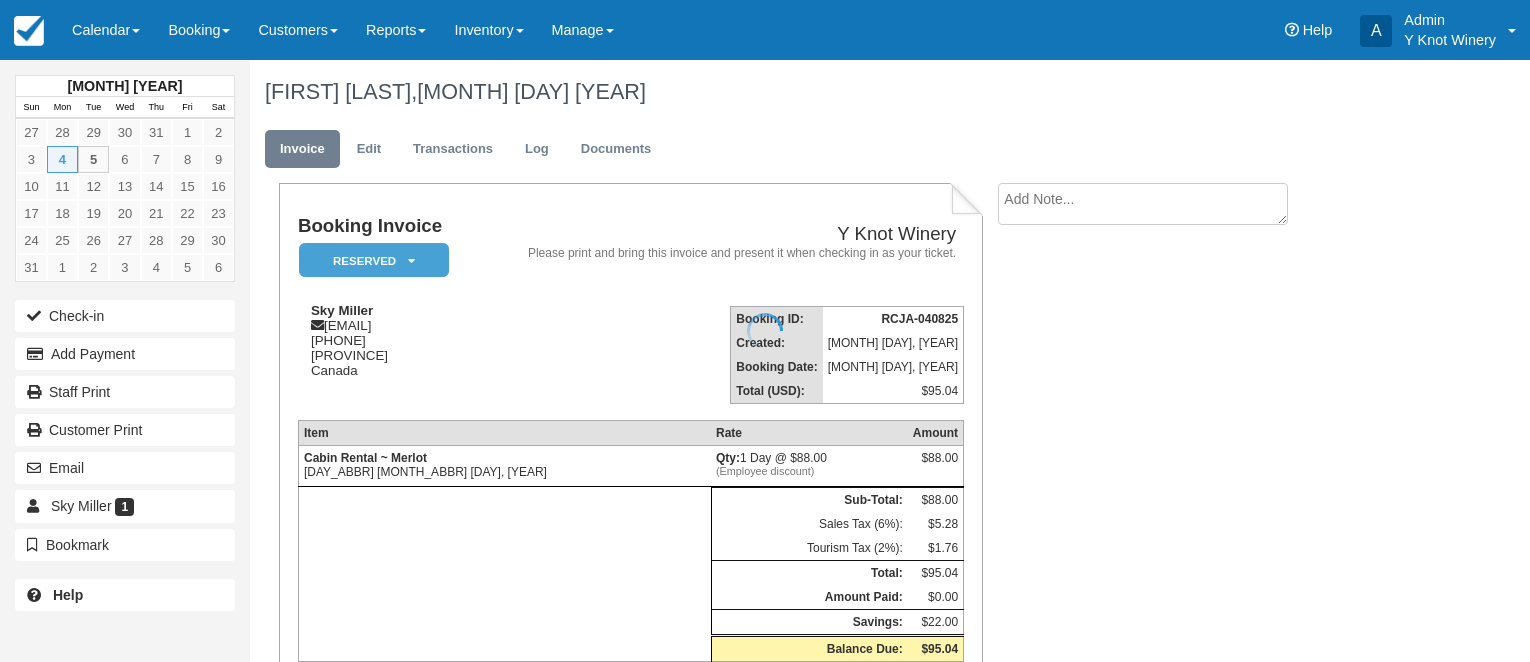 scroll, scrollTop: 0, scrollLeft: 0, axis: both 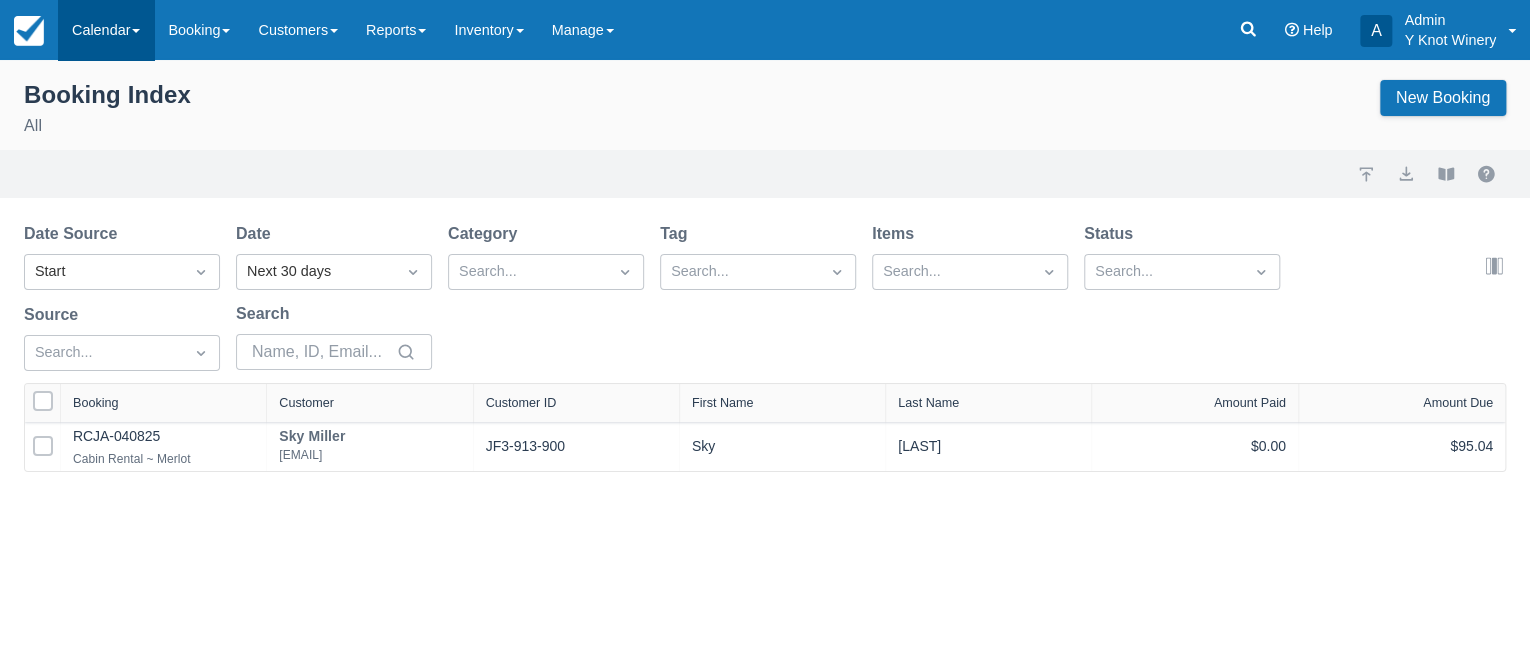 click on "Calendar" at bounding box center [106, 30] 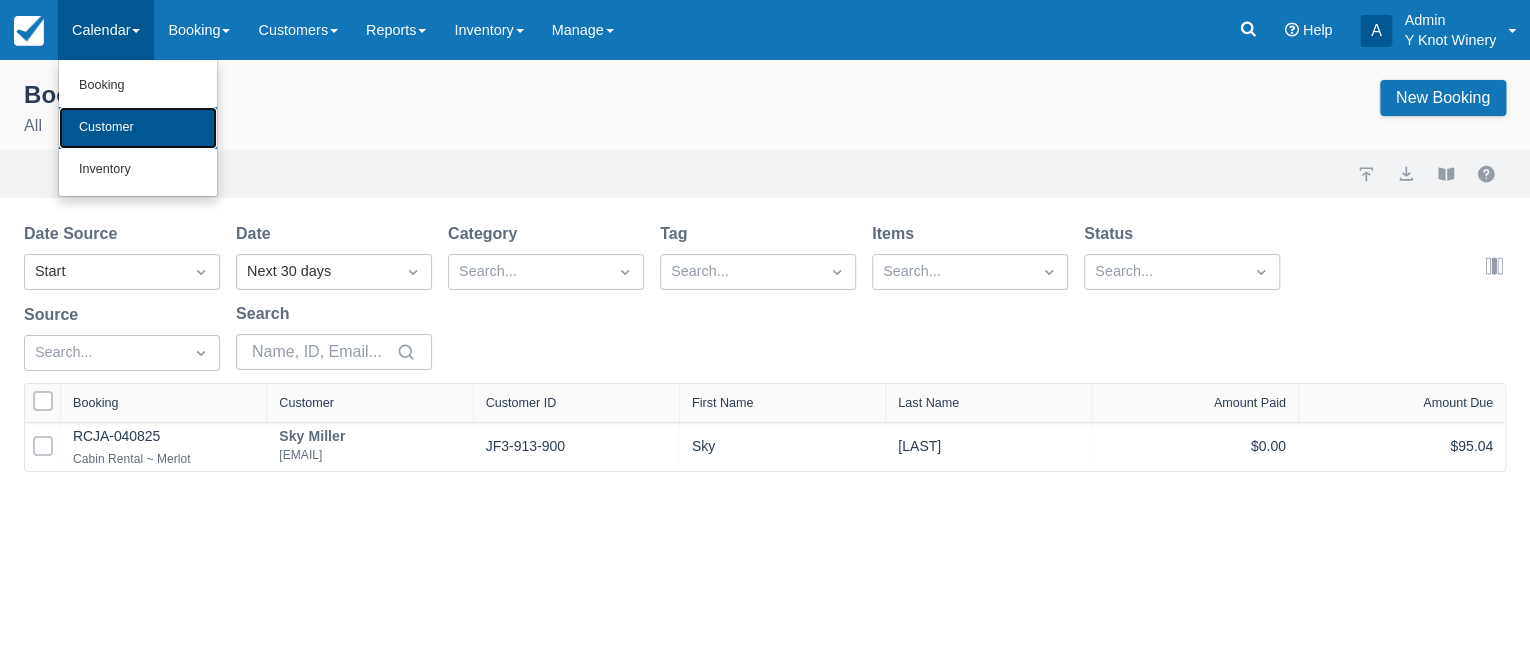 click on "Customer" at bounding box center [138, 128] 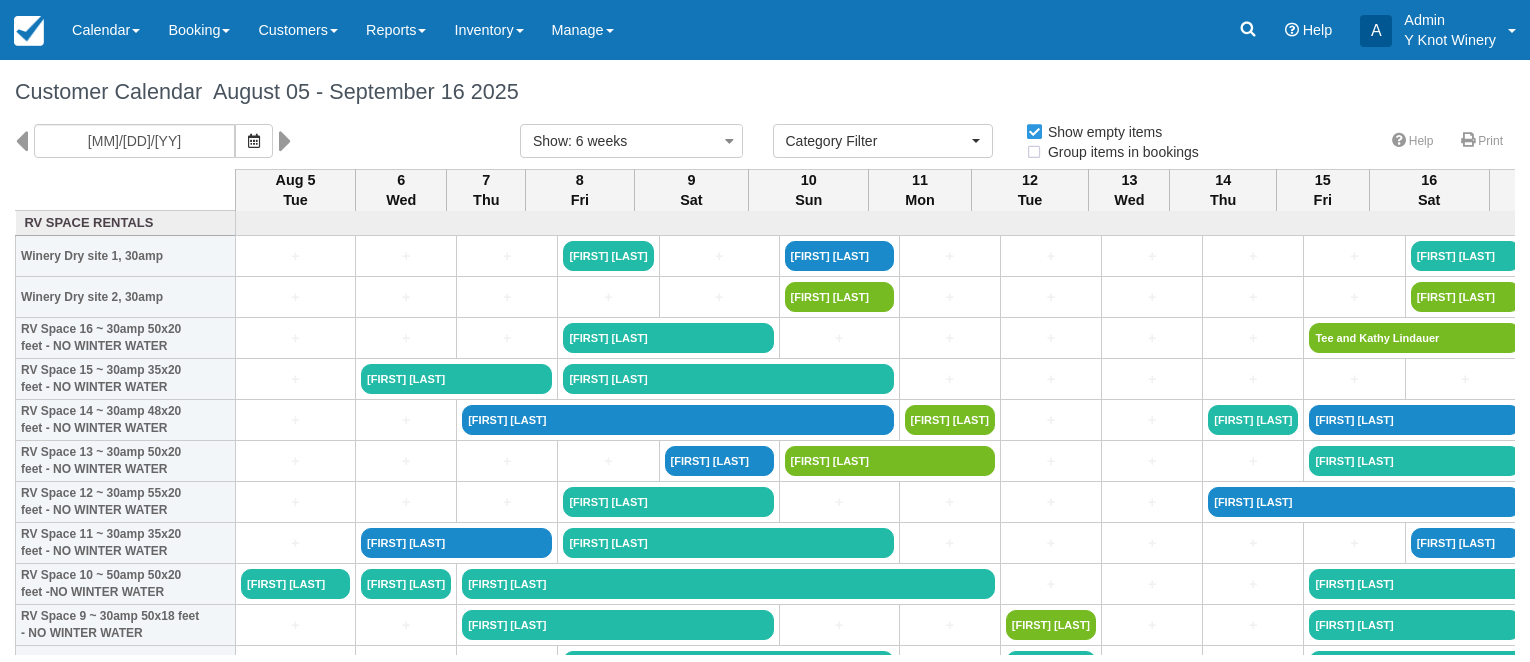 select 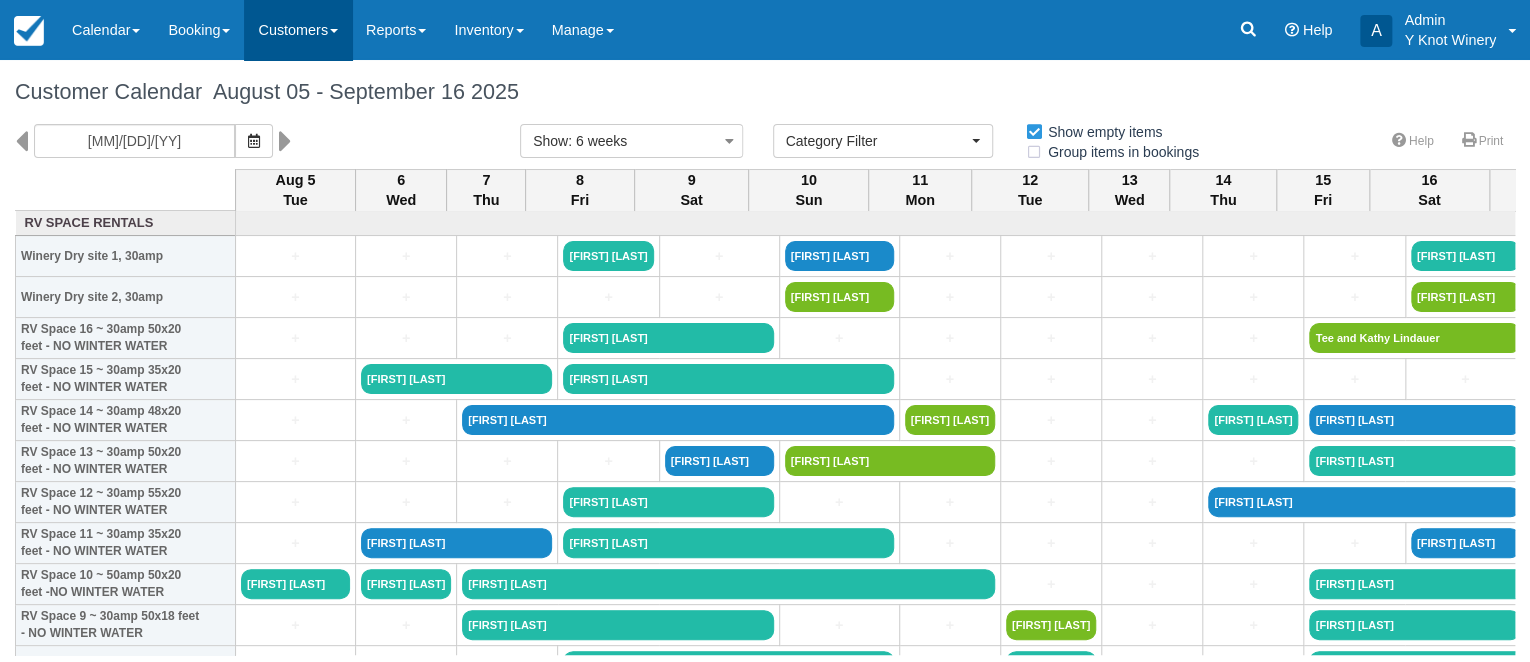 click at bounding box center (334, 31) 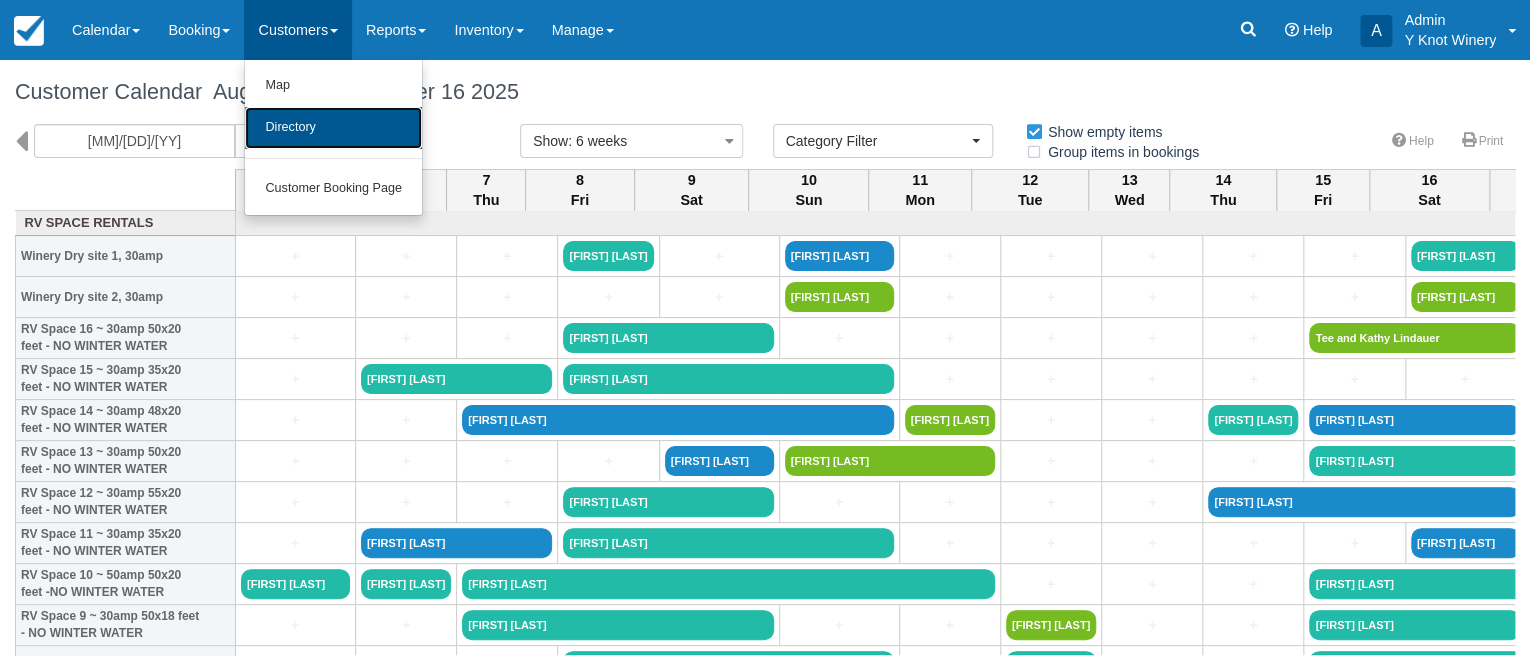 click on "Directory" at bounding box center (333, 128) 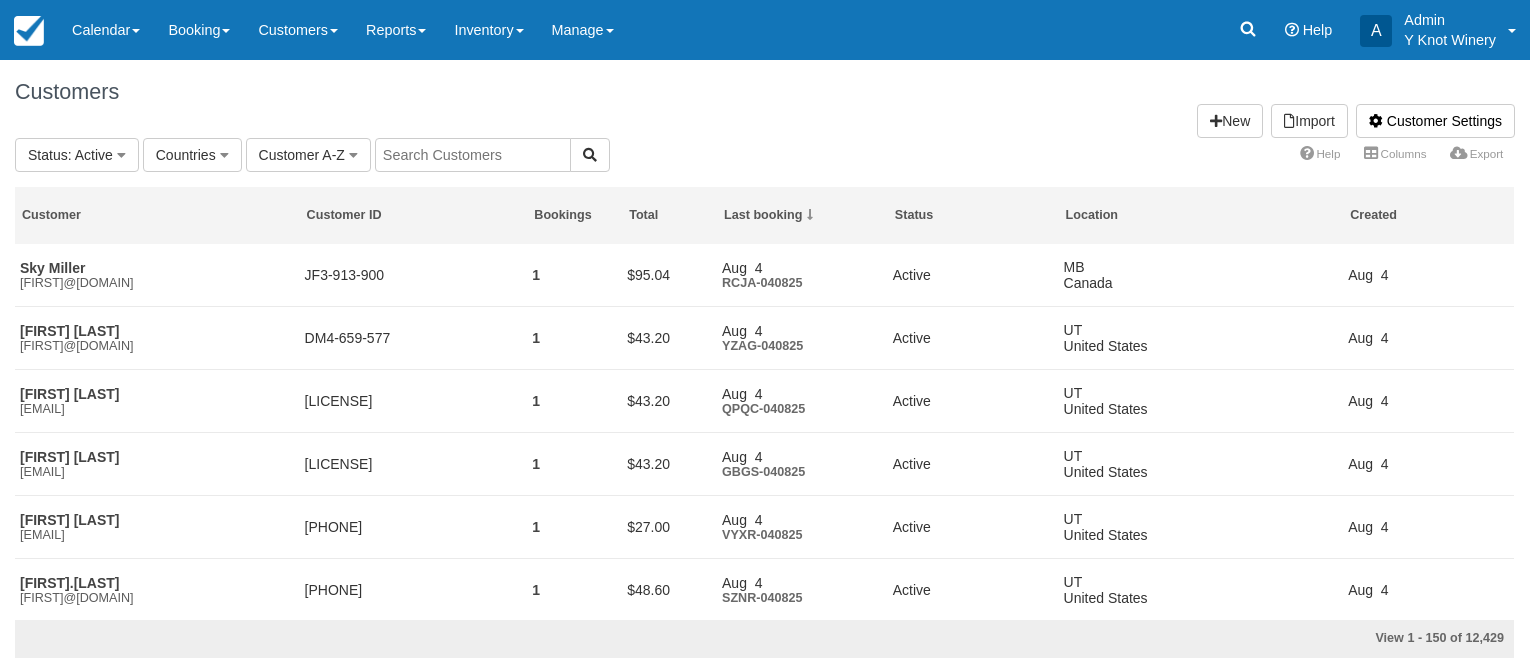 scroll, scrollTop: 0, scrollLeft: 0, axis: both 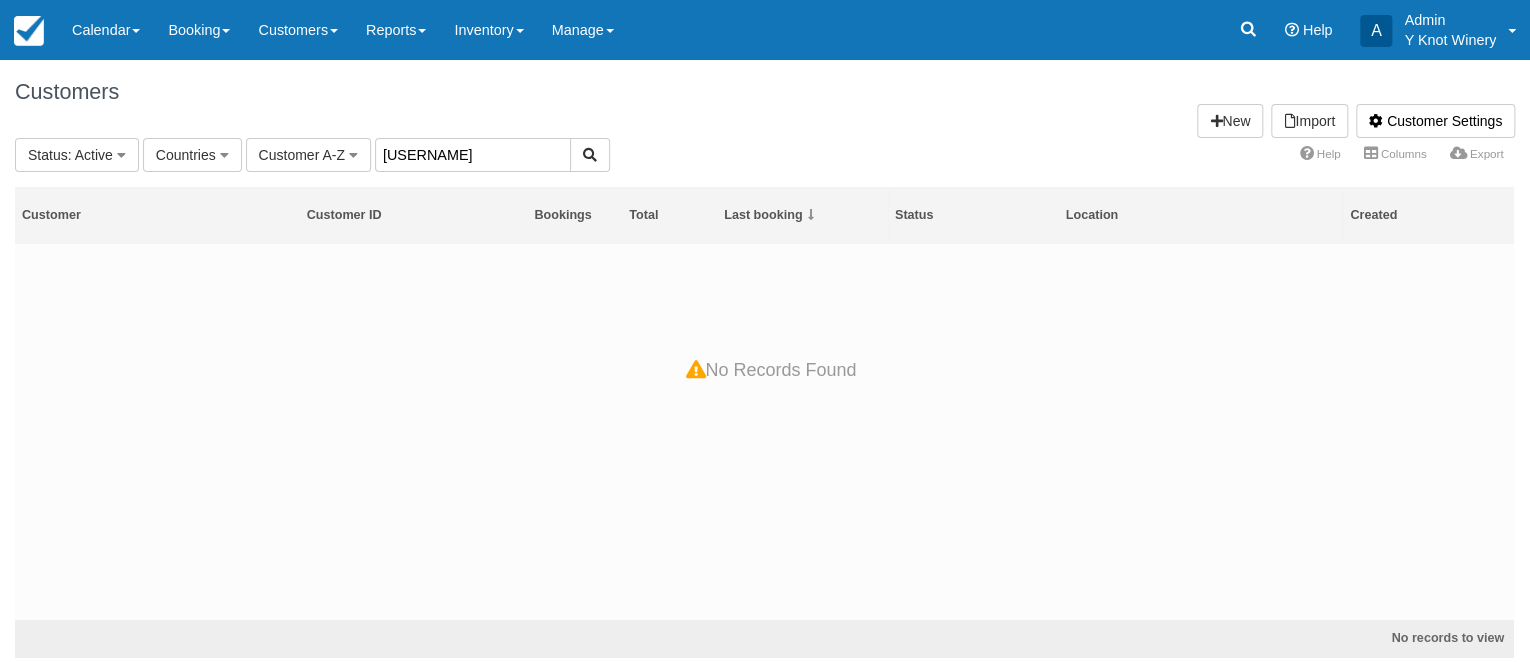 click on "[USERNAME]" at bounding box center [473, 155] 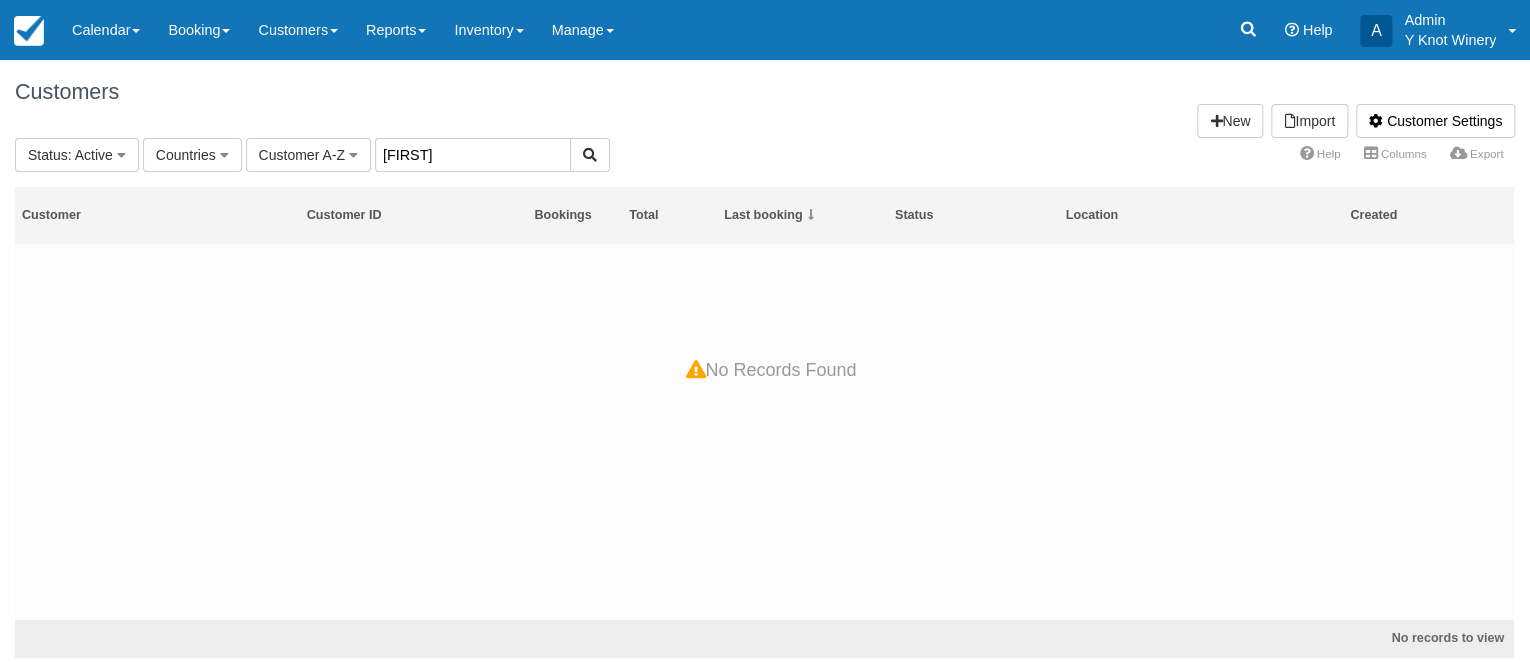 type on "[FIRST]" 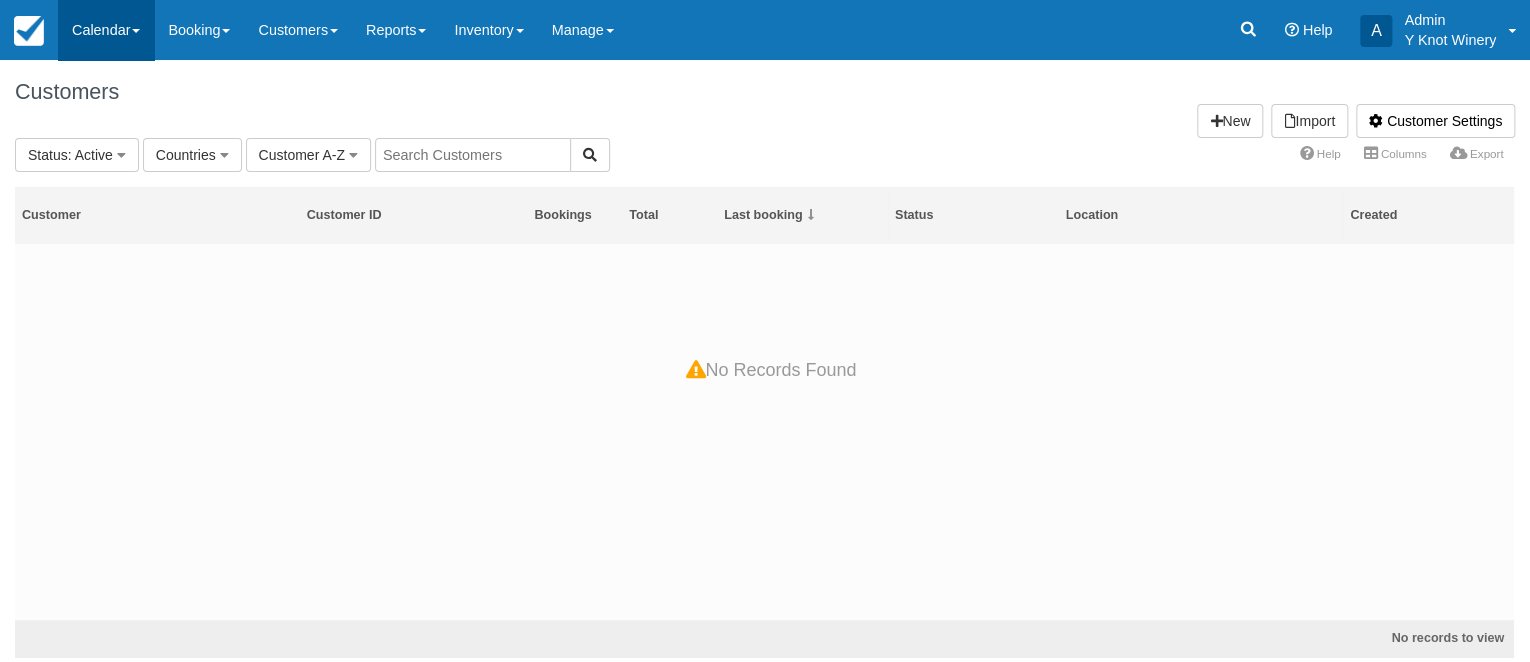 type 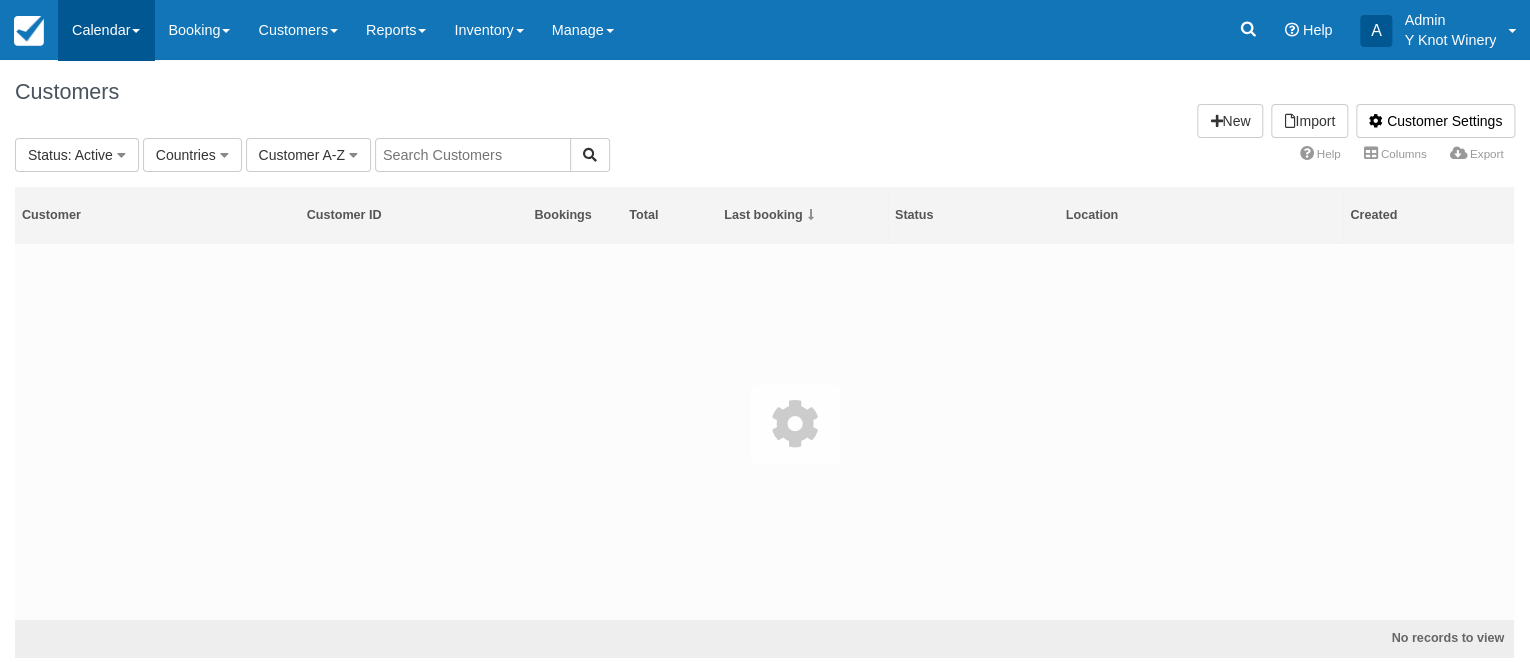click on "Calendar" at bounding box center (106, 30) 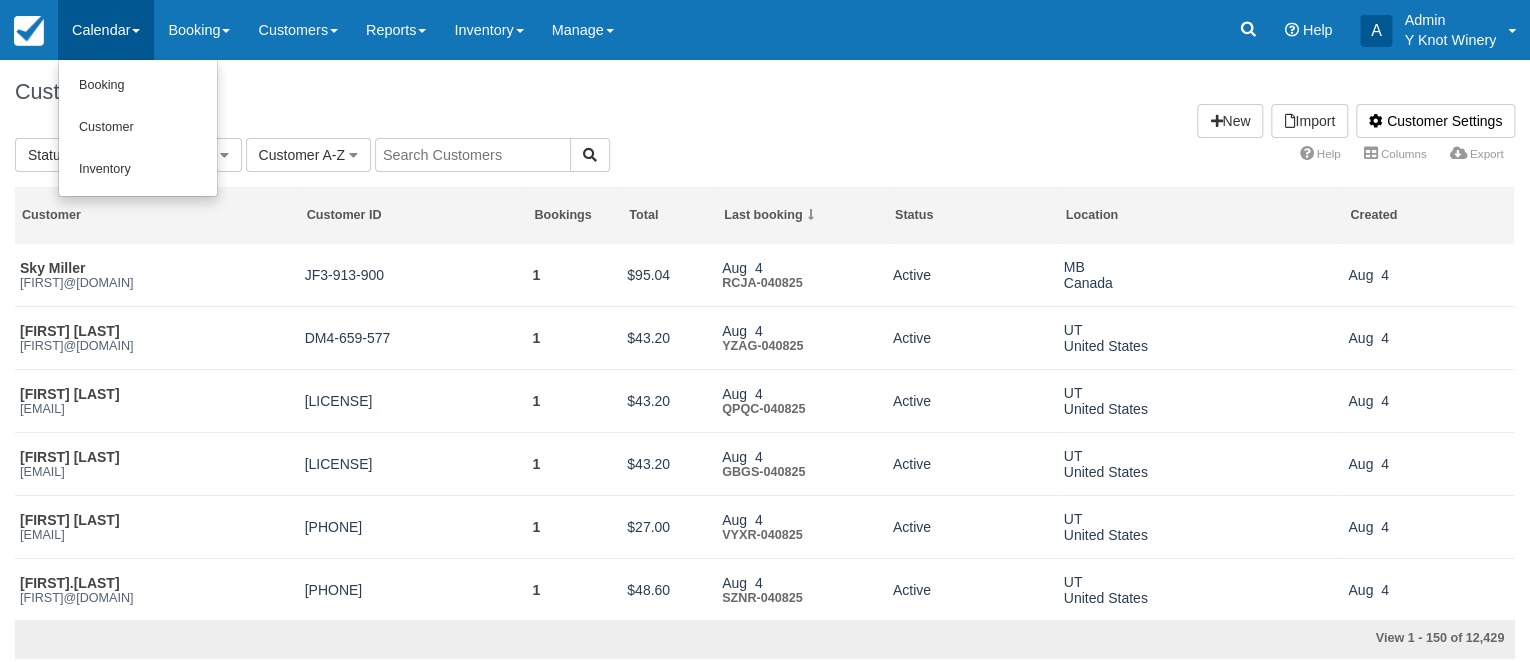 click on "Customers							   Customer Settings 			  Import 			  New" at bounding box center [765, 99] 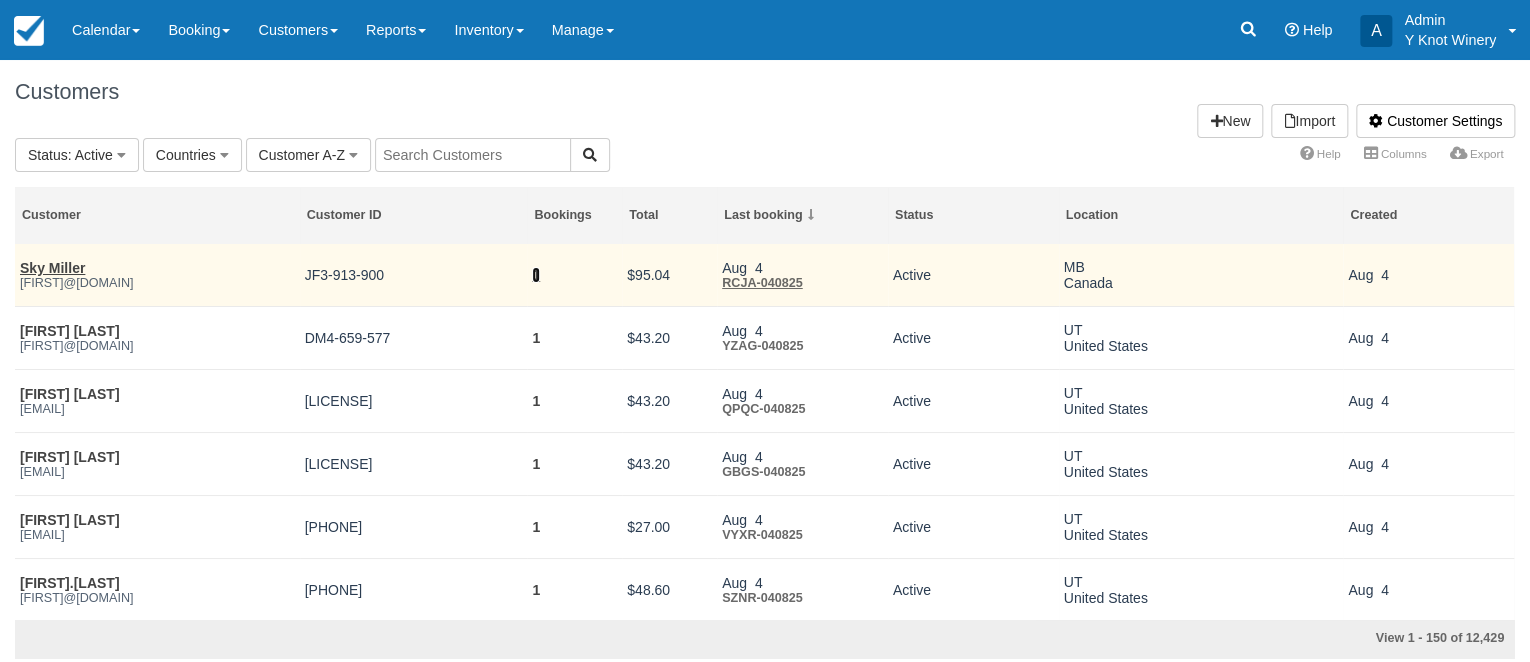 click on "1" at bounding box center [536, 275] 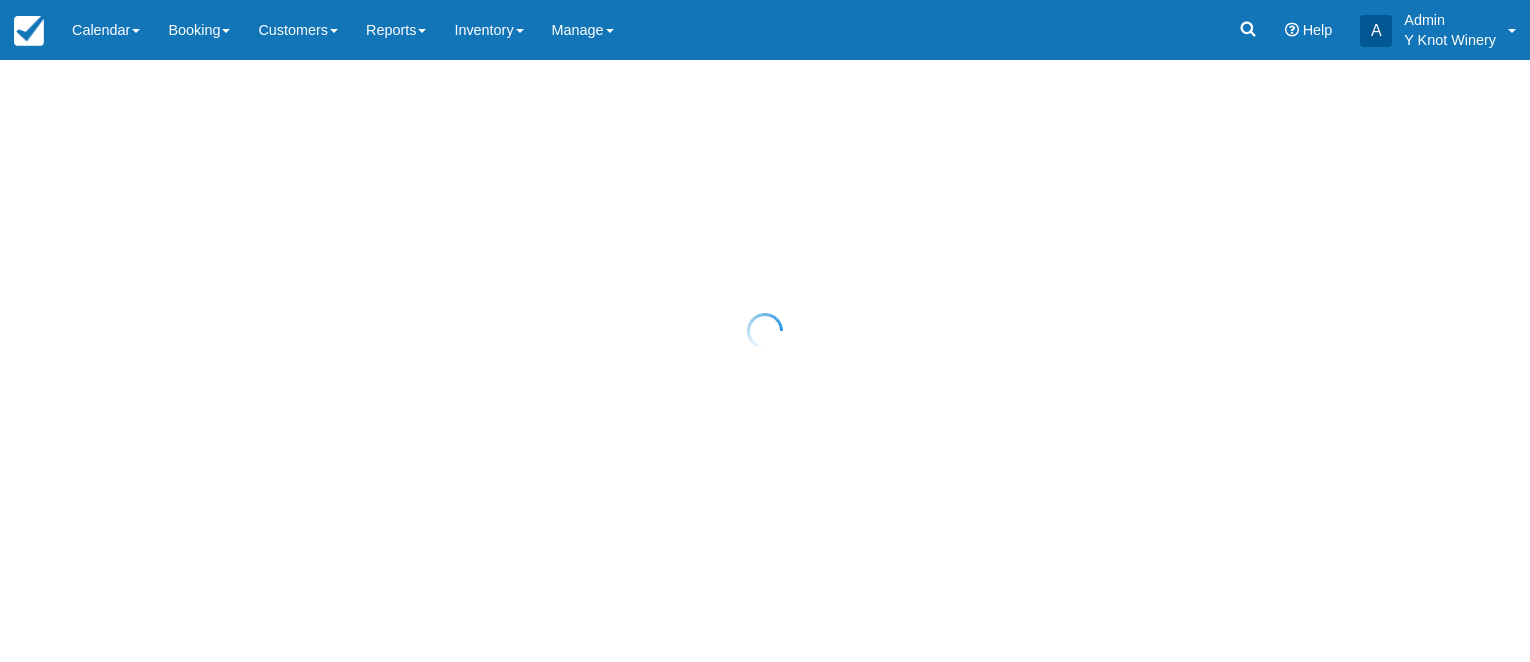 scroll, scrollTop: 0, scrollLeft: 0, axis: both 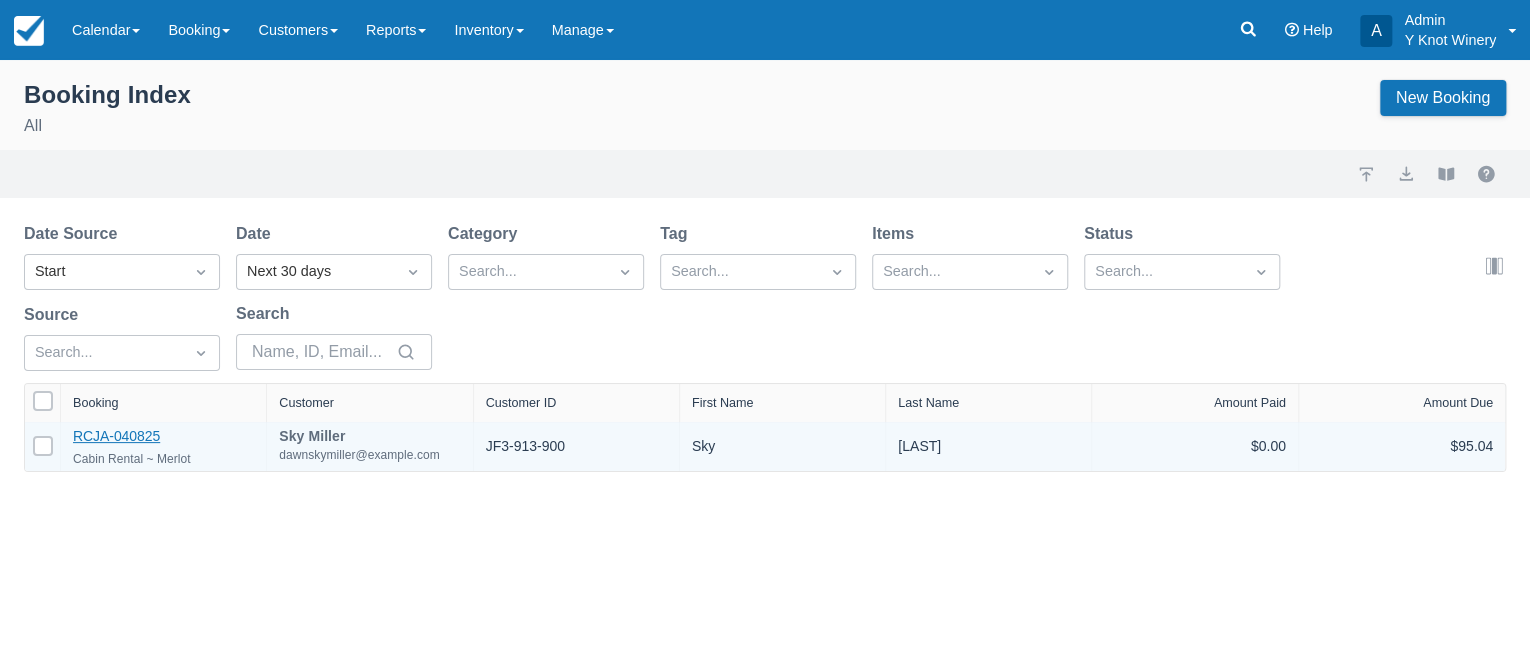 click on "RCJA-040825" at bounding box center (116, 436) 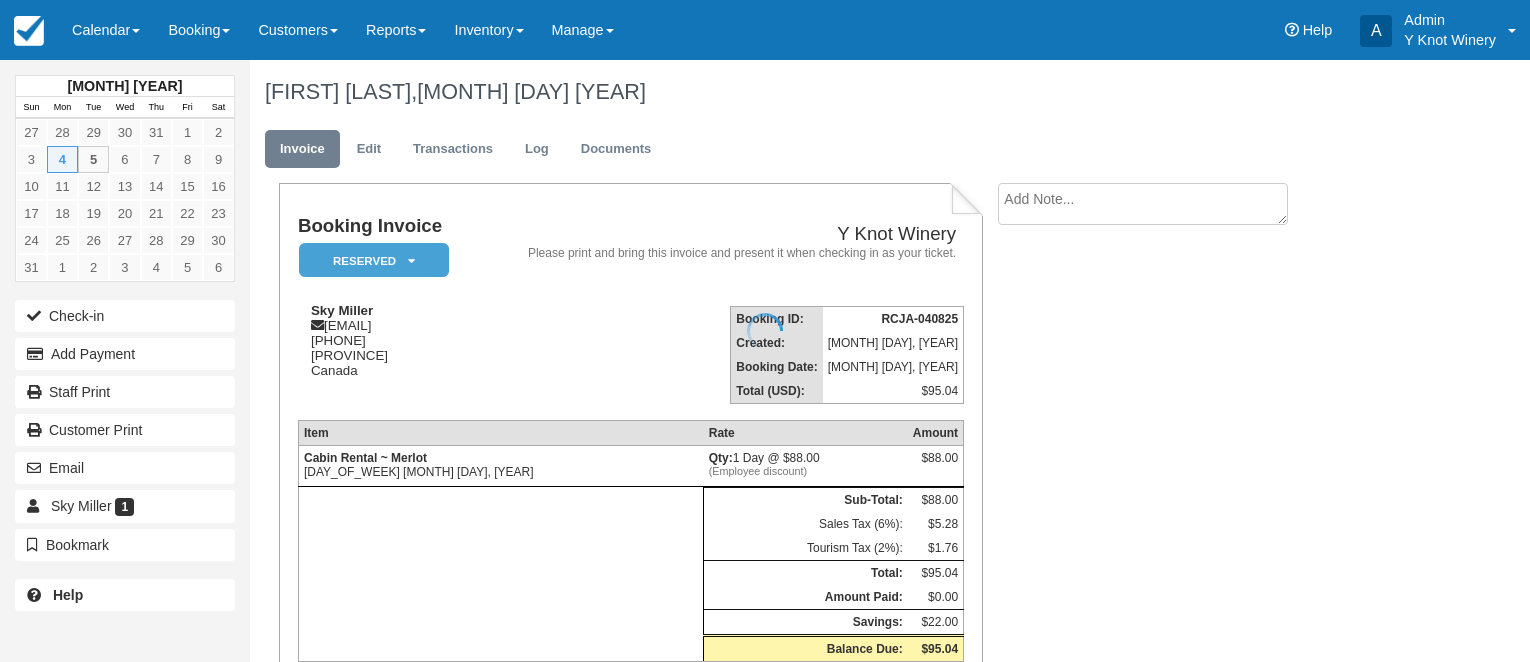 scroll, scrollTop: 0, scrollLeft: 0, axis: both 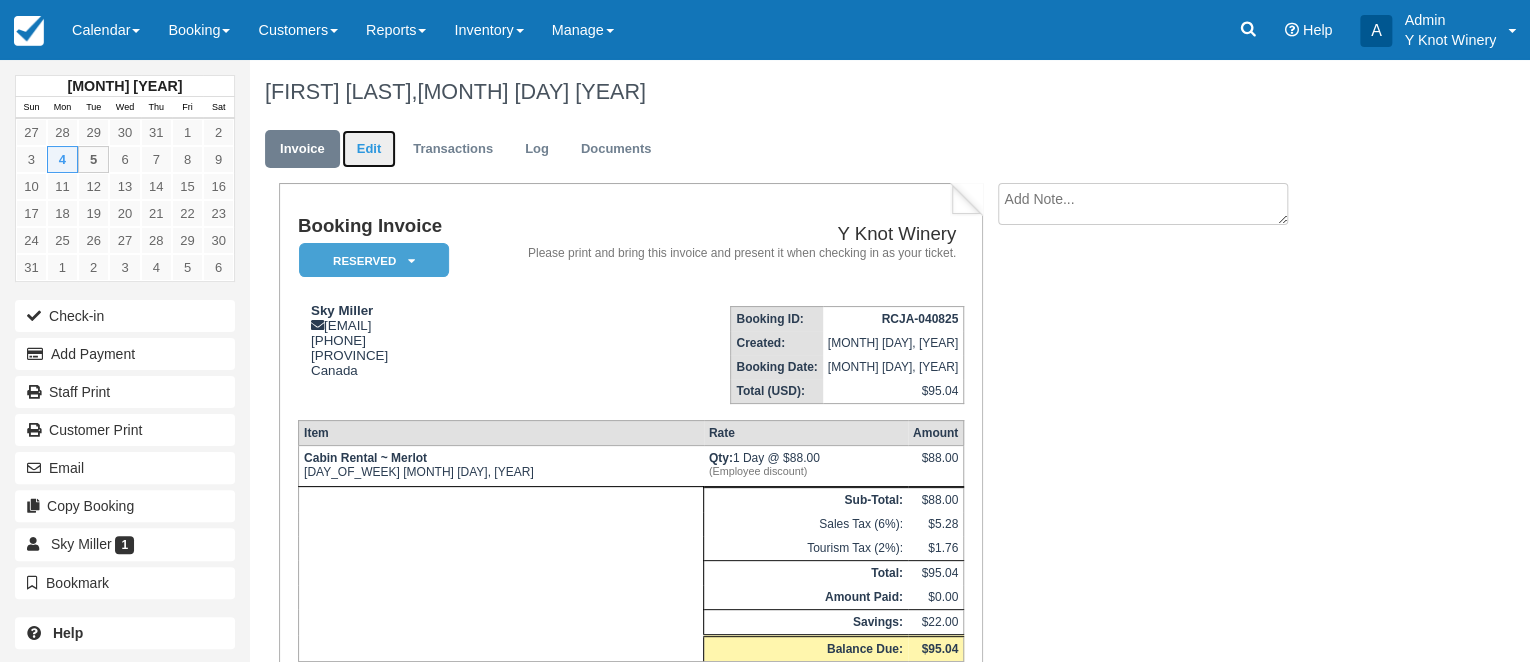 click on "Edit" at bounding box center (369, 149) 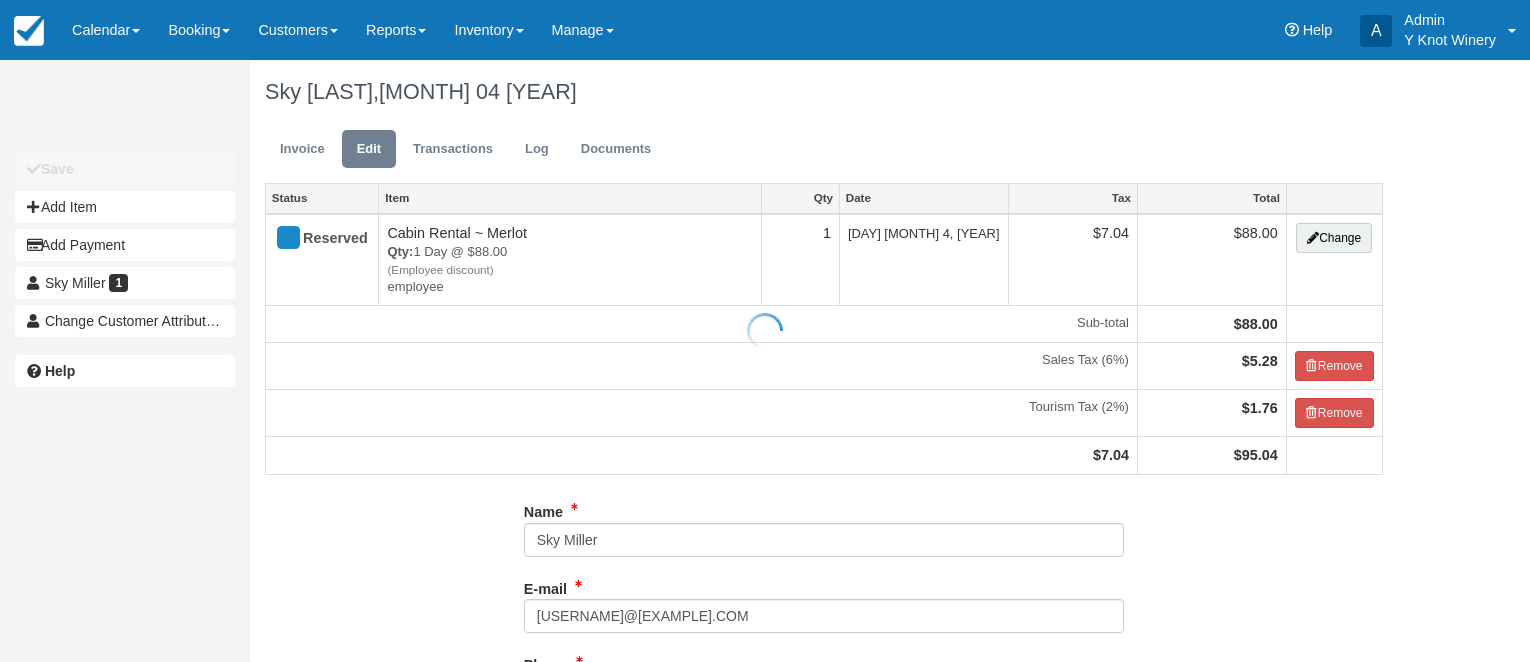 scroll, scrollTop: 0, scrollLeft: 0, axis: both 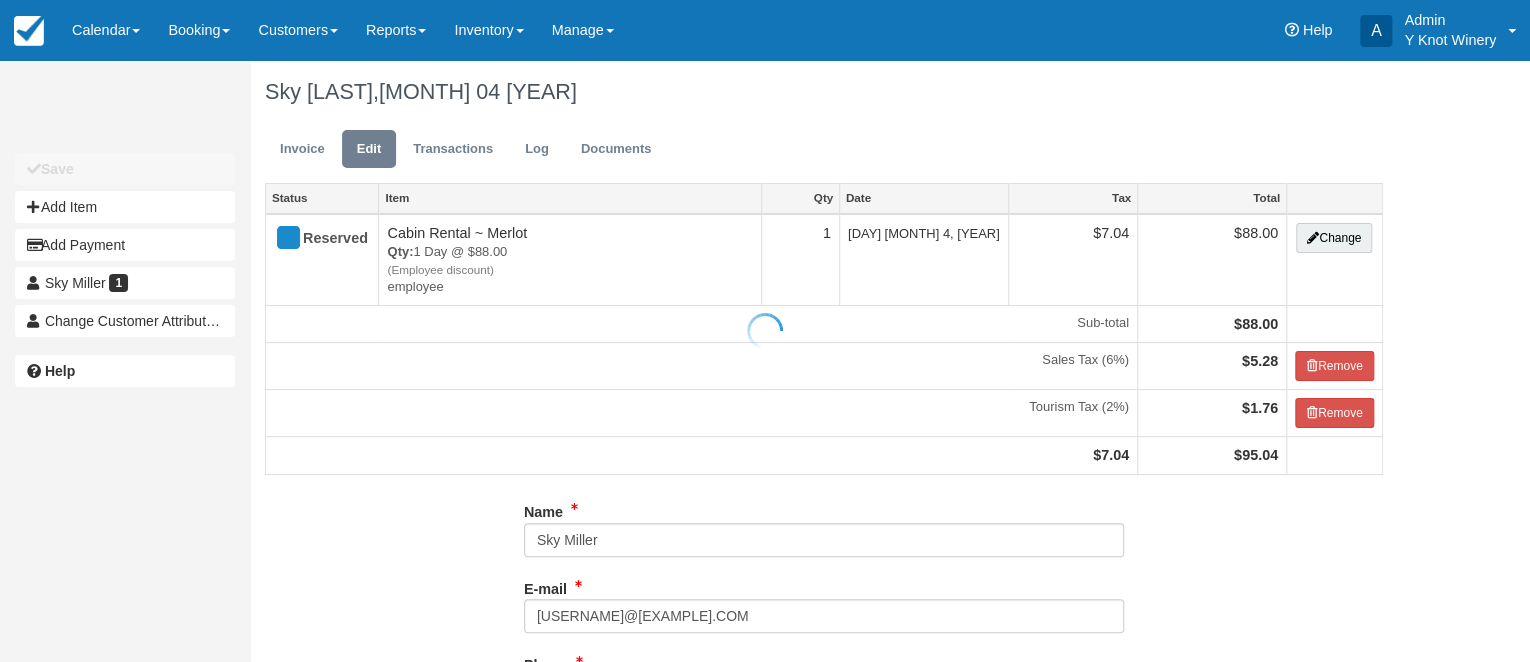 type on "([PHONE]) [PHONE]-[PHONE]" 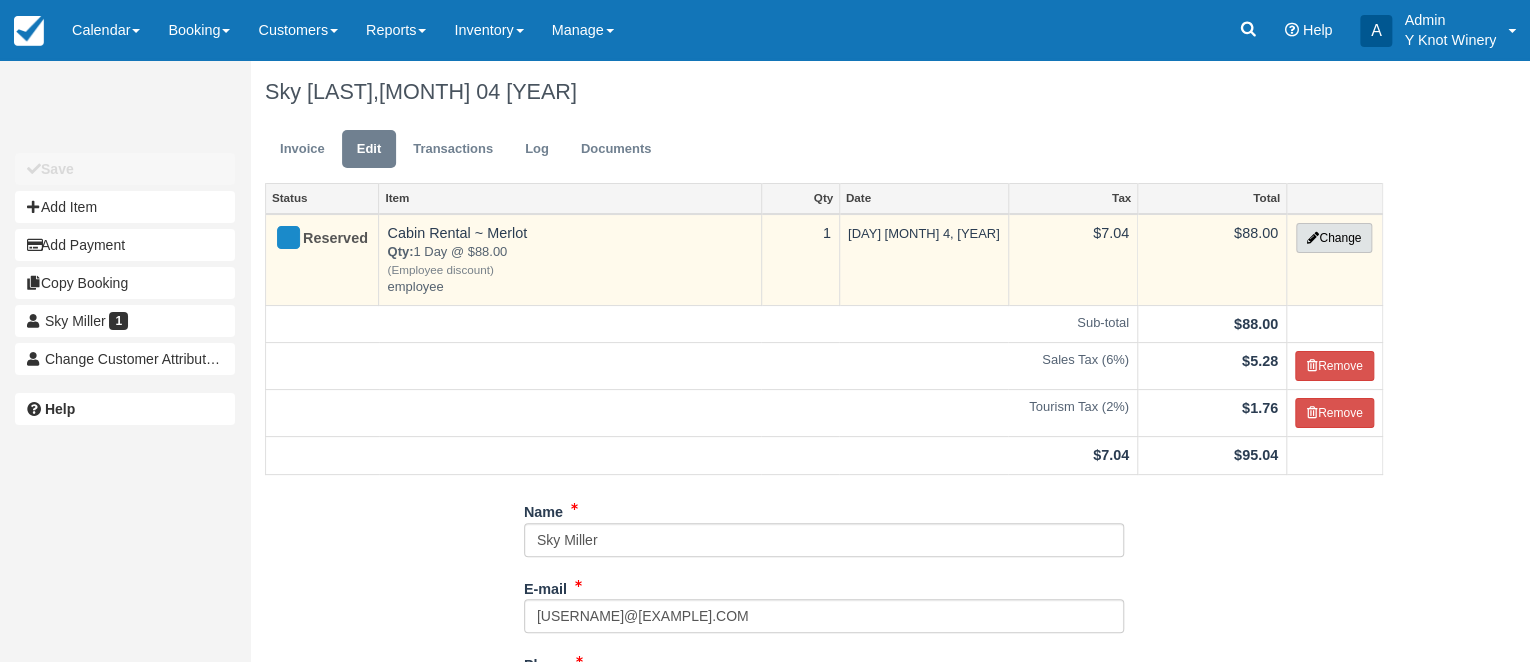 click on "Change" at bounding box center [1334, 238] 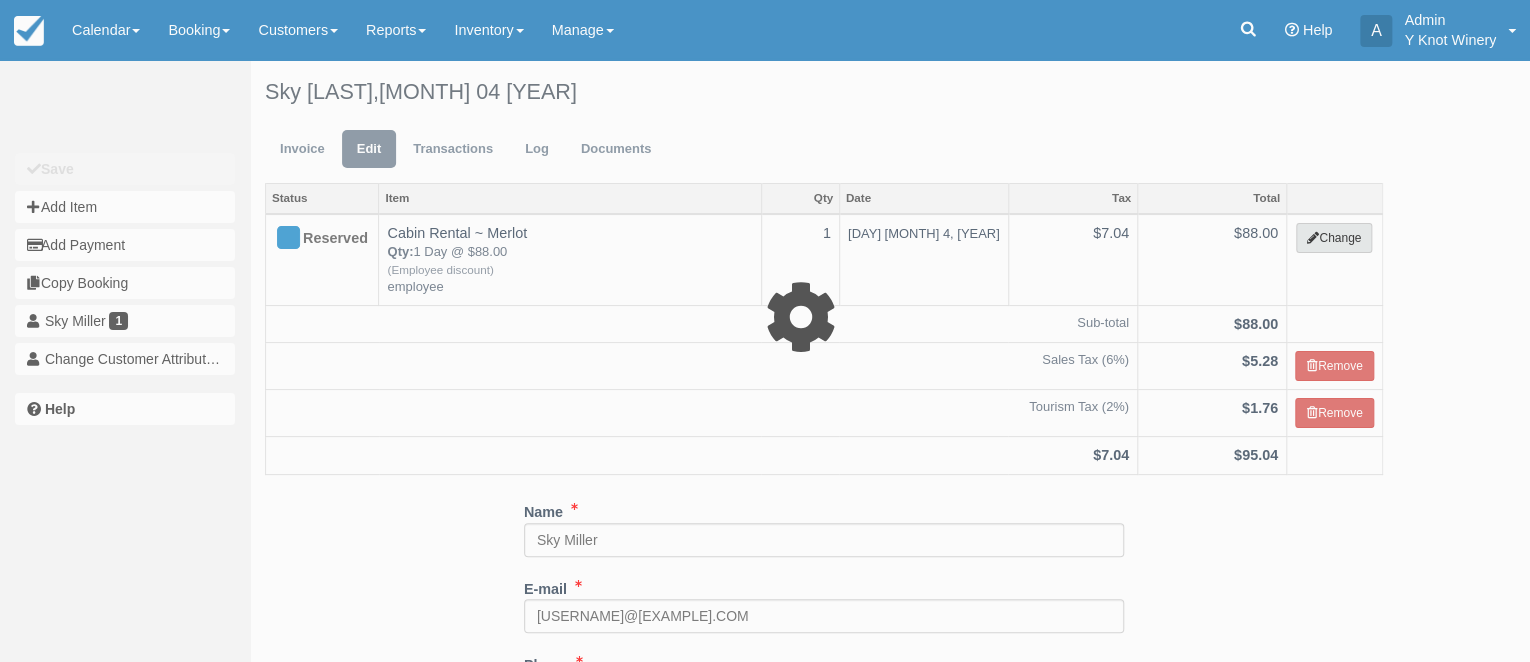select on "2" 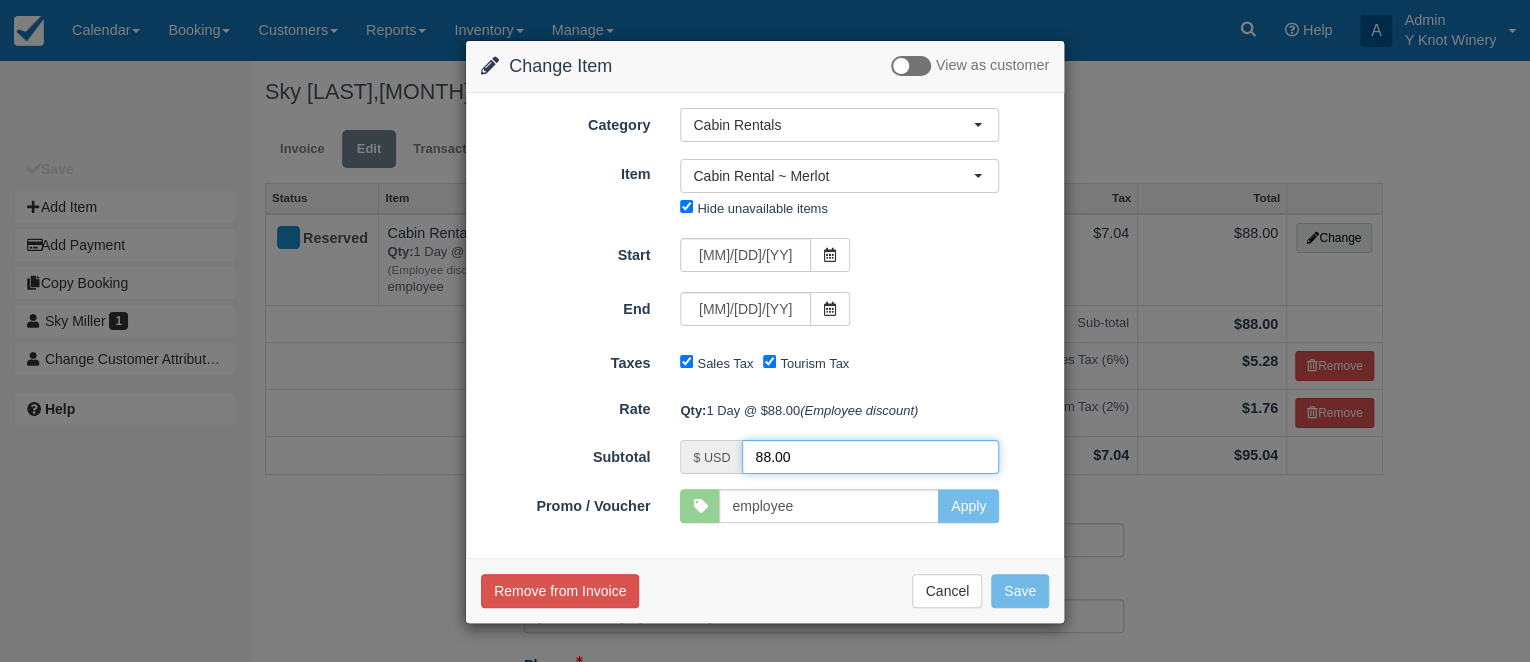 drag, startPoint x: 808, startPoint y: 453, endPoint x: 728, endPoint y: 460, distance: 80.305664 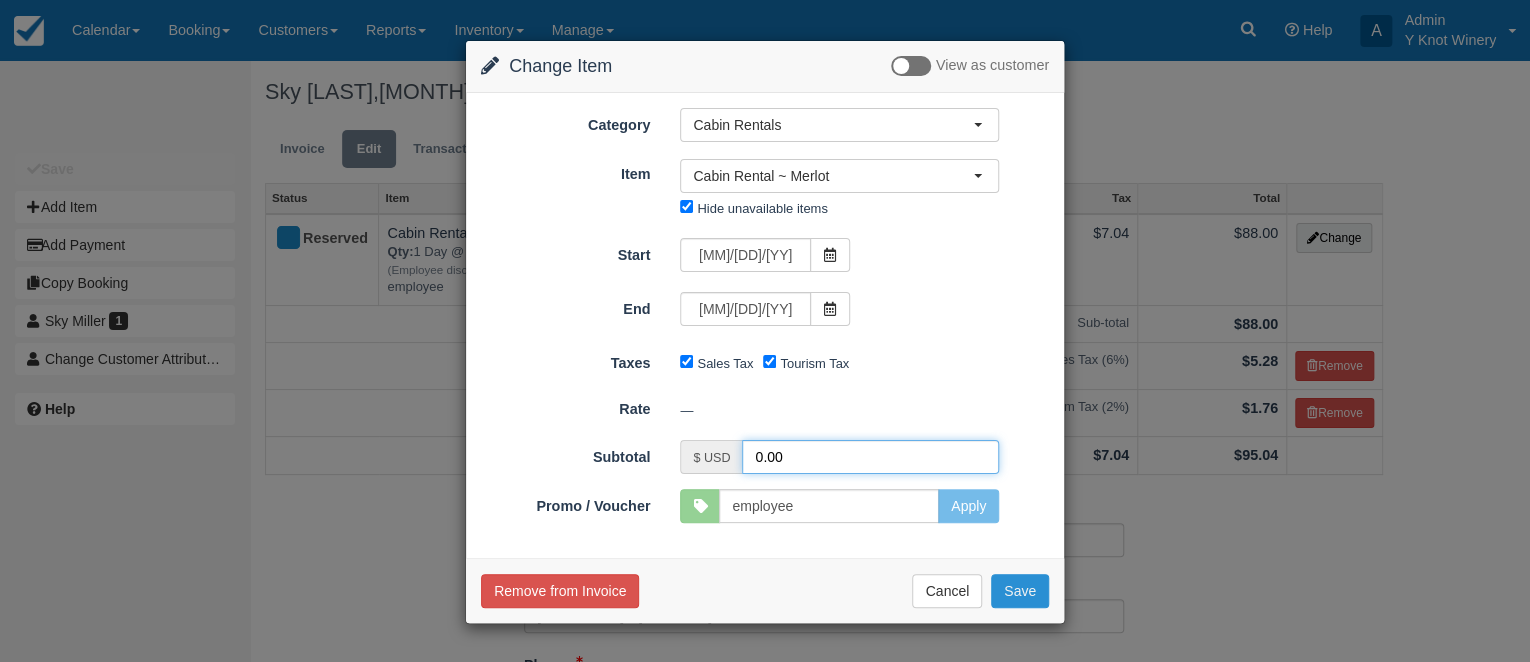 type on "0.00" 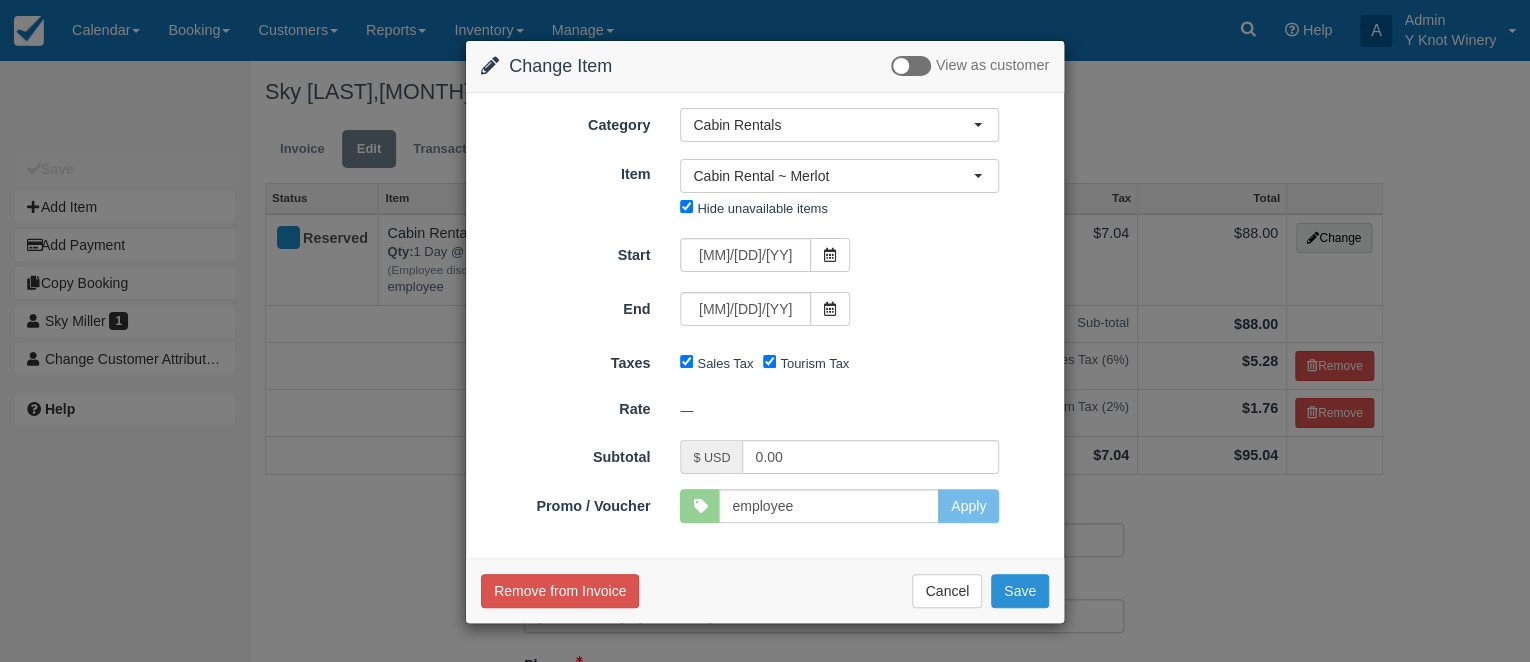 click on "Save" at bounding box center [1020, 591] 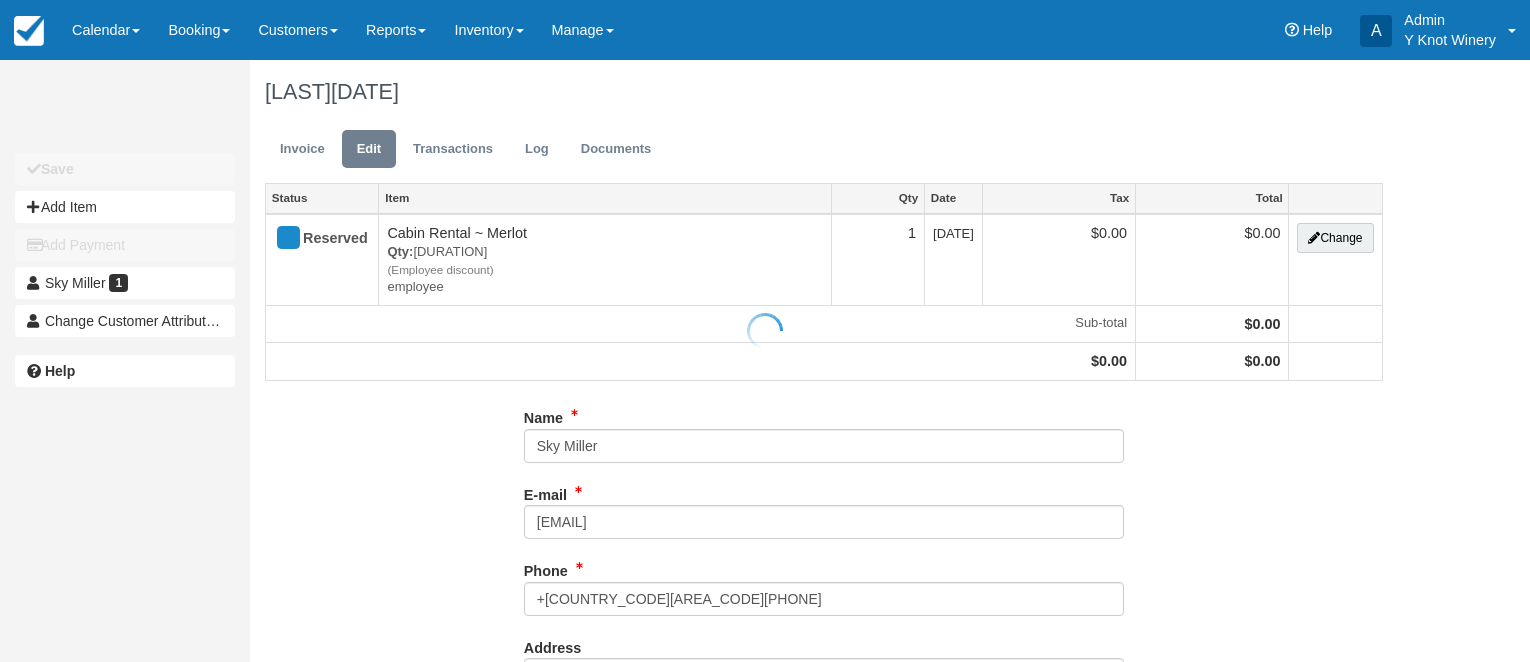 scroll, scrollTop: 0, scrollLeft: 0, axis: both 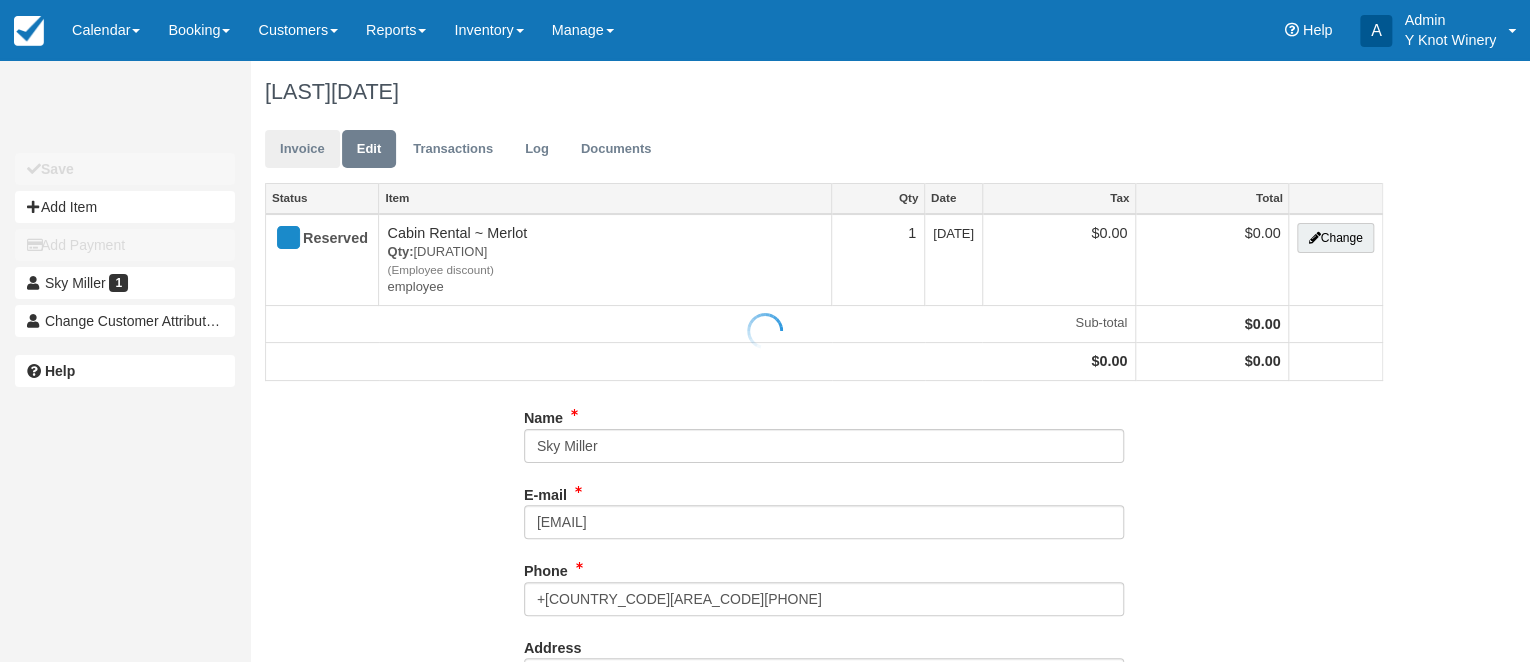 type on "([AREA_CODE]) [PHONE]" 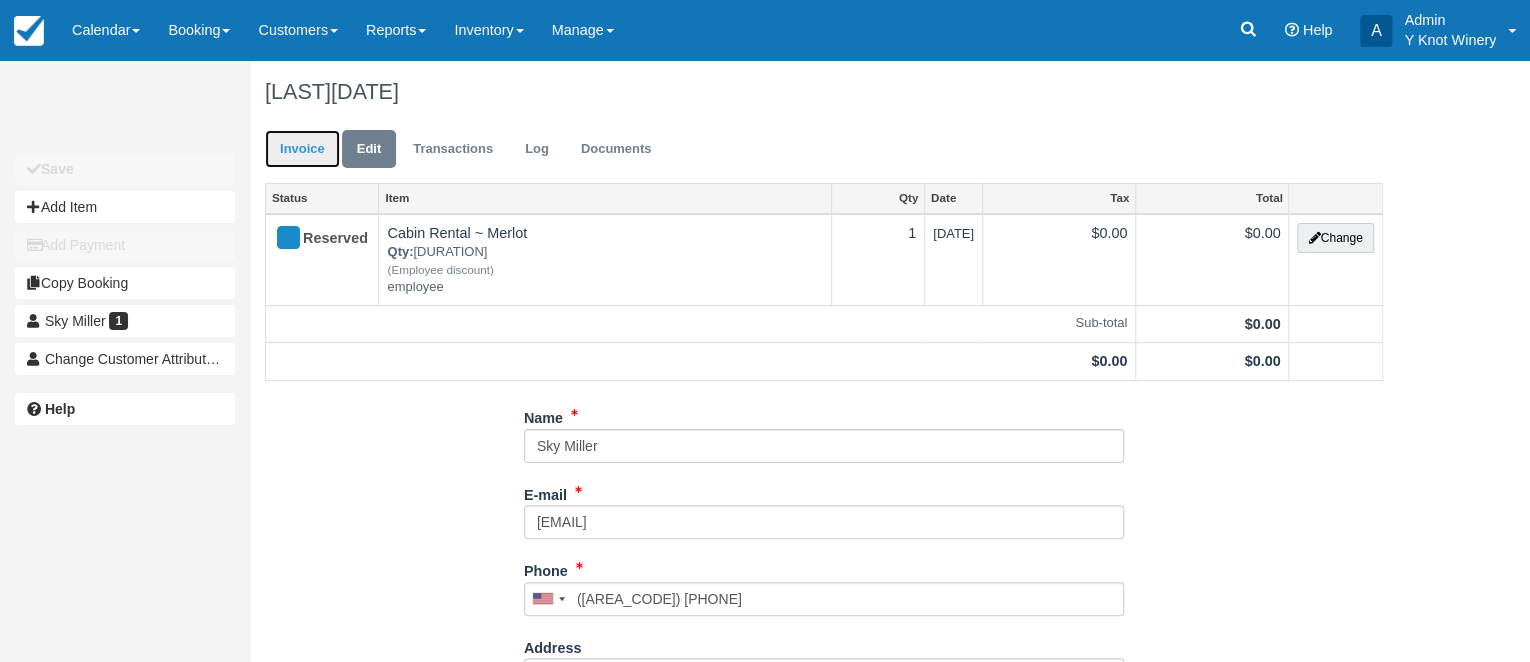 click on "Invoice" at bounding box center (302, 149) 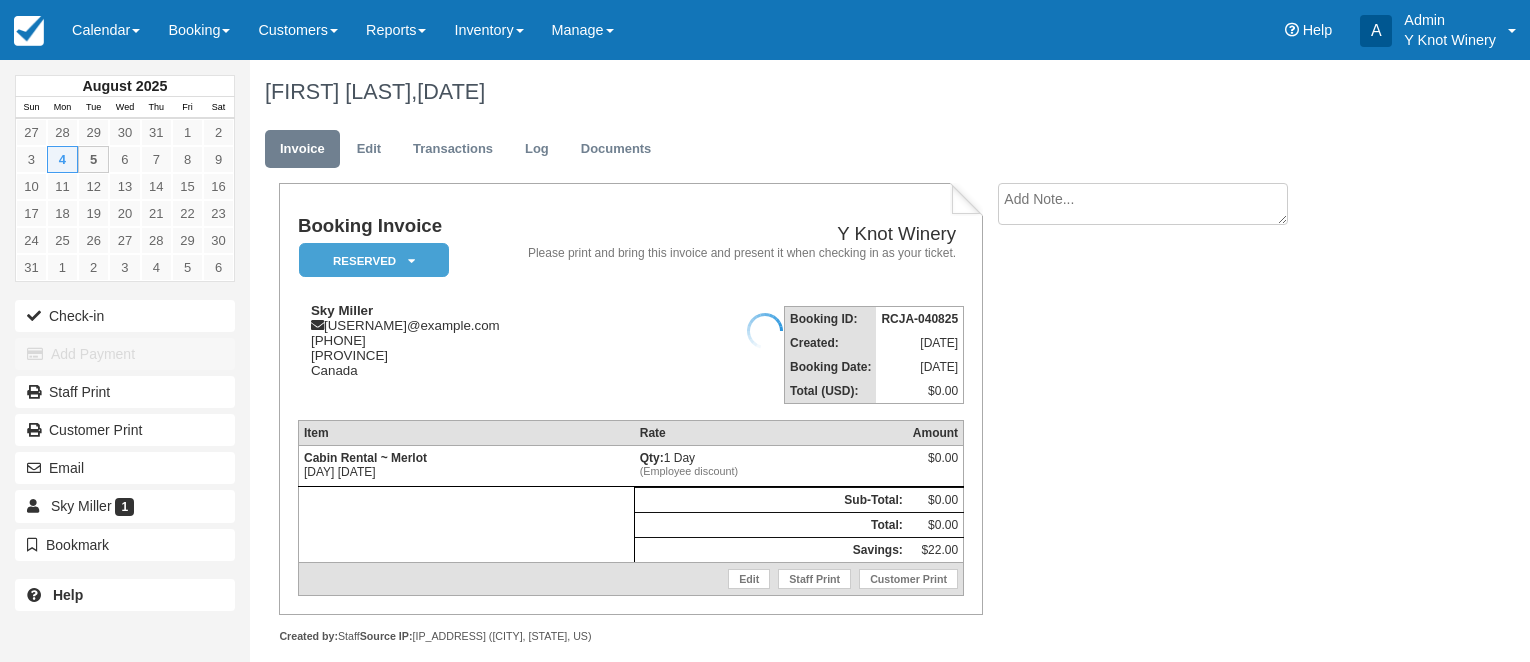 scroll, scrollTop: 0, scrollLeft: 0, axis: both 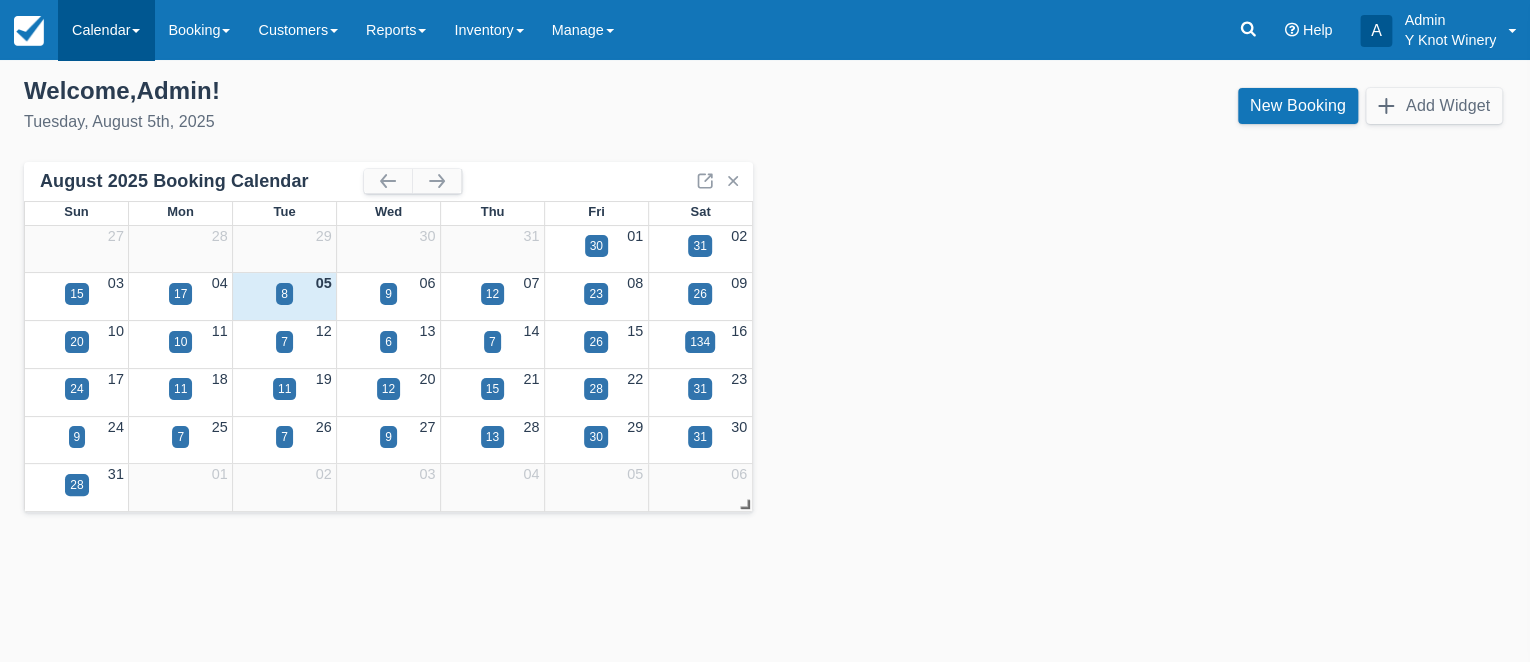 click on "Calendar" at bounding box center [106, 30] 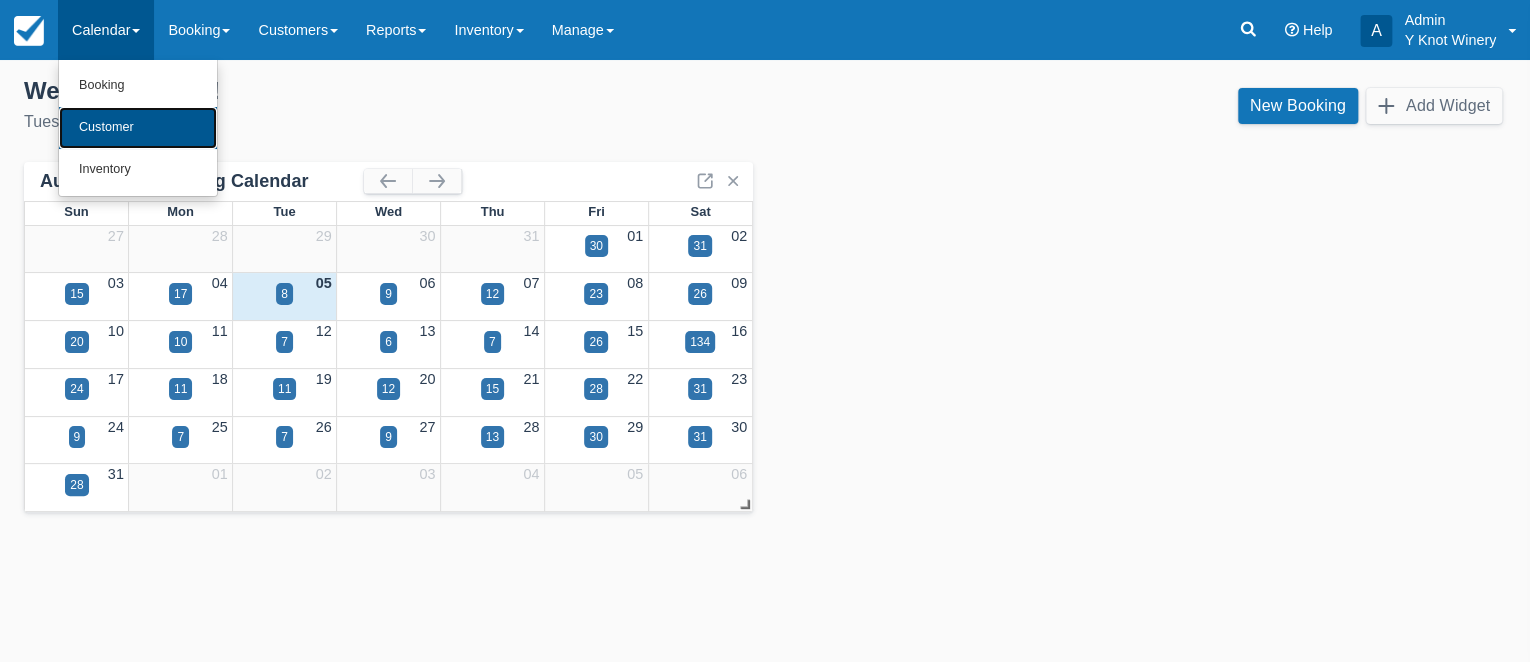 click on "Customer" at bounding box center [138, 128] 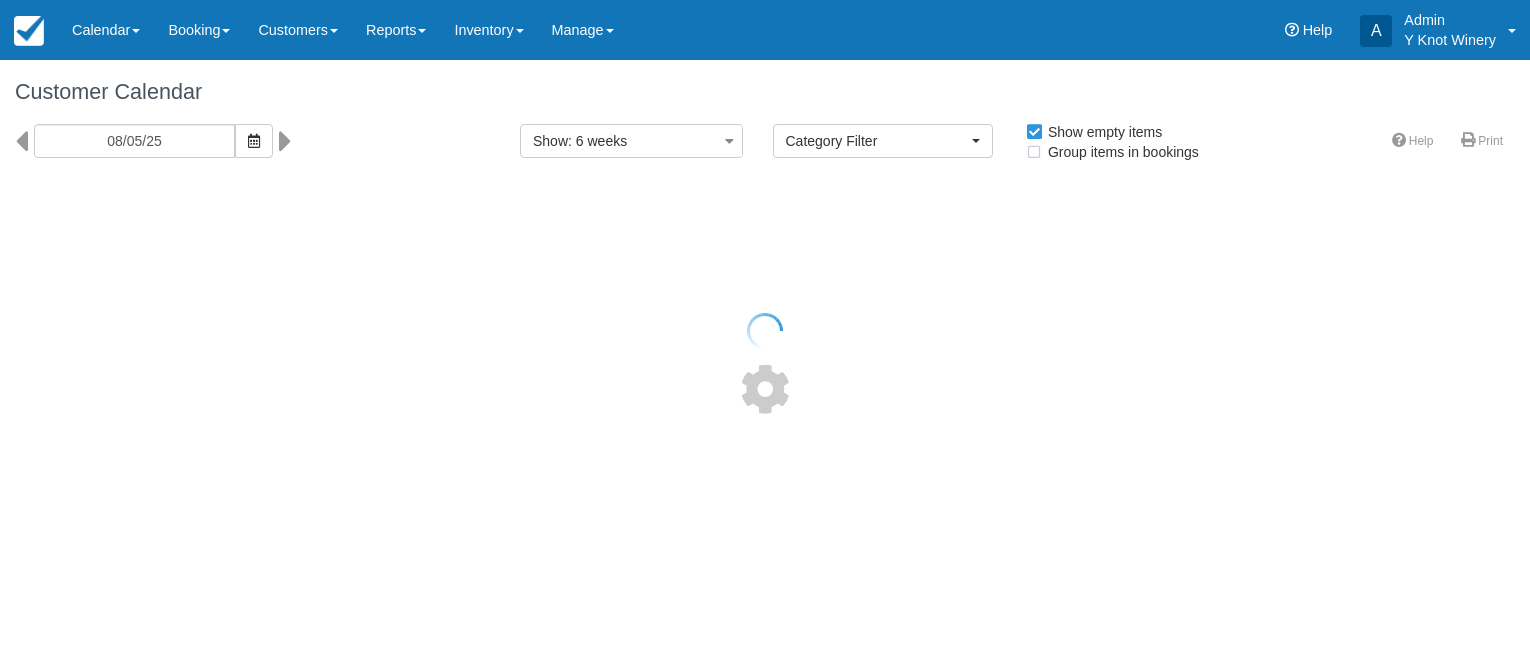 select 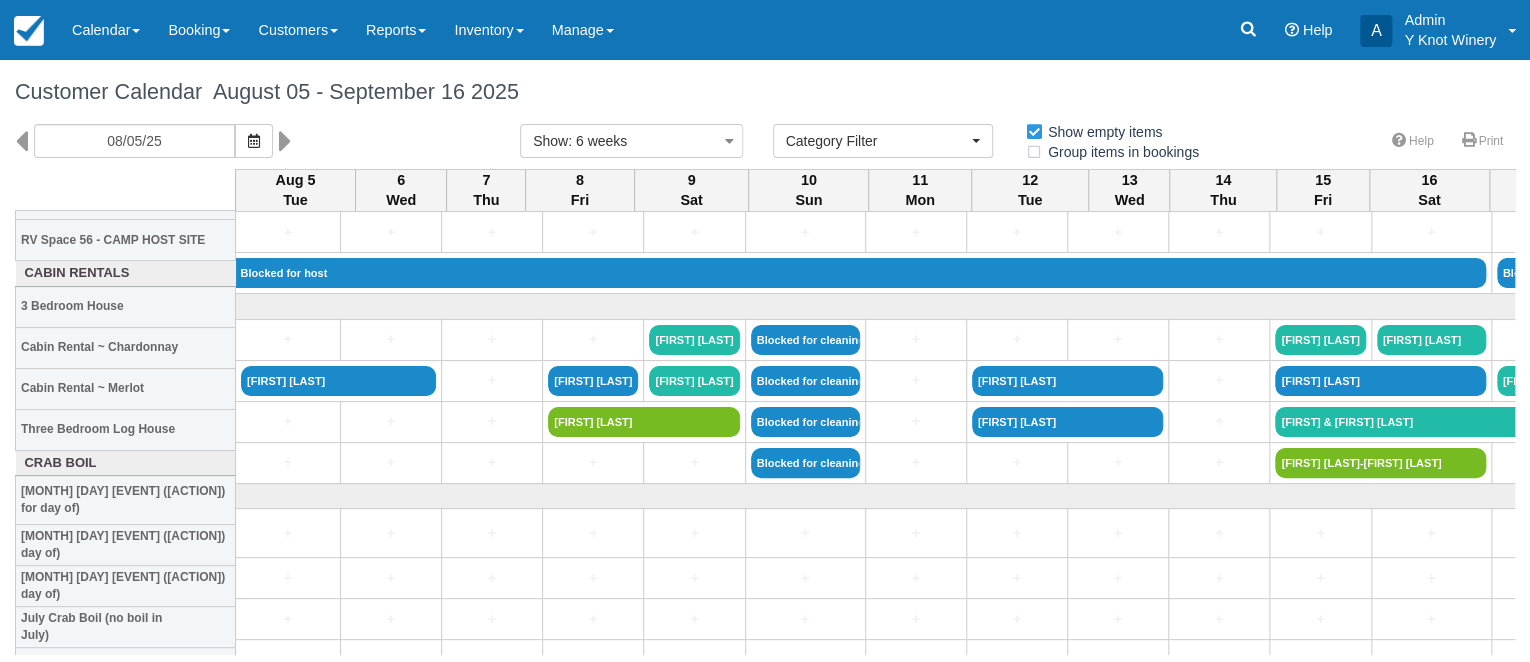 scroll, scrollTop: 2373, scrollLeft: 0, axis: vertical 